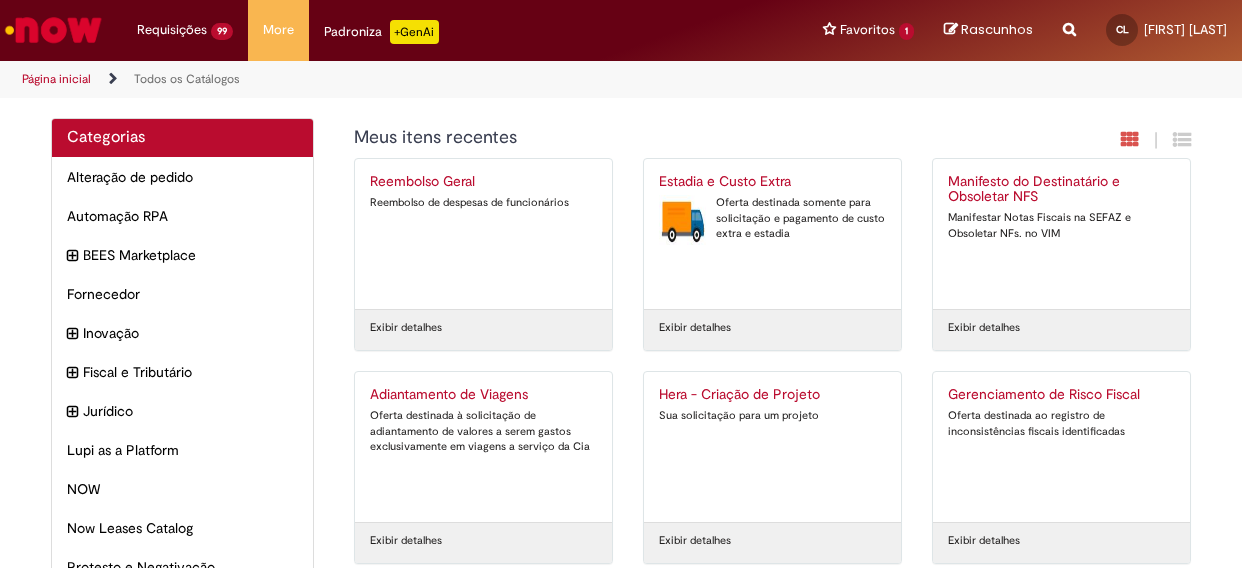 scroll, scrollTop: 0, scrollLeft: 0, axis: both 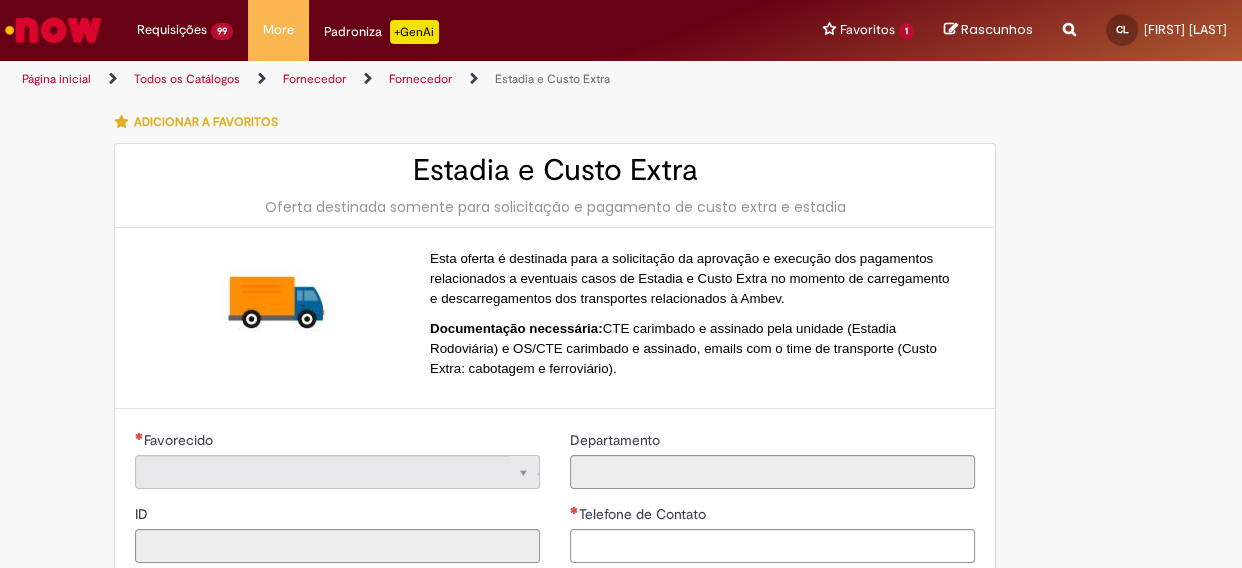 type on "**********" 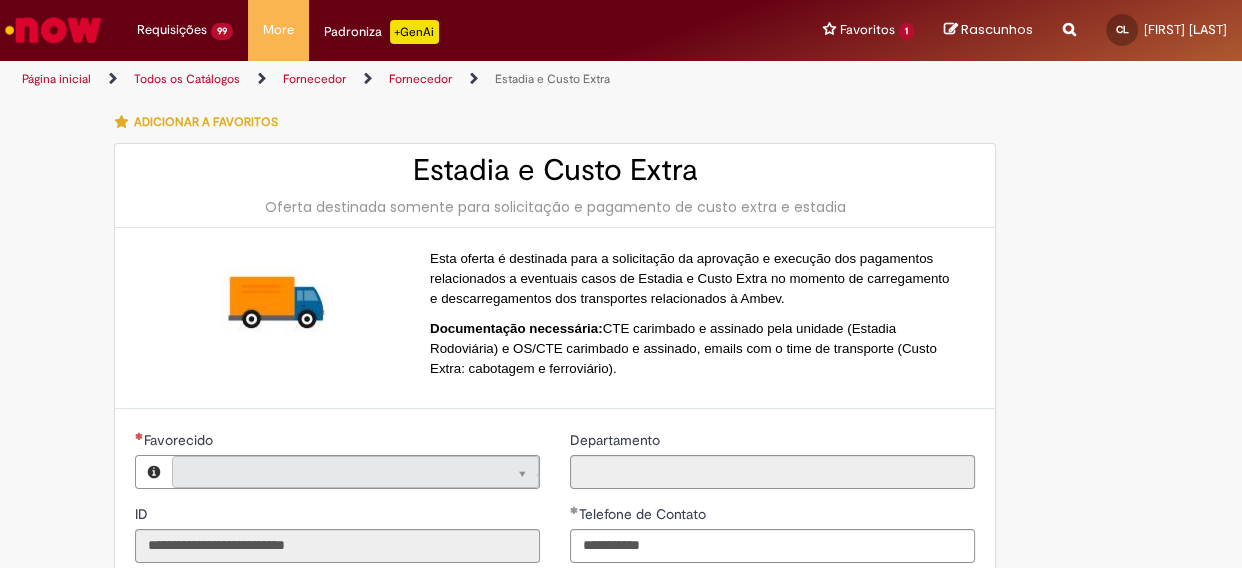 type on "**********" 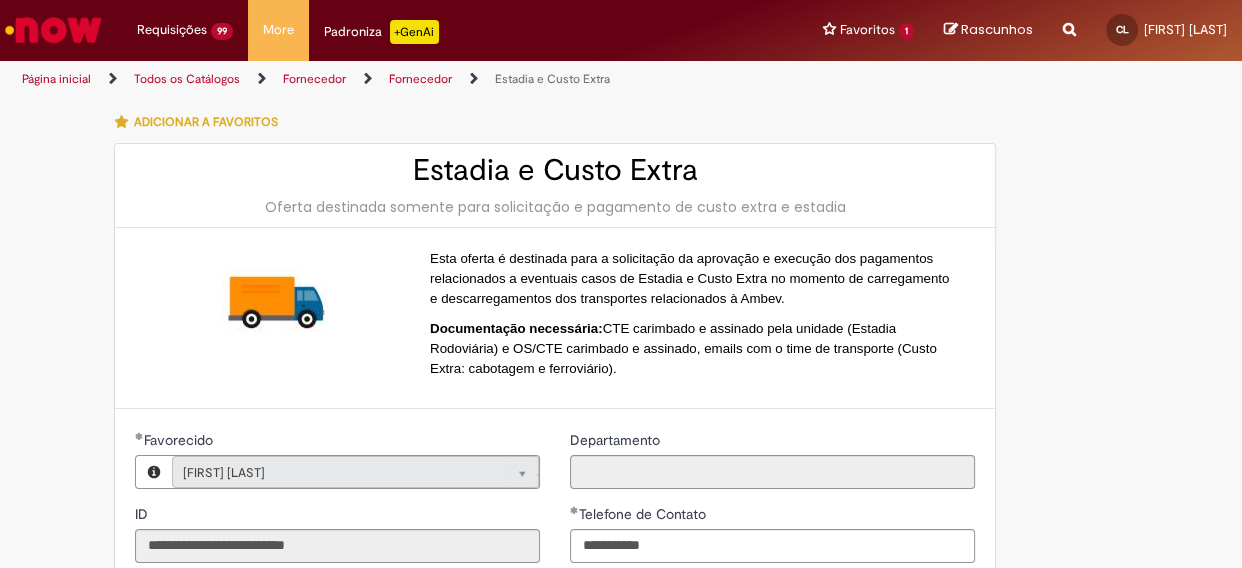 type on "**********" 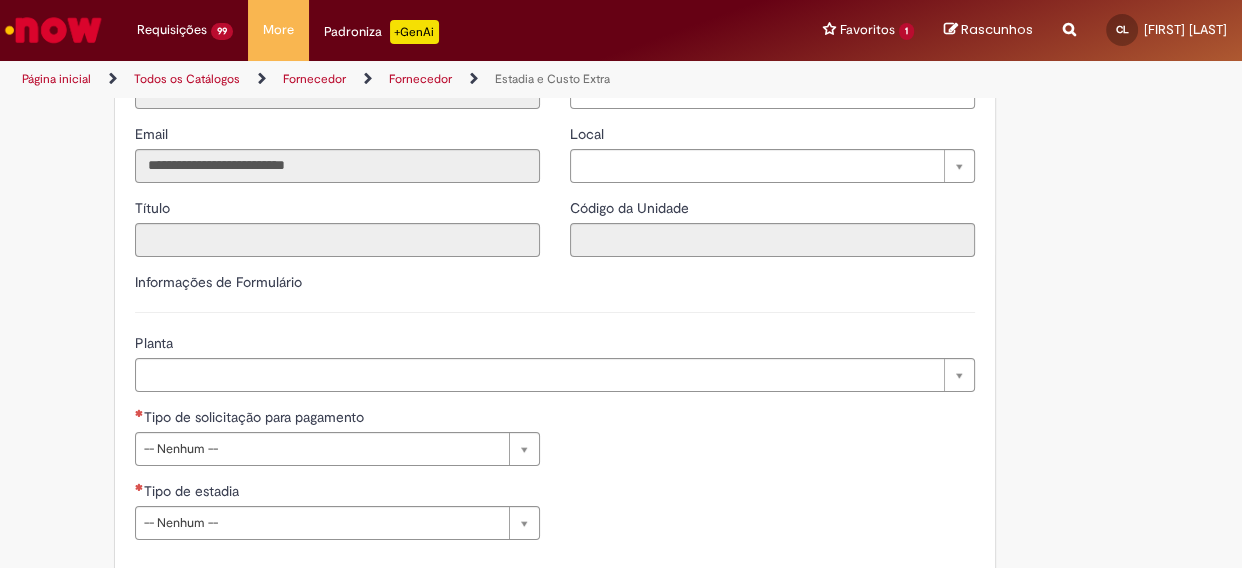 scroll, scrollTop: 545, scrollLeft: 0, axis: vertical 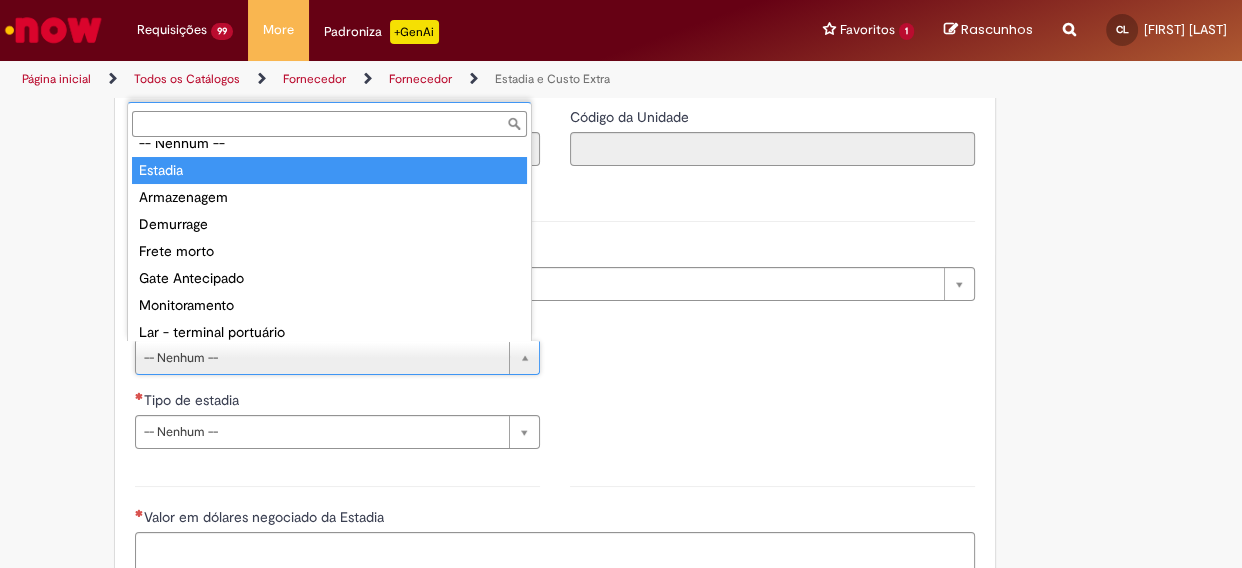 type on "*******" 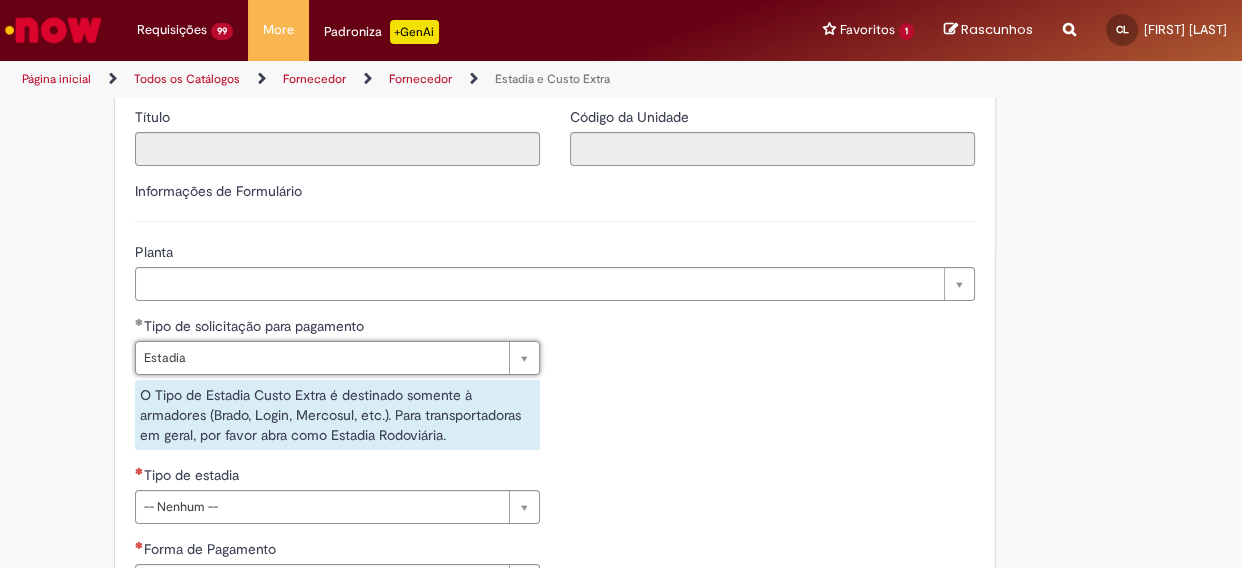 scroll, scrollTop: 727, scrollLeft: 0, axis: vertical 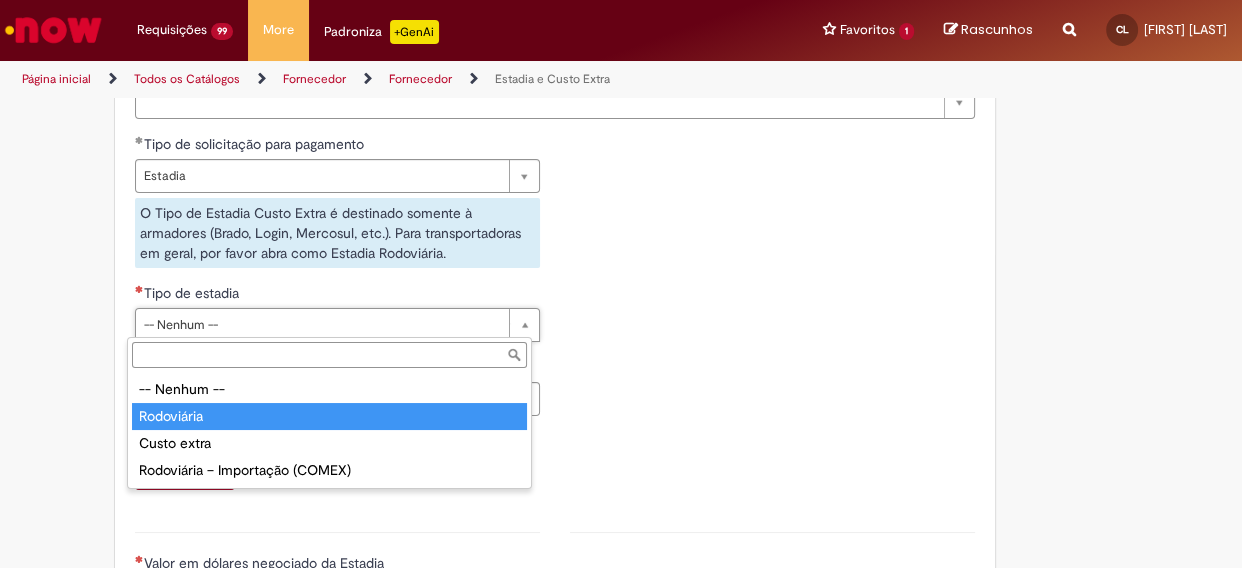 type on "**********" 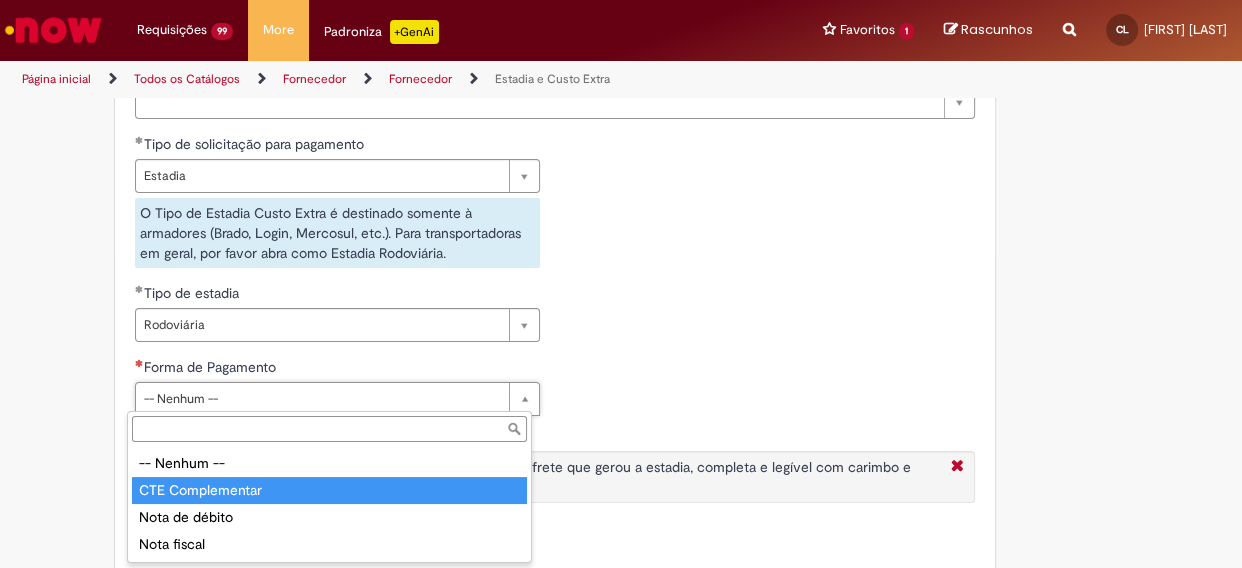 type on "**********" 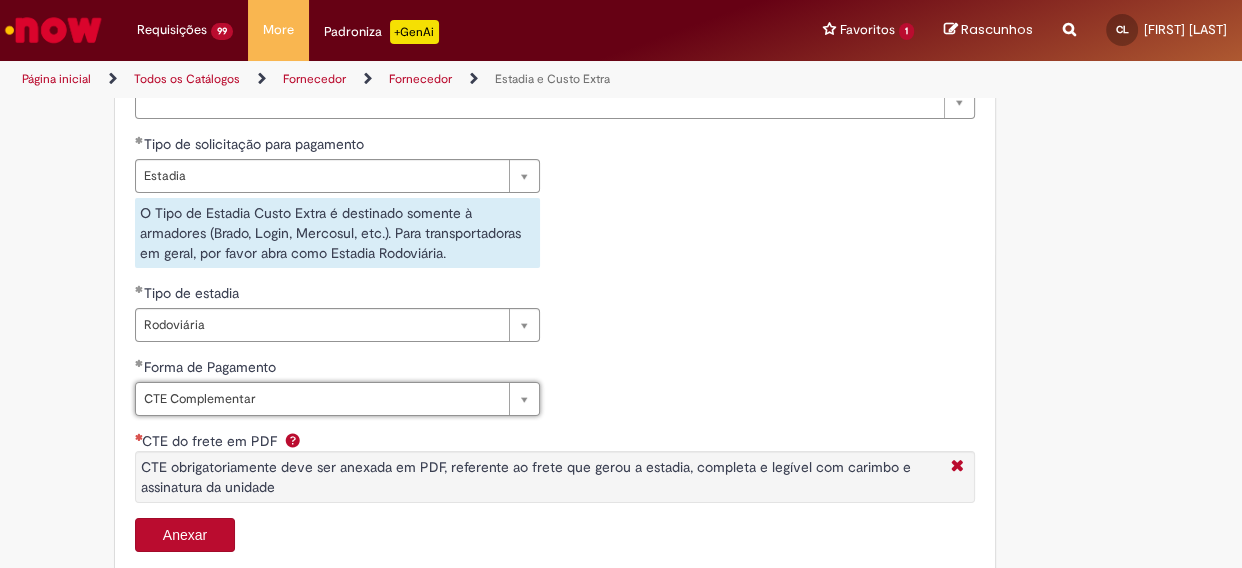 scroll, scrollTop: 909, scrollLeft: 0, axis: vertical 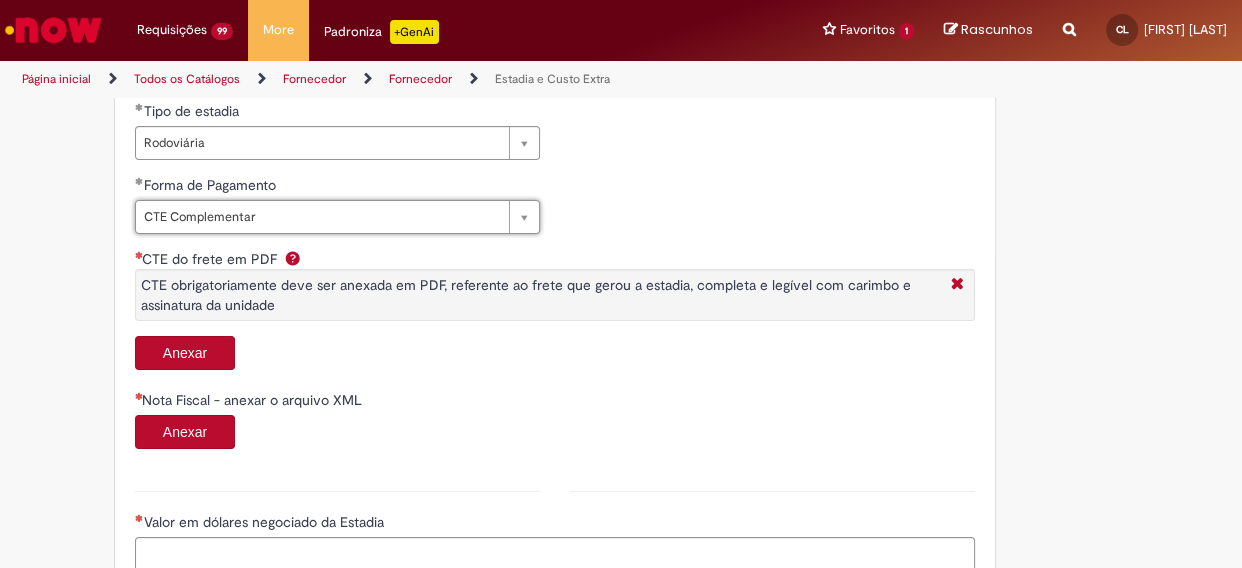 click on "Anexar" at bounding box center (185, 353) 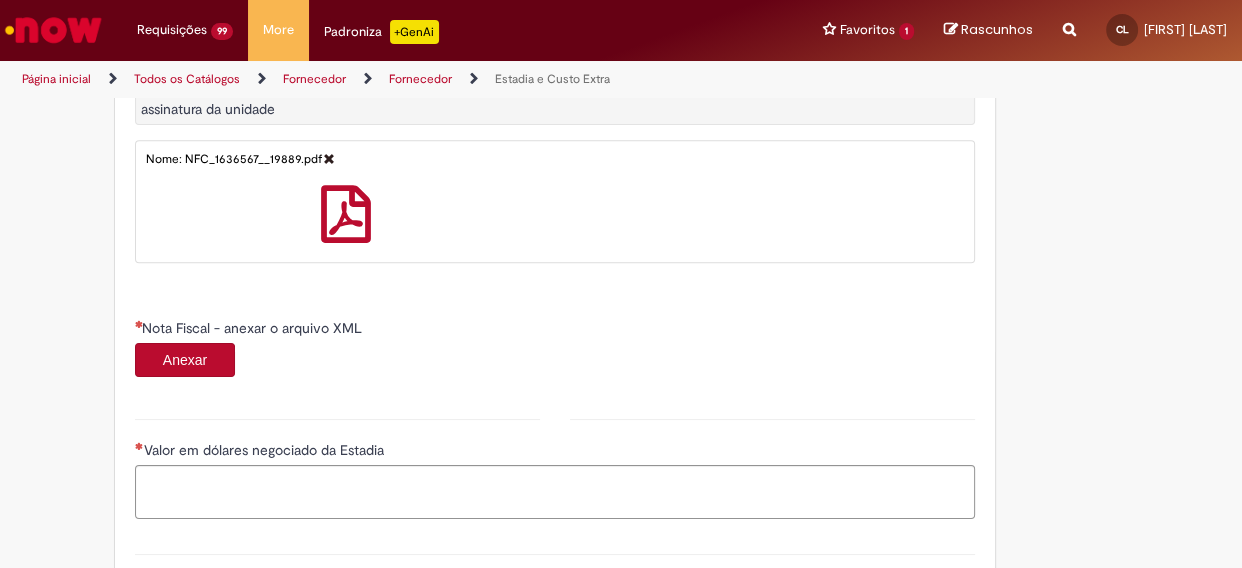 scroll, scrollTop: 1181, scrollLeft: 0, axis: vertical 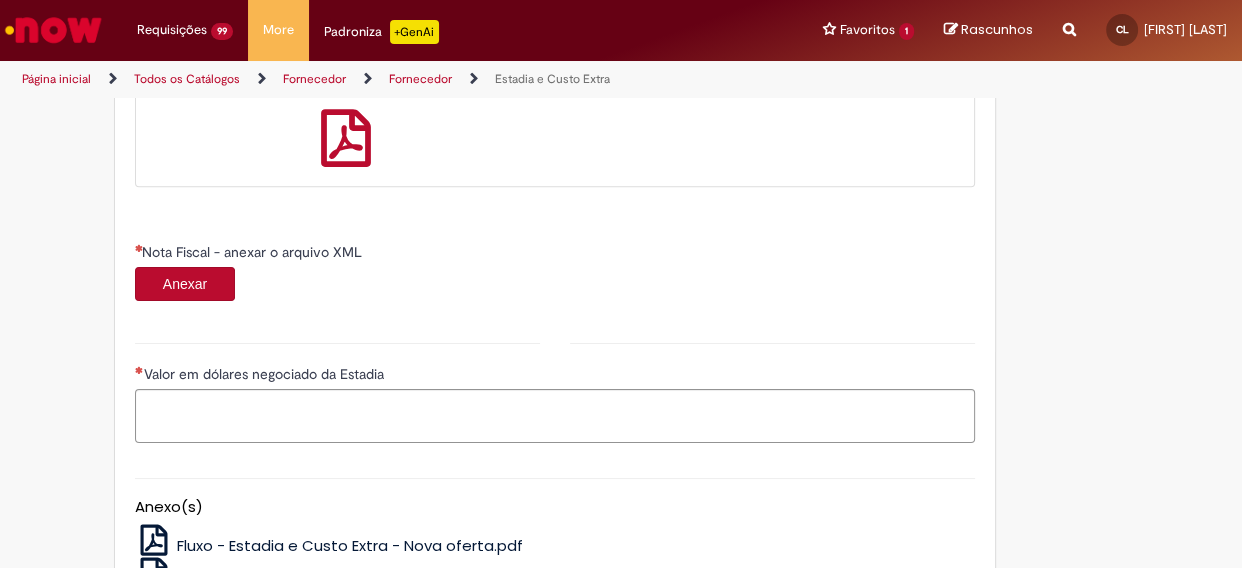 click on "Anexar" at bounding box center [185, 284] 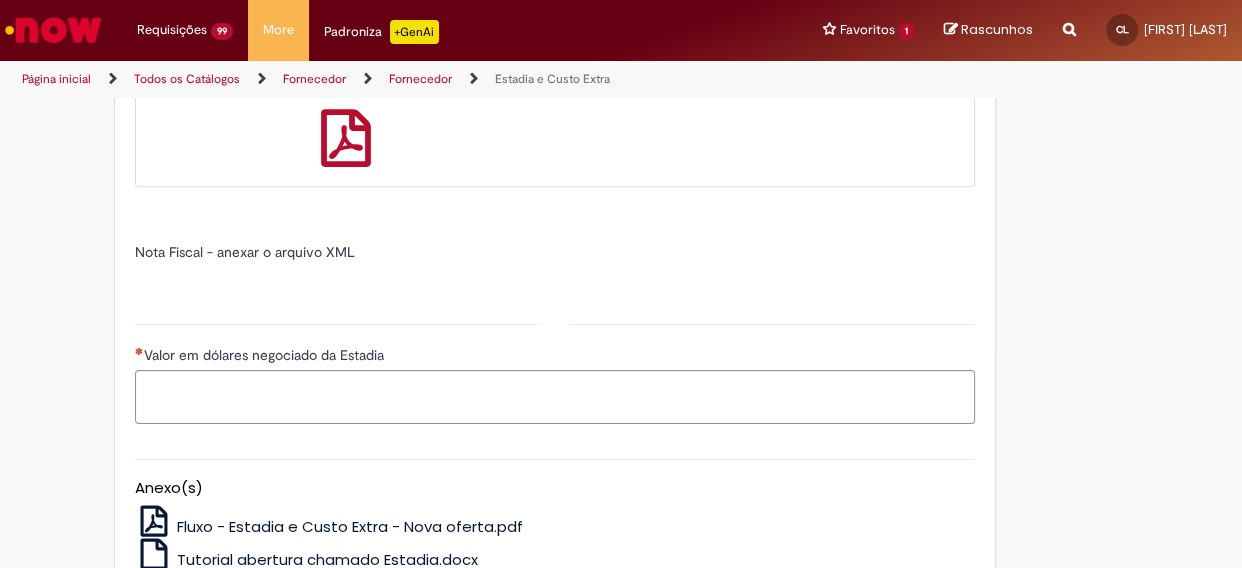 type on "*****" 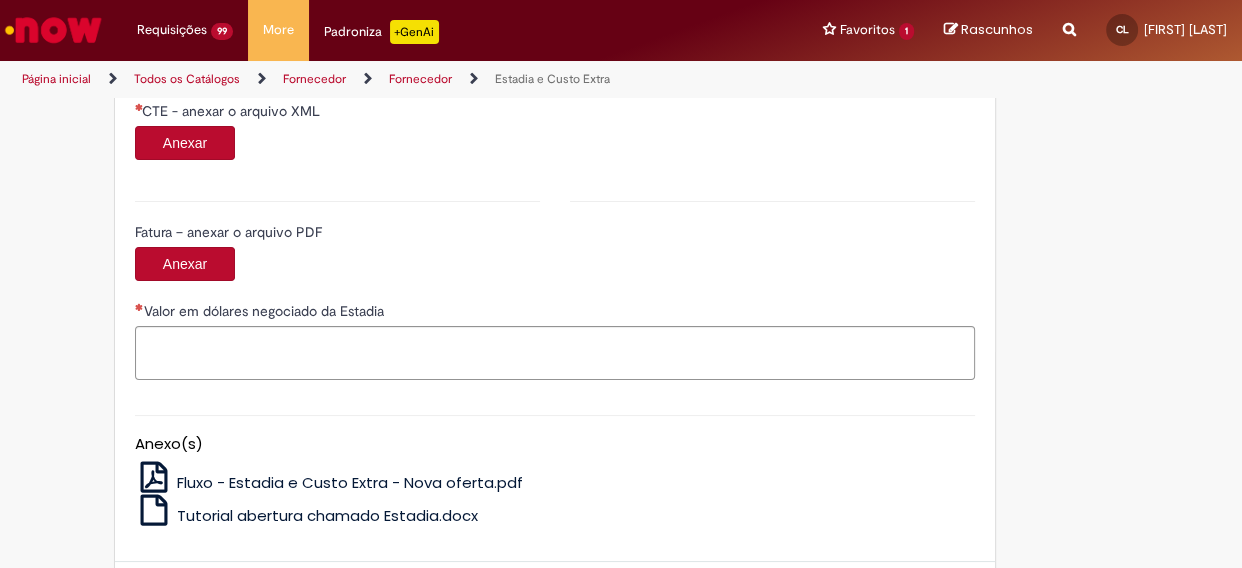 scroll, scrollTop: 1909, scrollLeft: 0, axis: vertical 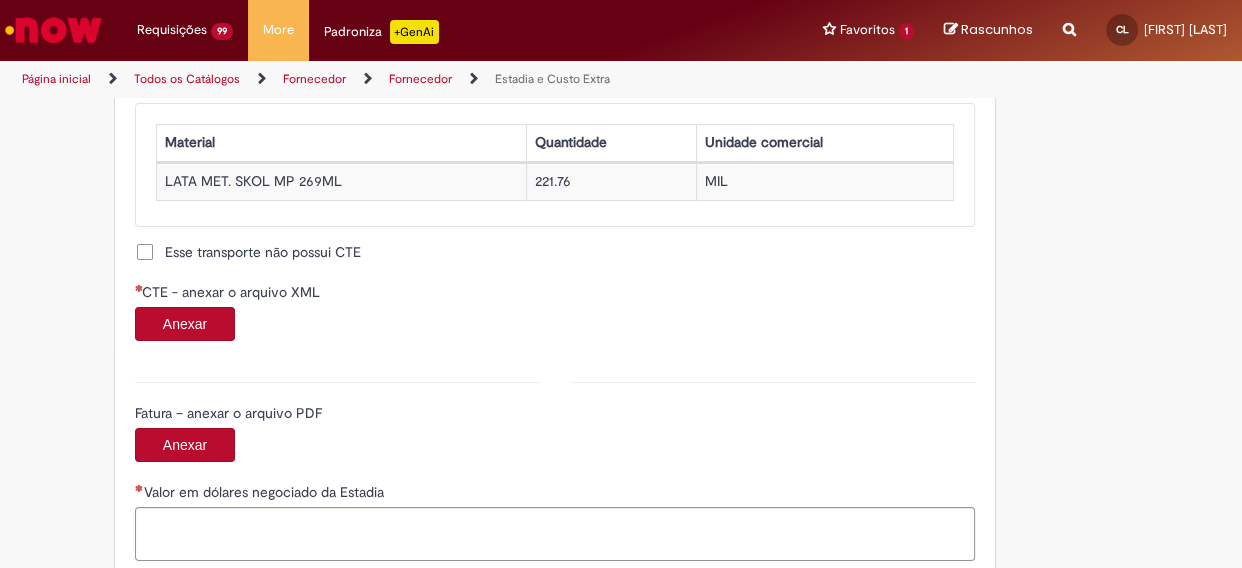 click on "Anexar" at bounding box center (185, 324) 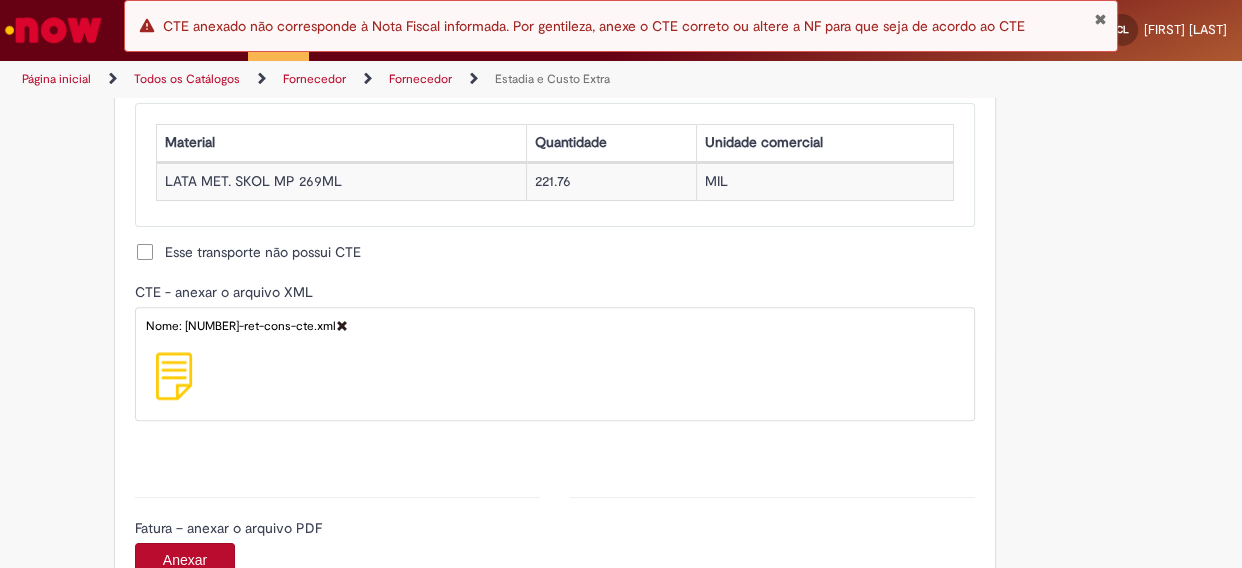 click at bounding box center (342, 325) 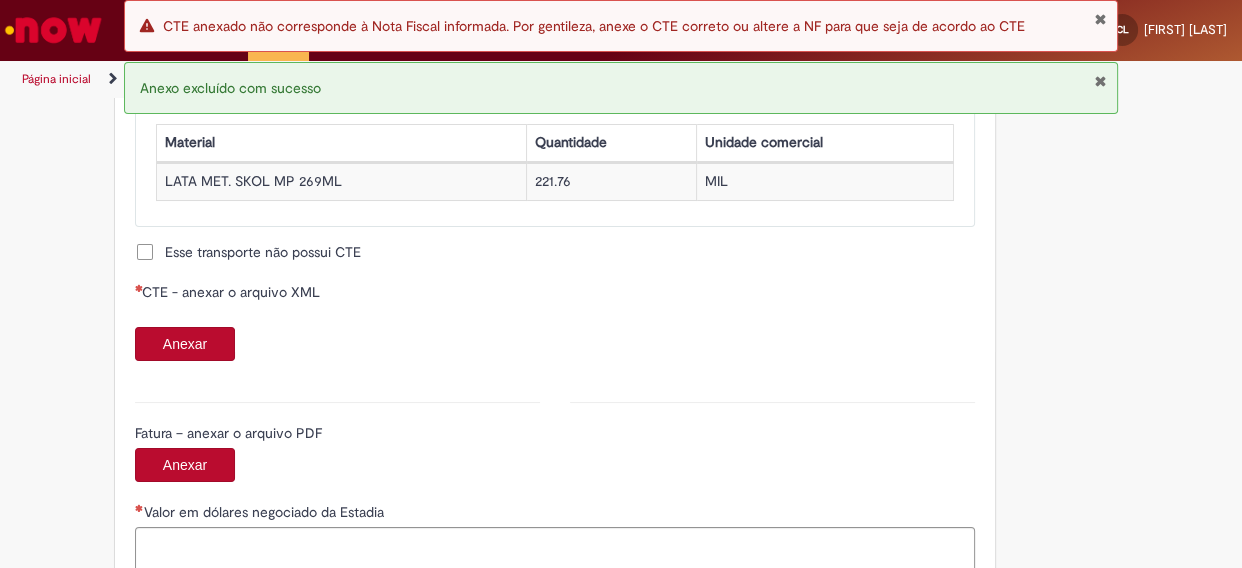click on "Anexar" at bounding box center [185, 344] 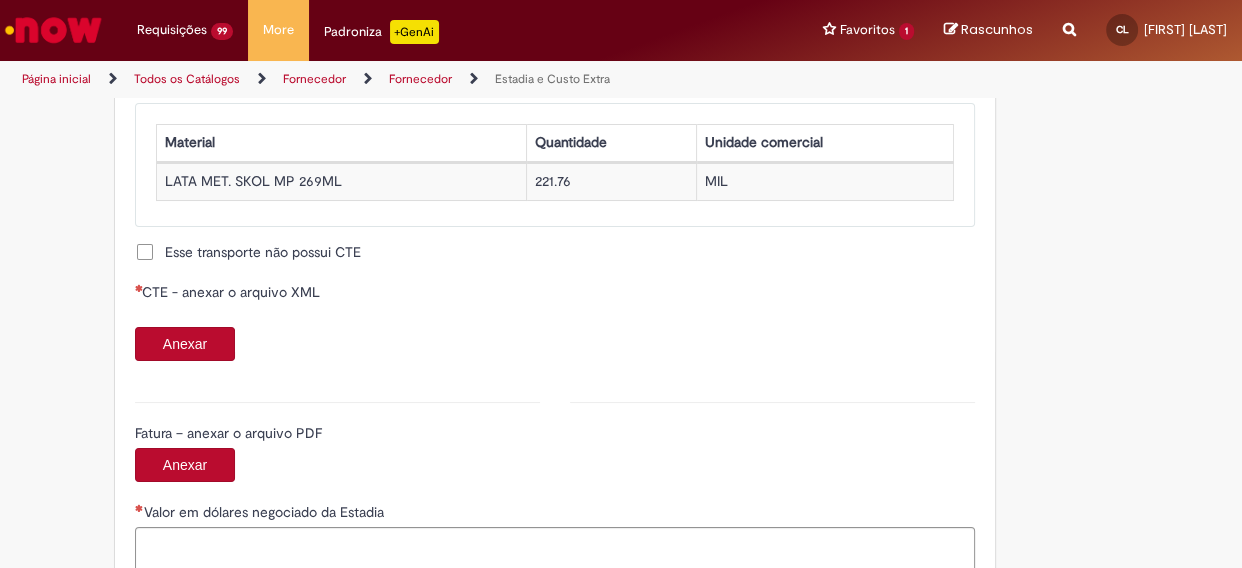 click on "Anexar" at bounding box center [185, 344] 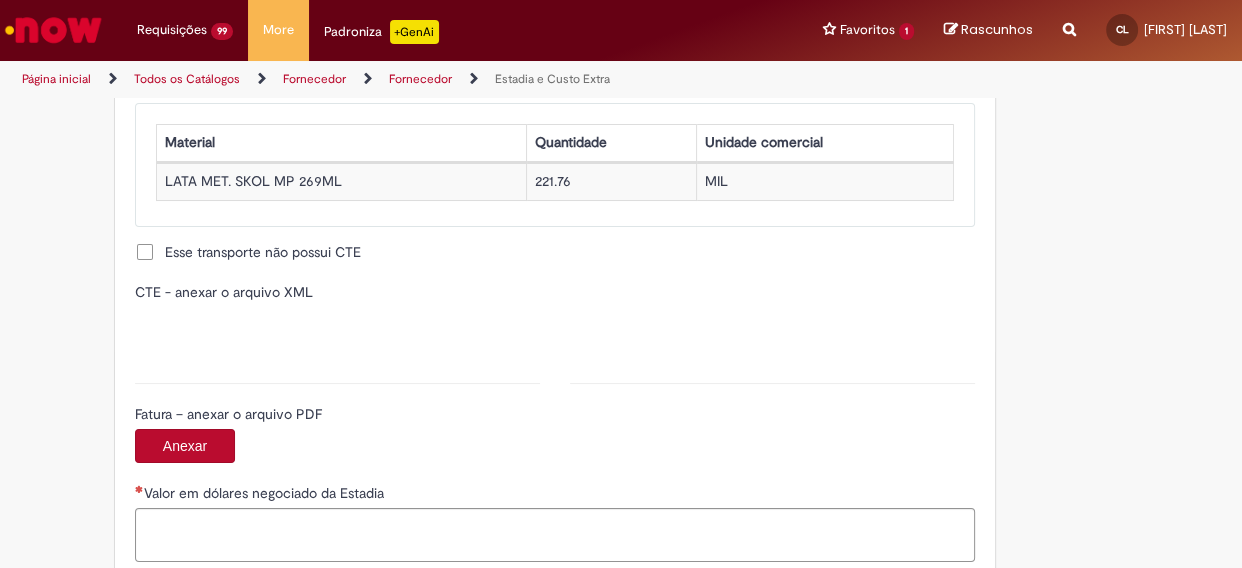 type on "**********" 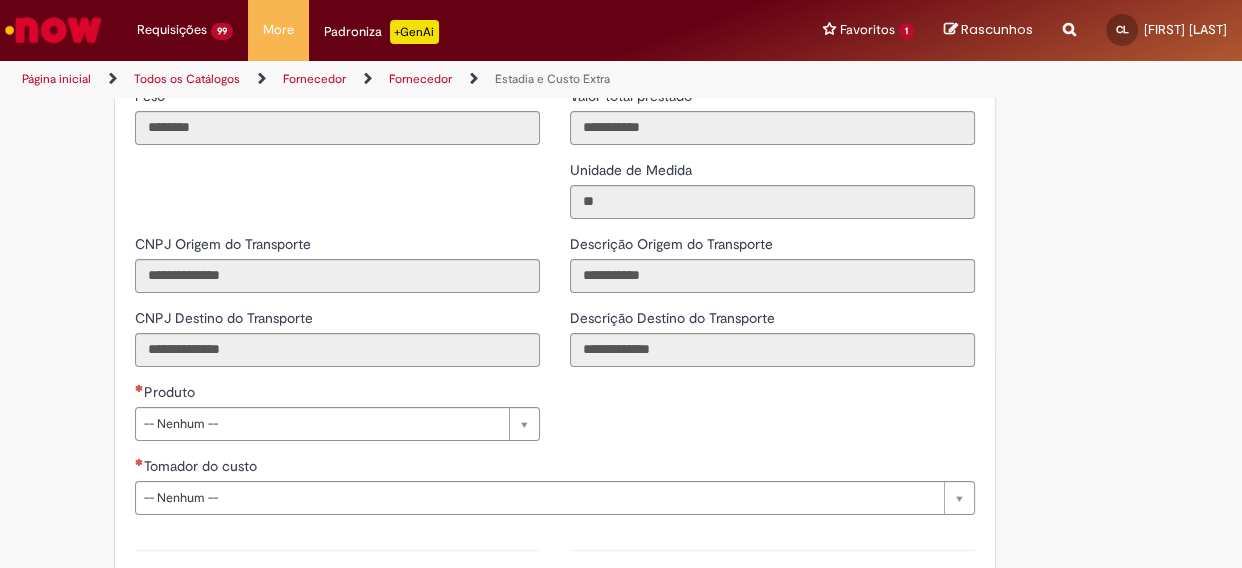 scroll, scrollTop: 2636, scrollLeft: 0, axis: vertical 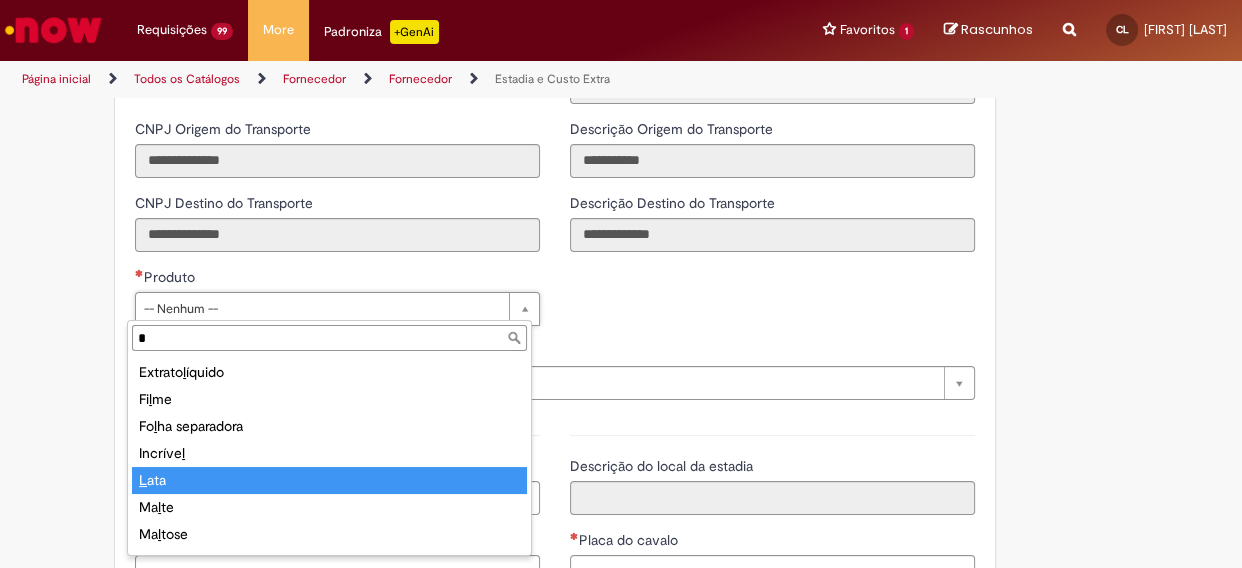 type on "*" 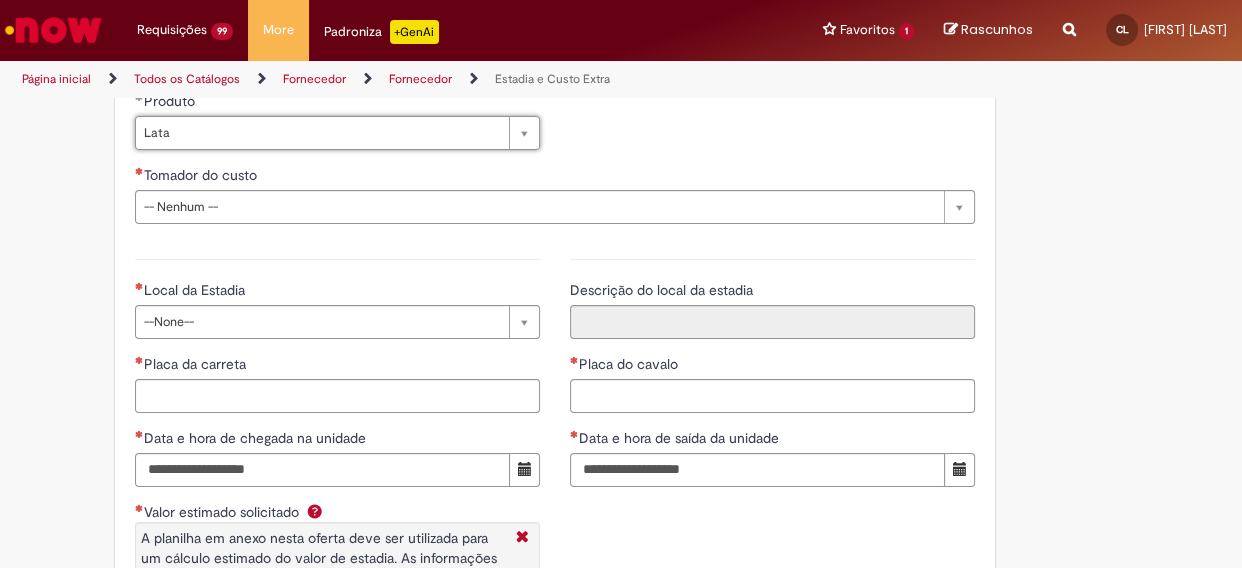 scroll, scrollTop: 2818, scrollLeft: 0, axis: vertical 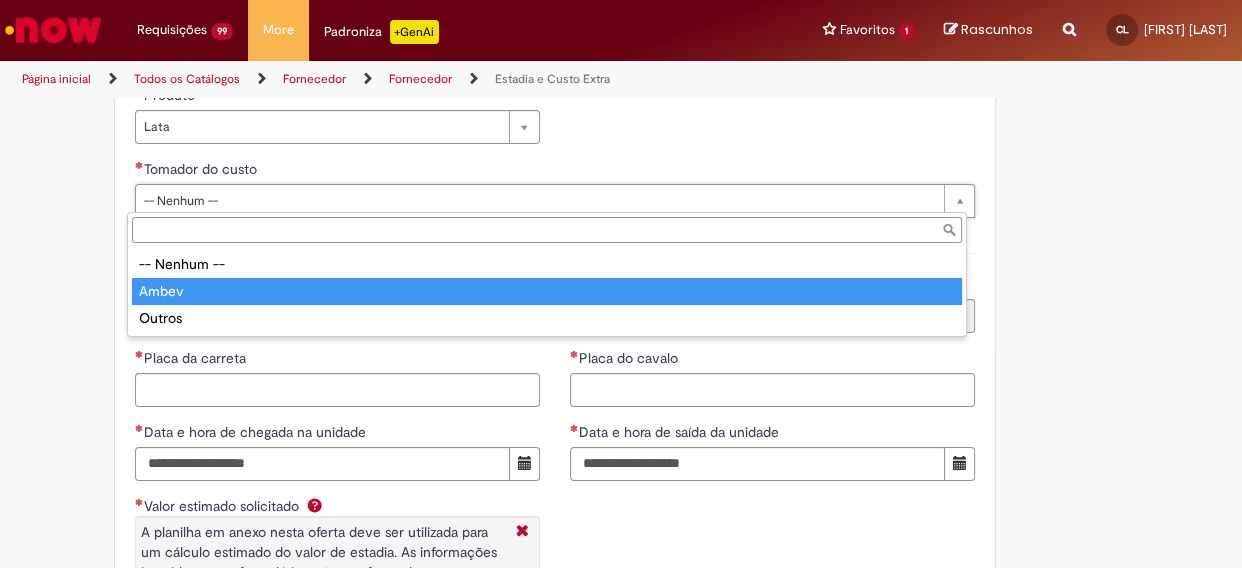 type on "*****" 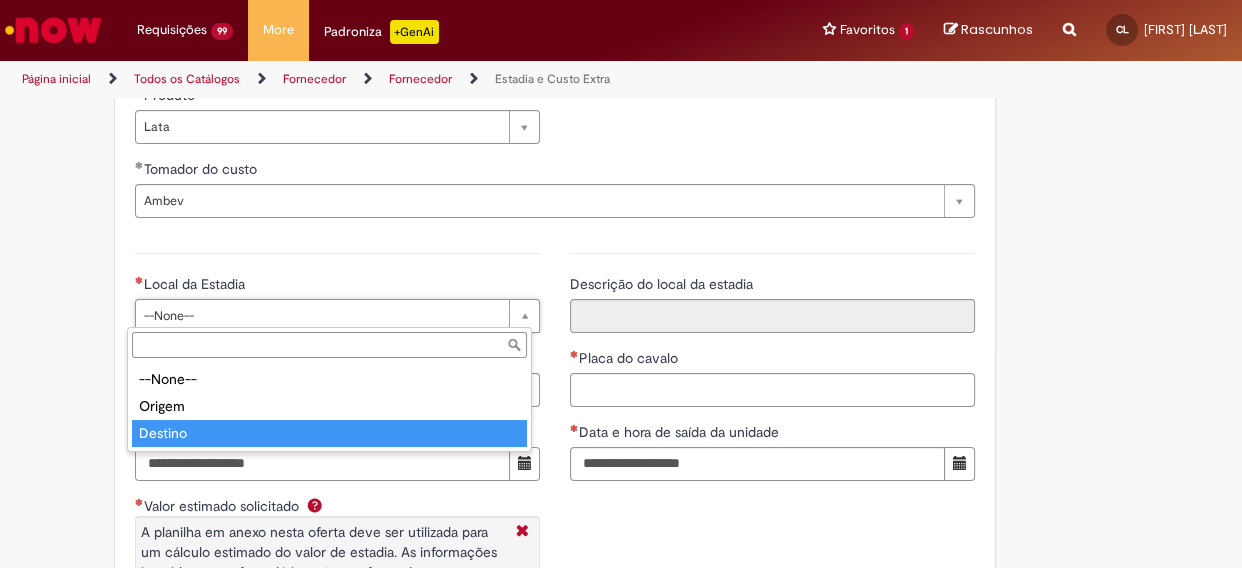 type on "*******" 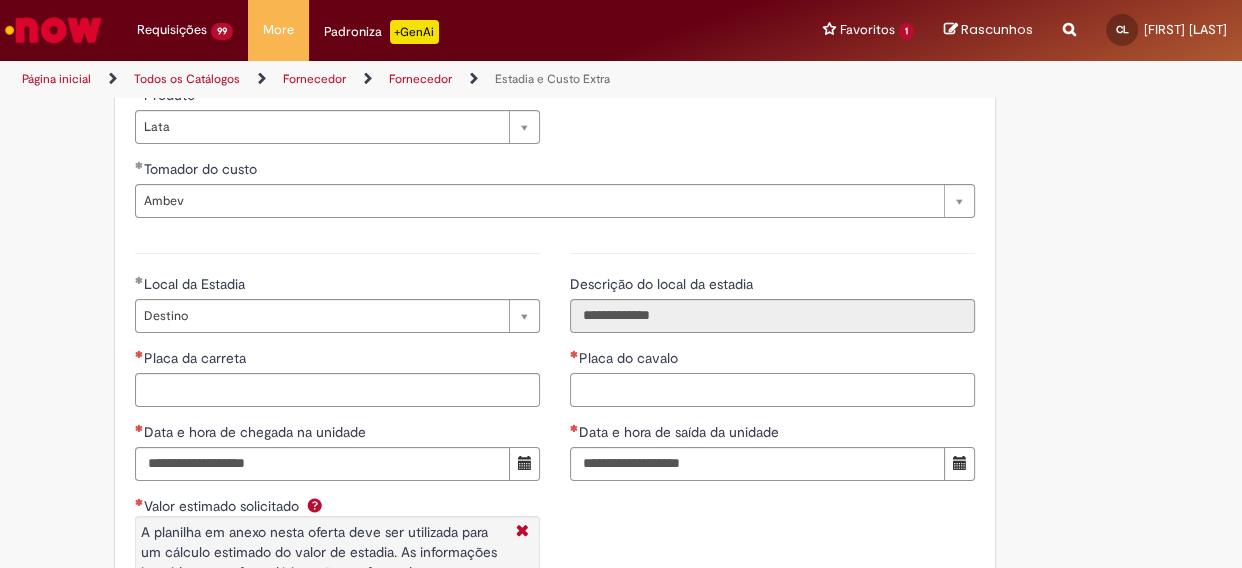 click on "Placa do cavalo" at bounding box center (772, 390) 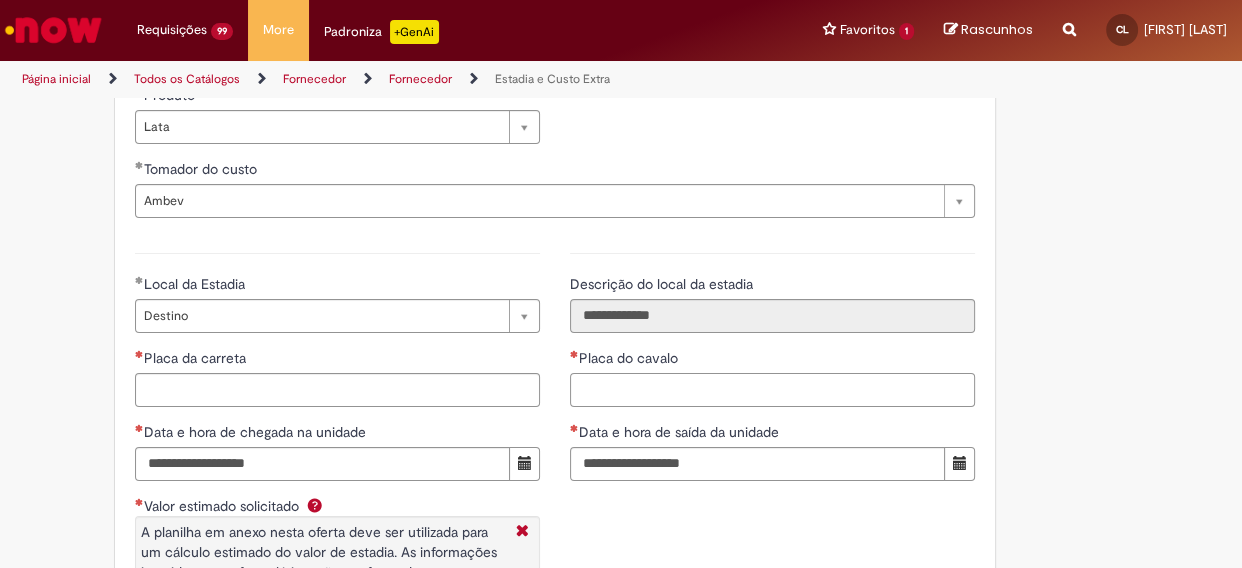 type on "*" 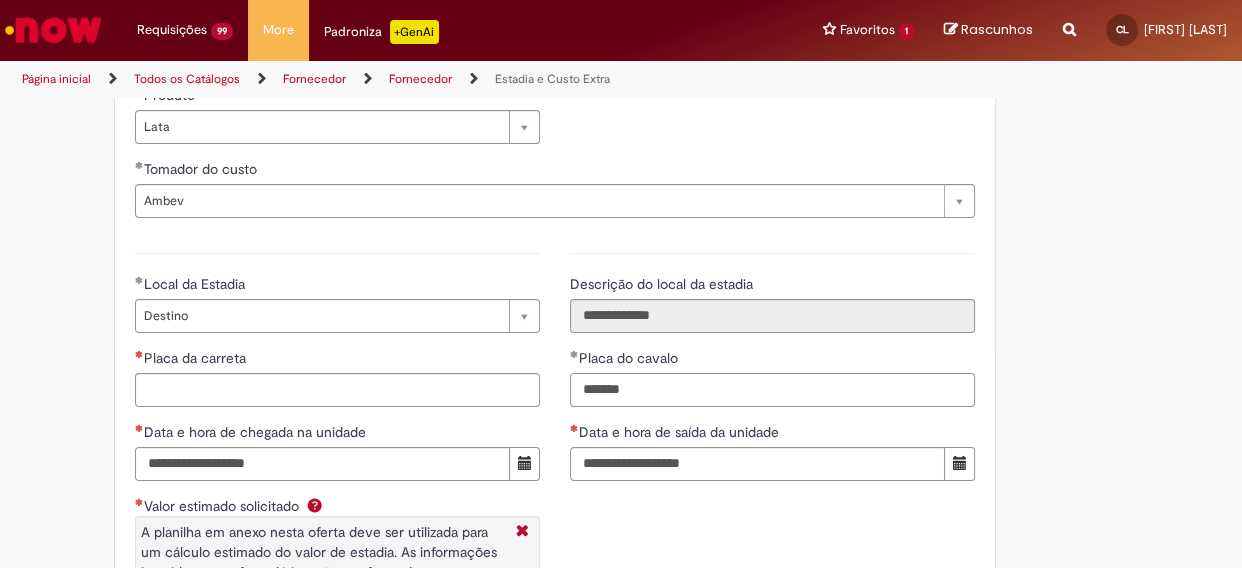 type on "*******" 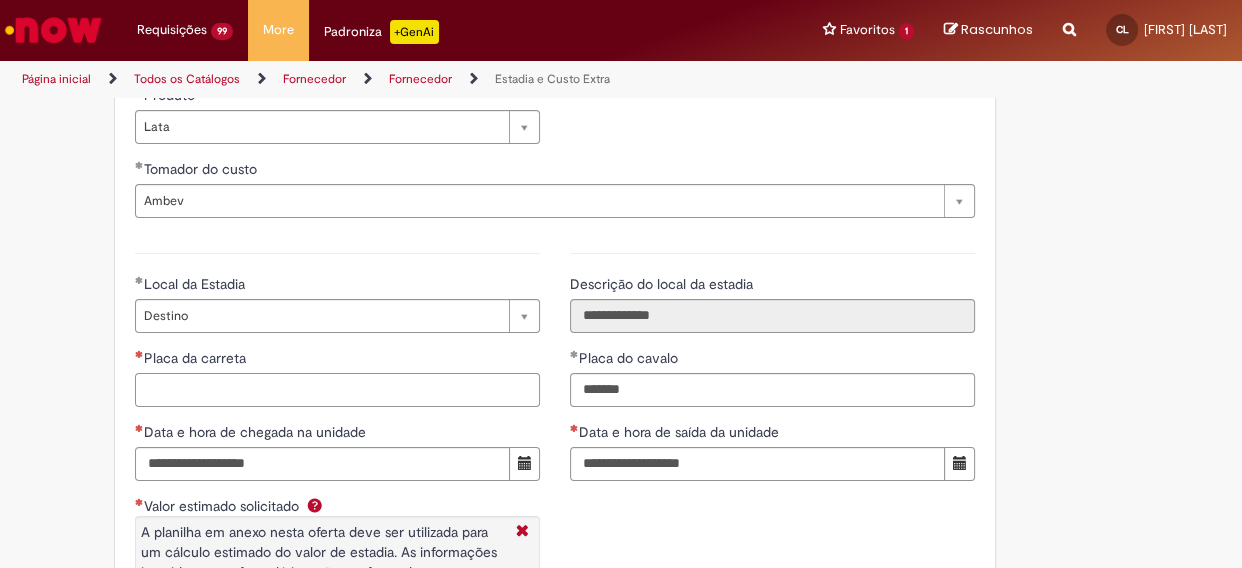 click on "Placa da carreta" at bounding box center (337, 390) 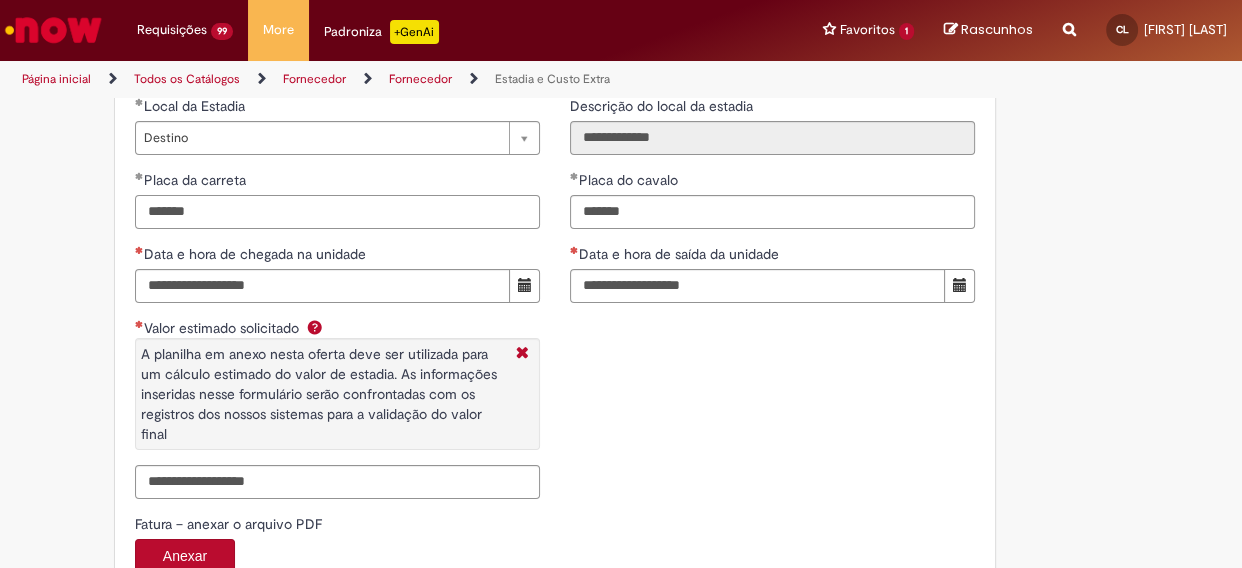 scroll, scrollTop: 3000, scrollLeft: 0, axis: vertical 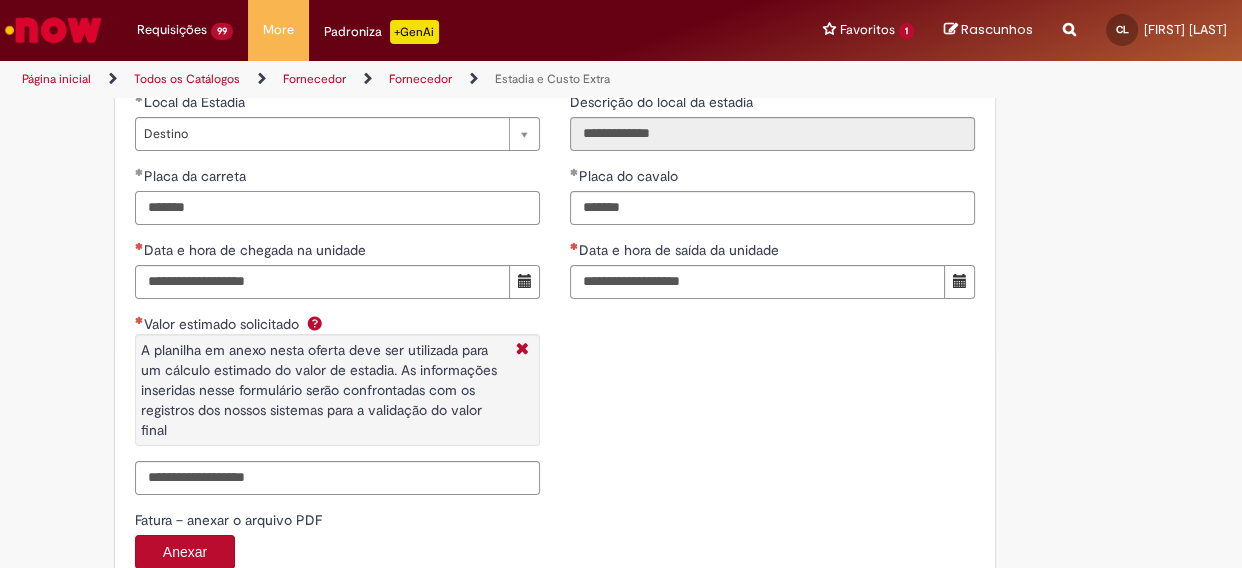 type on "*******" 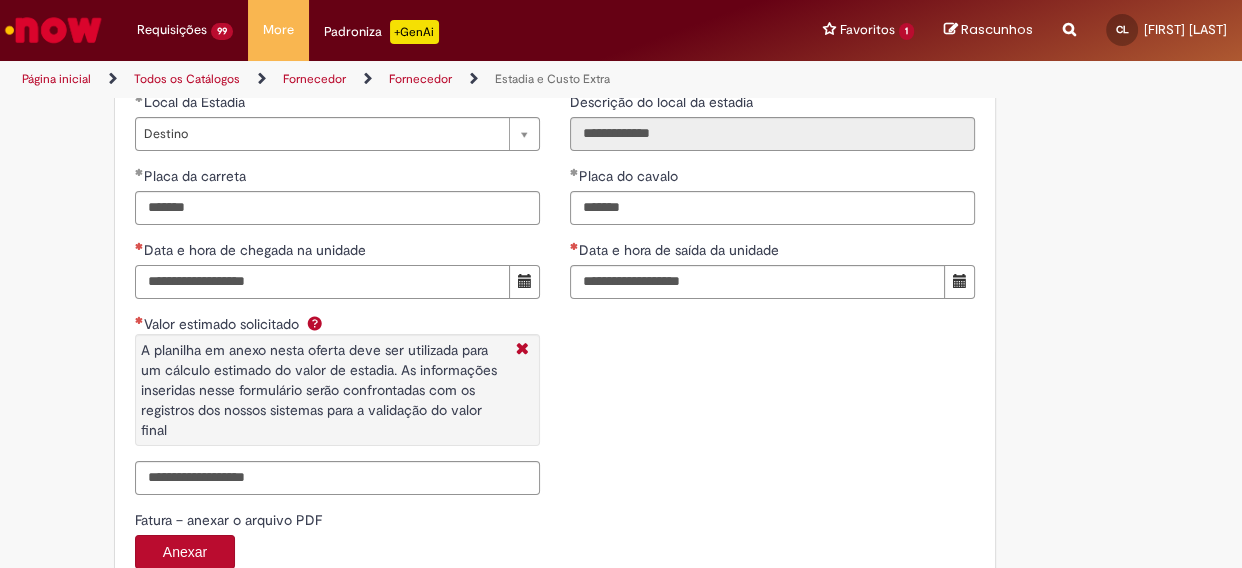 click on "Data e hora de chegada na unidade" at bounding box center (322, 282) 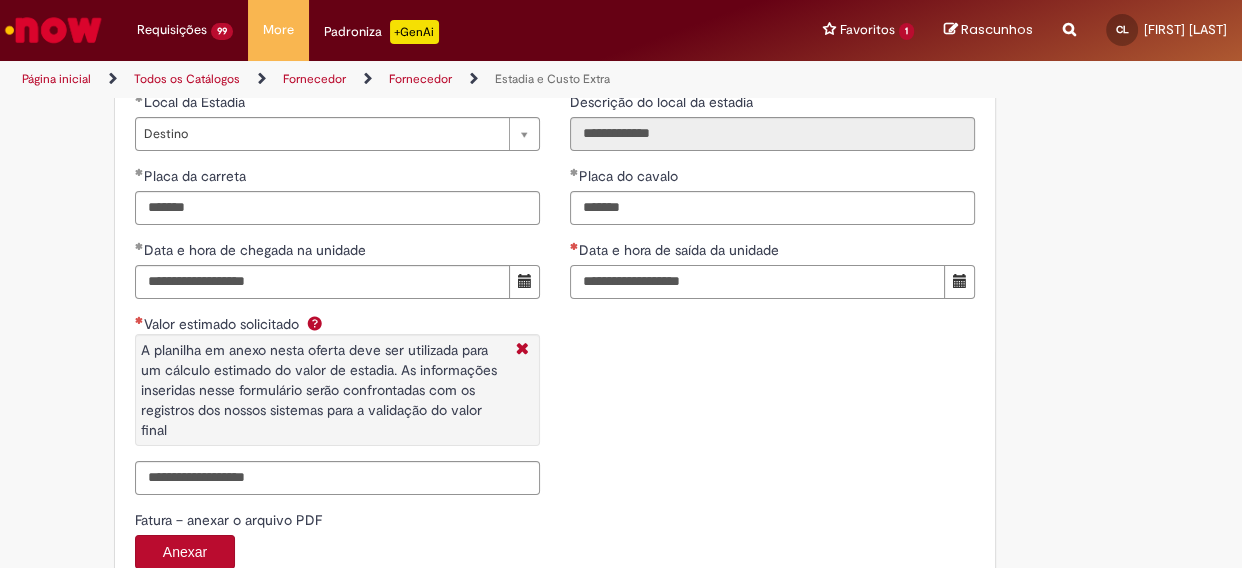 click on "Data e hora de saída da unidade" at bounding box center (757, 282) 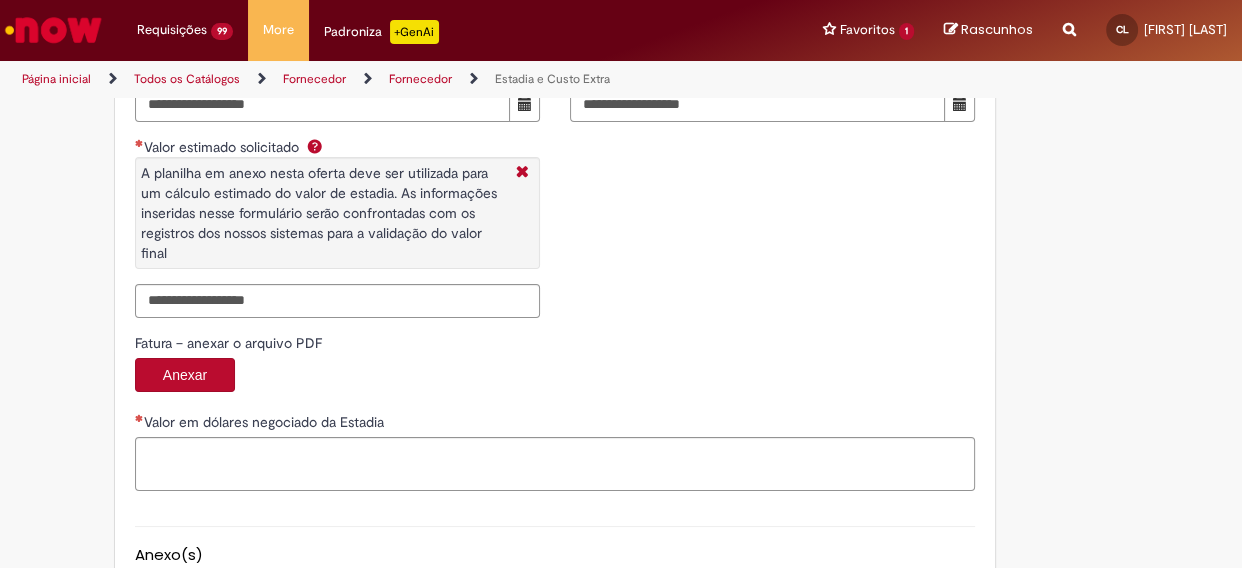 scroll, scrollTop: 3181, scrollLeft: 0, axis: vertical 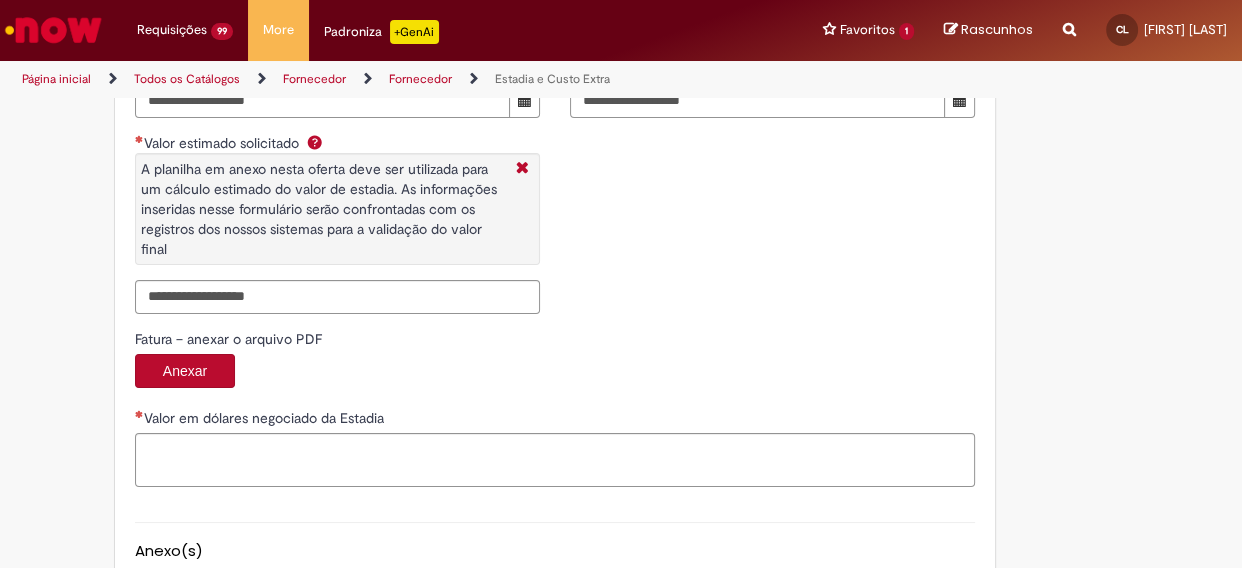 type on "**********" 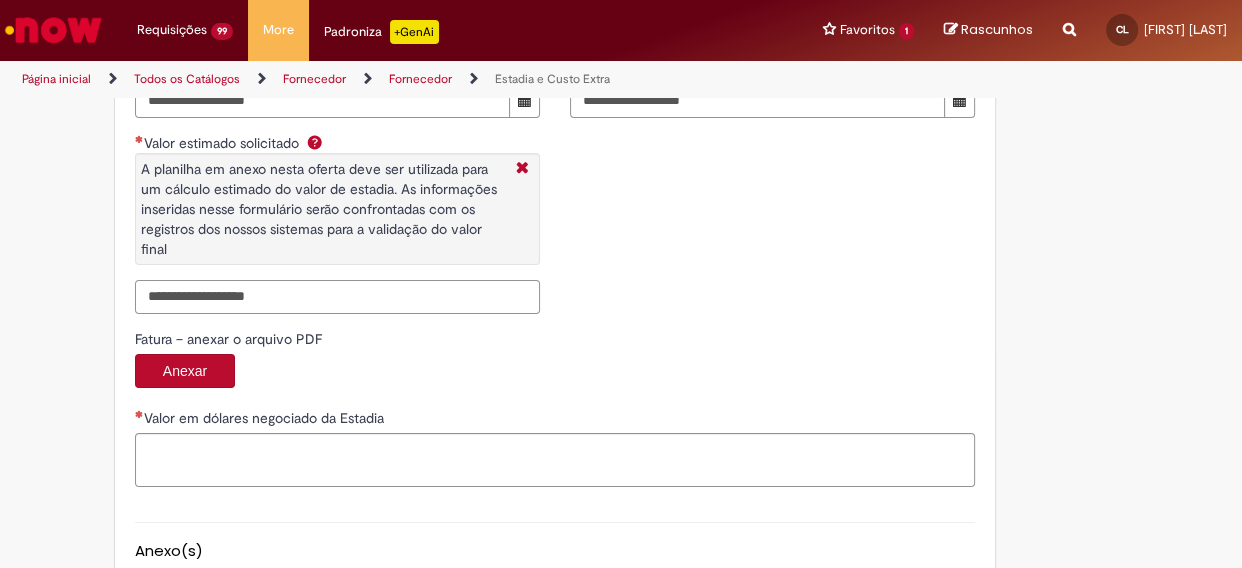 click on "Valor estimado solicitado A planilha em anexo nesta oferta deve ser utilizada para um cálculo estimado do valor de estadia. As informações inseridas nesse formulário serão confrontadas com os registros dos nossos sistemas para a validação do valor final" at bounding box center (337, 297) 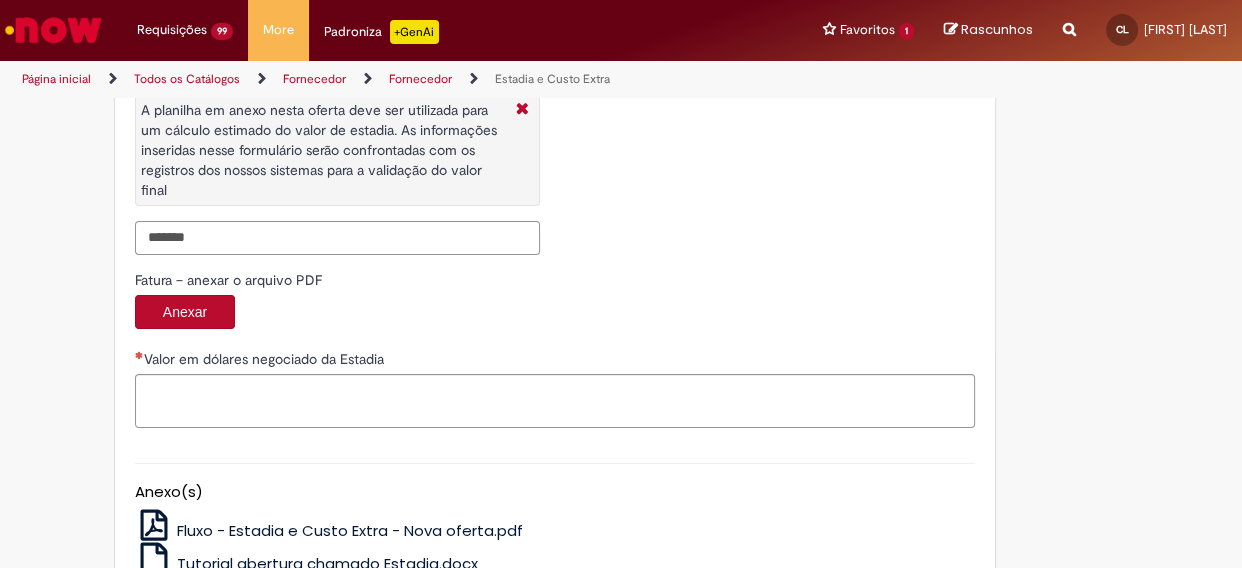 scroll, scrollTop: 3272, scrollLeft: 0, axis: vertical 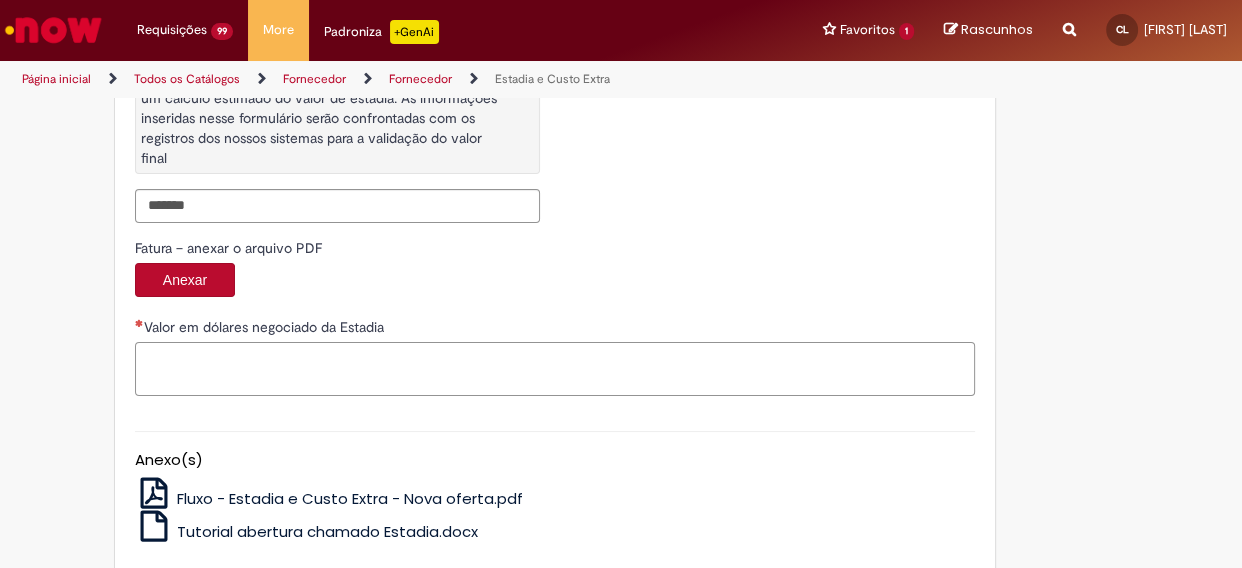 click on "Valor em dólares negociado da Estadia" at bounding box center (555, 369) 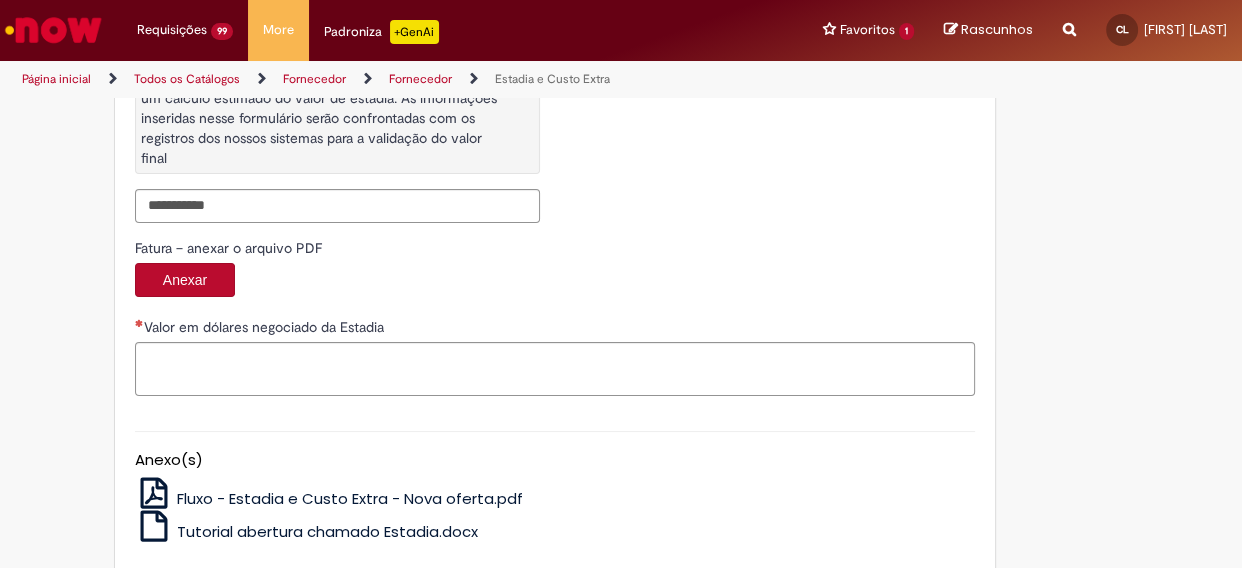 click on "Valor em dólares negociado da Estadia" at bounding box center [555, 329] 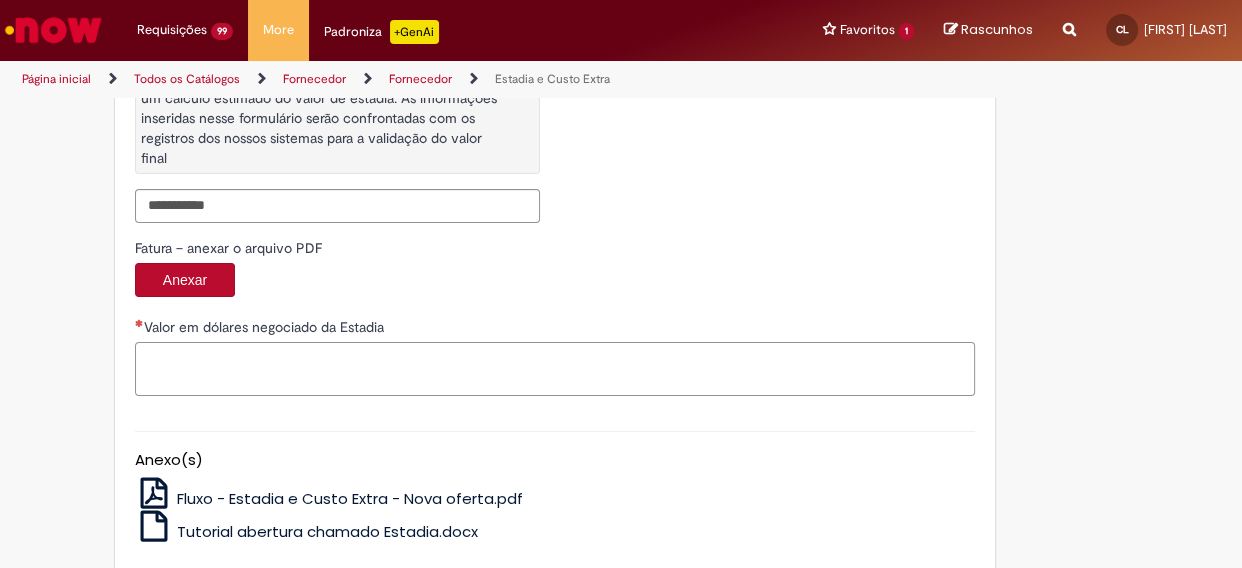 click on "Valor em dólares negociado da Estadia" at bounding box center [555, 369] 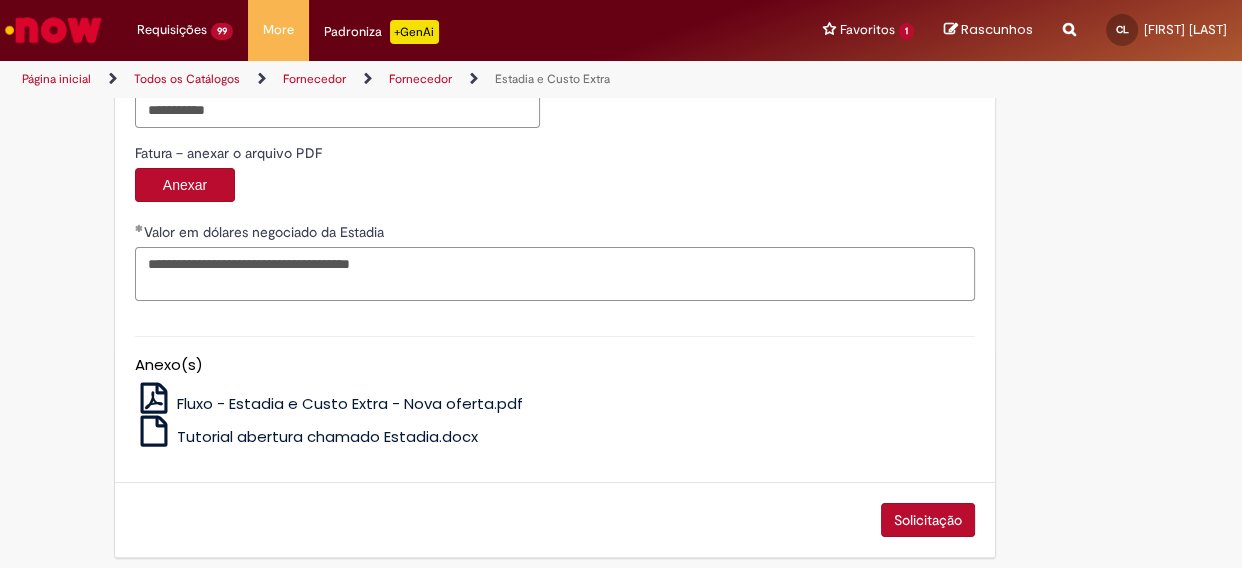 scroll, scrollTop: 3379, scrollLeft: 0, axis: vertical 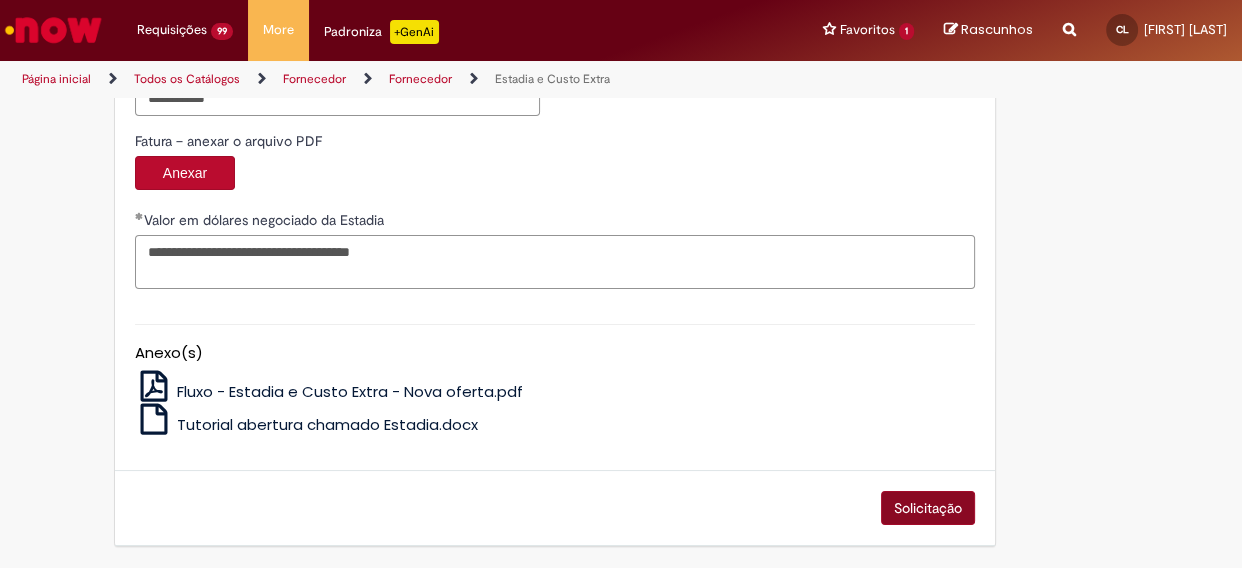 type on "**********" 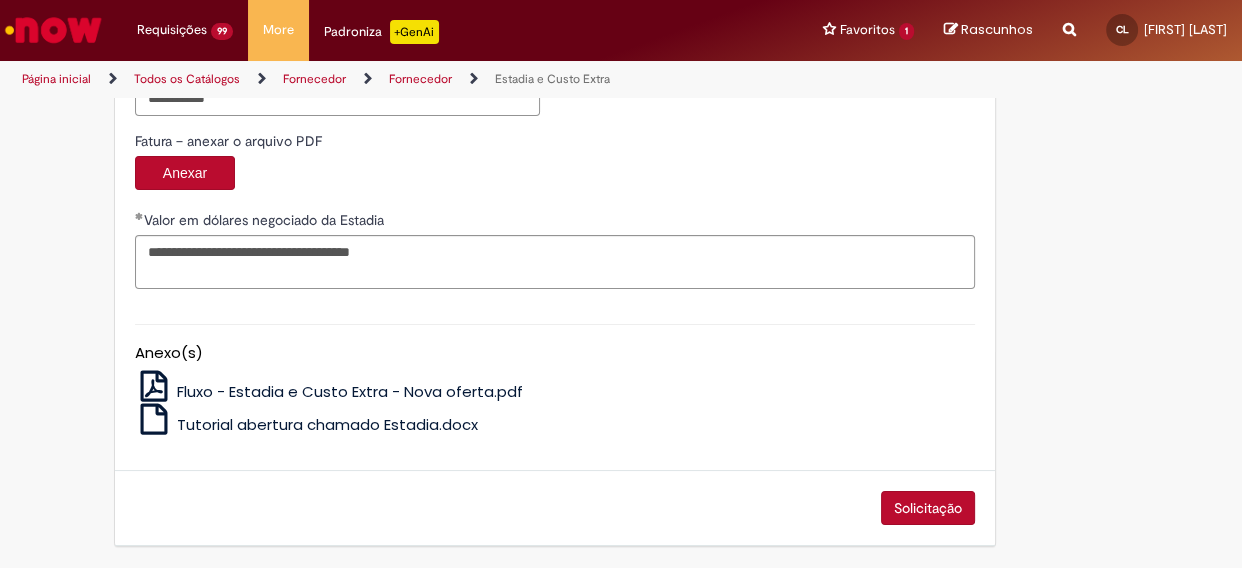 click on "Solicitação" at bounding box center (928, 508) 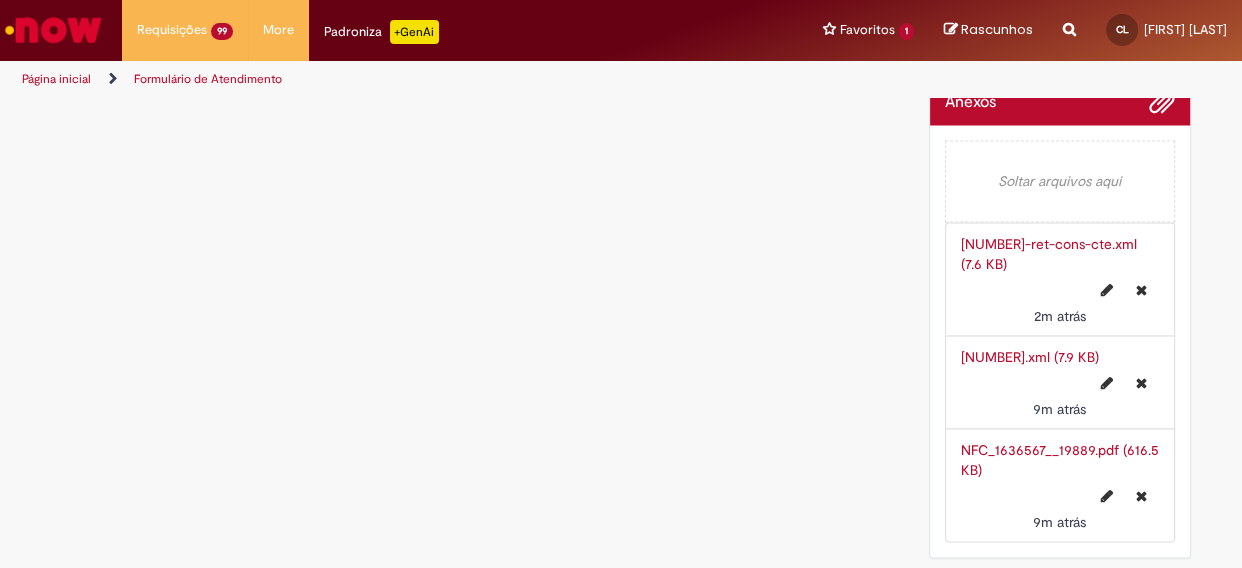 scroll, scrollTop: 0, scrollLeft: 0, axis: both 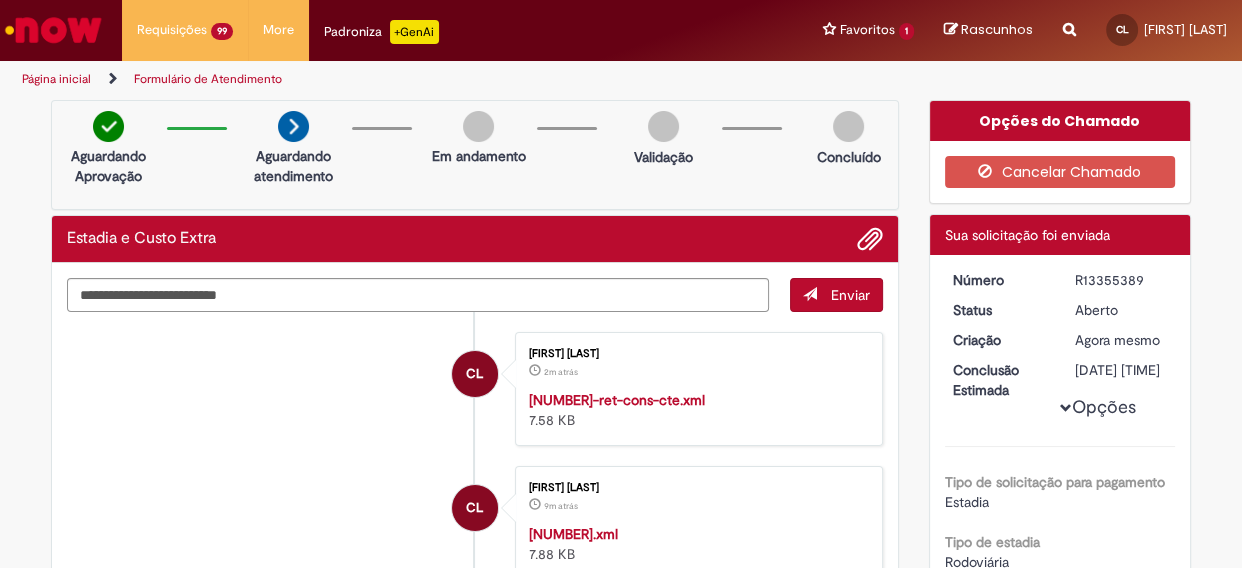 drag, startPoint x: 1068, startPoint y: 280, endPoint x: 1137, endPoint y: 280, distance: 69 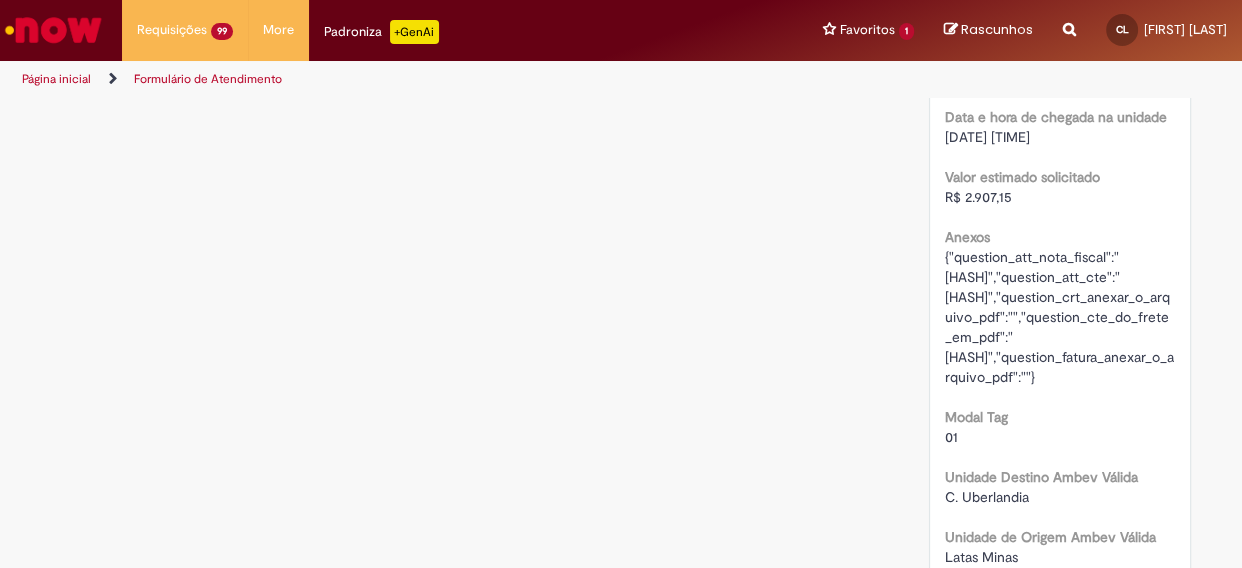 scroll, scrollTop: 2545, scrollLeft: 0, axis: vertical 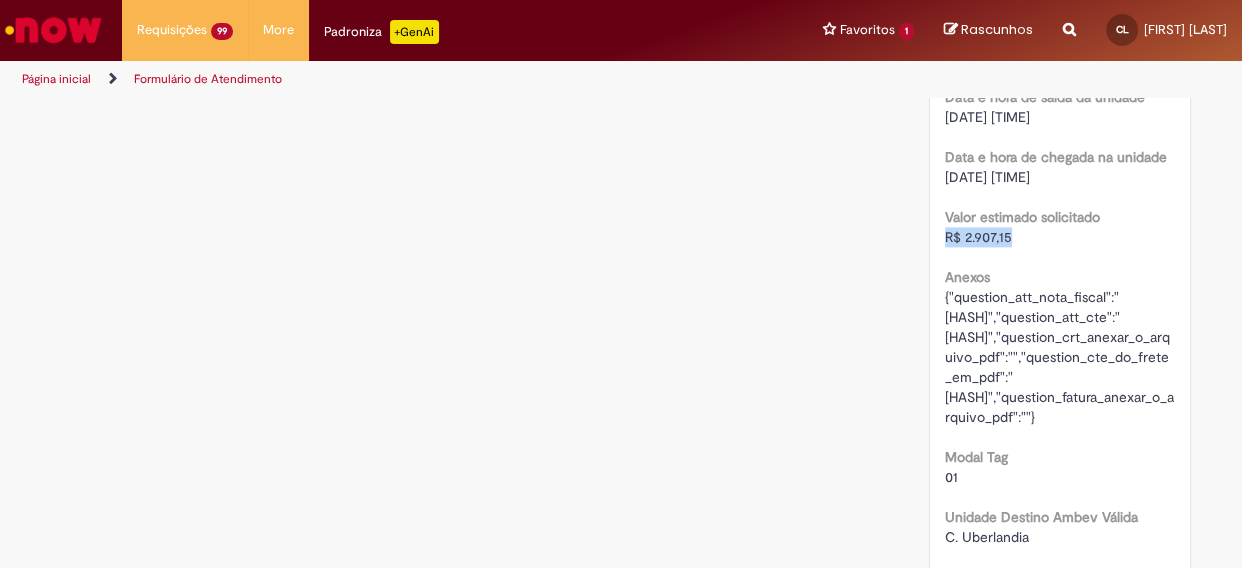 drag, startPoint x: 934, startPoint y: 351, endPoint x: 1017, endPoint y: 355, distance: 83.09633 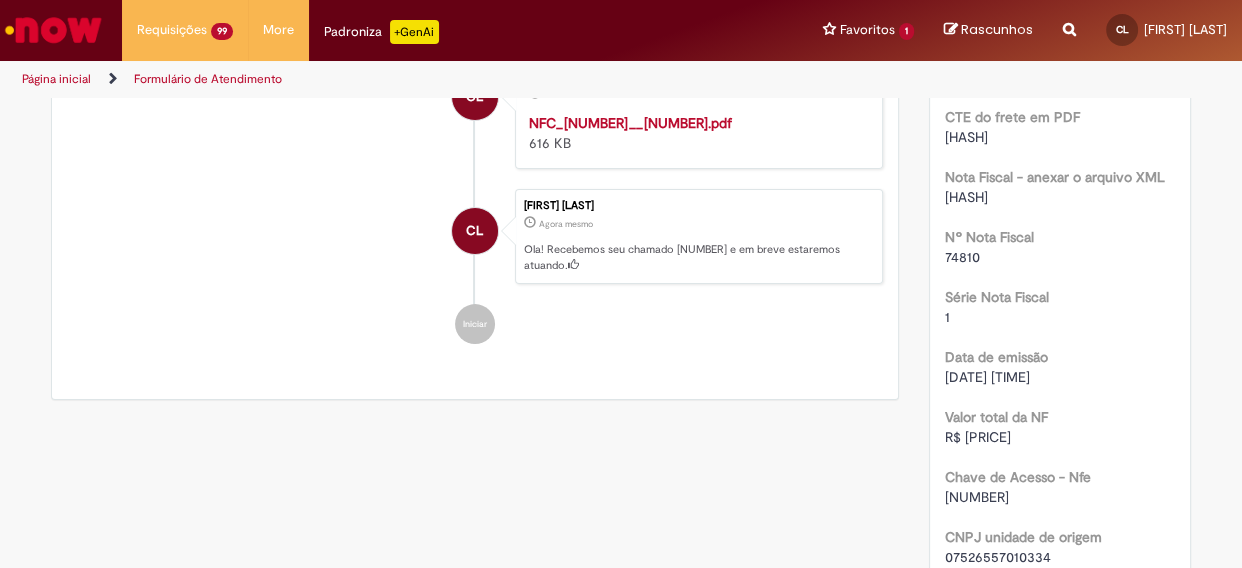 scroll, scrollTop: 0, scrollLeft: 0, axis: both 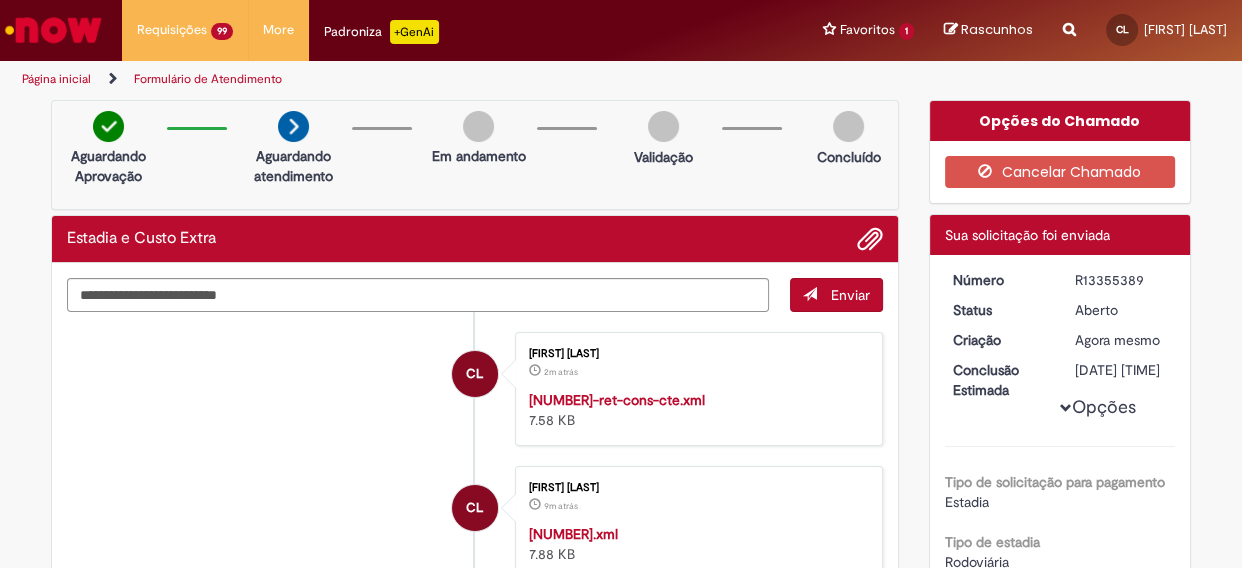 click on "Página inicial" at bounding box center [56, 79] 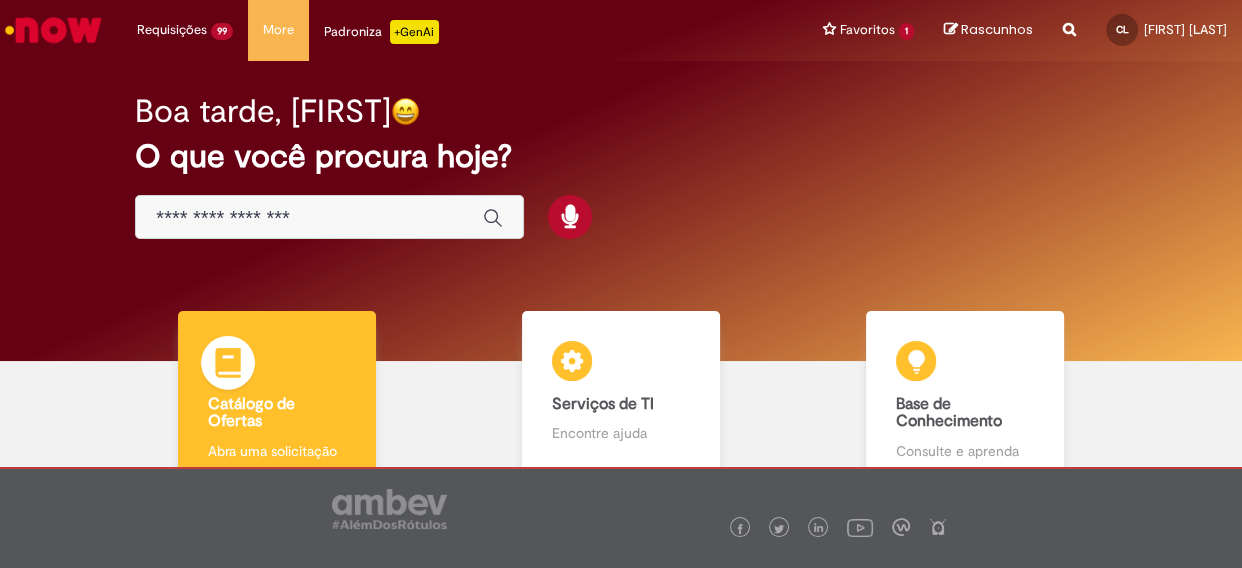 click on "Catálogo de Ofertas" at bounding box center [251, 413] 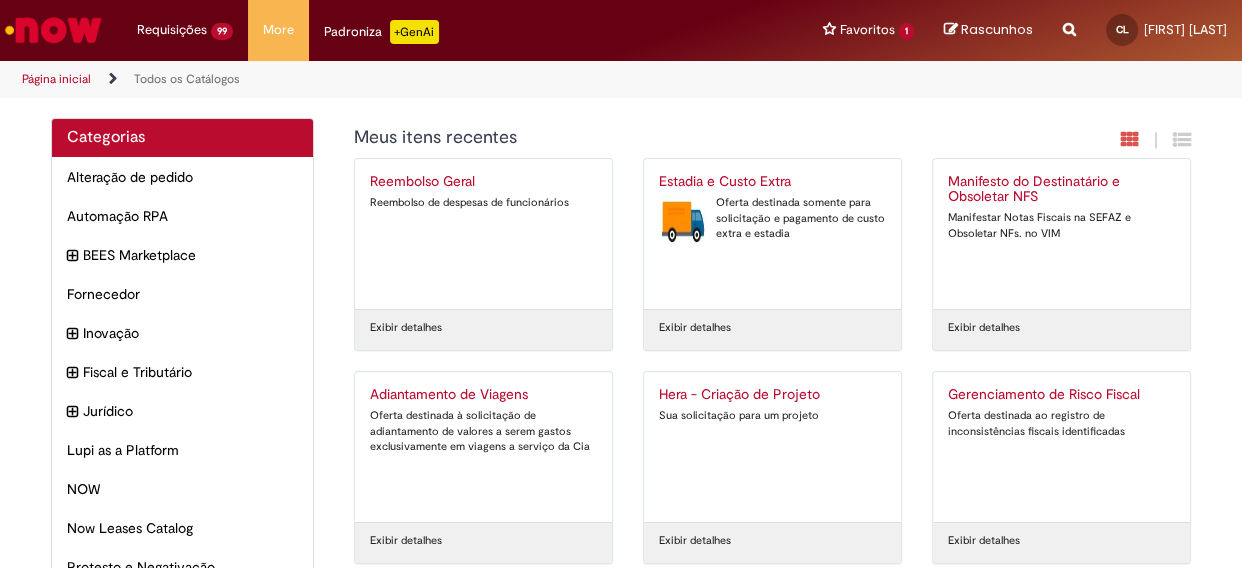 click on "Estadia e Custo Extra
Oferta destinada somente para solicitação e pagamento de custo extra e estadia" at bounding box center [772, 234] 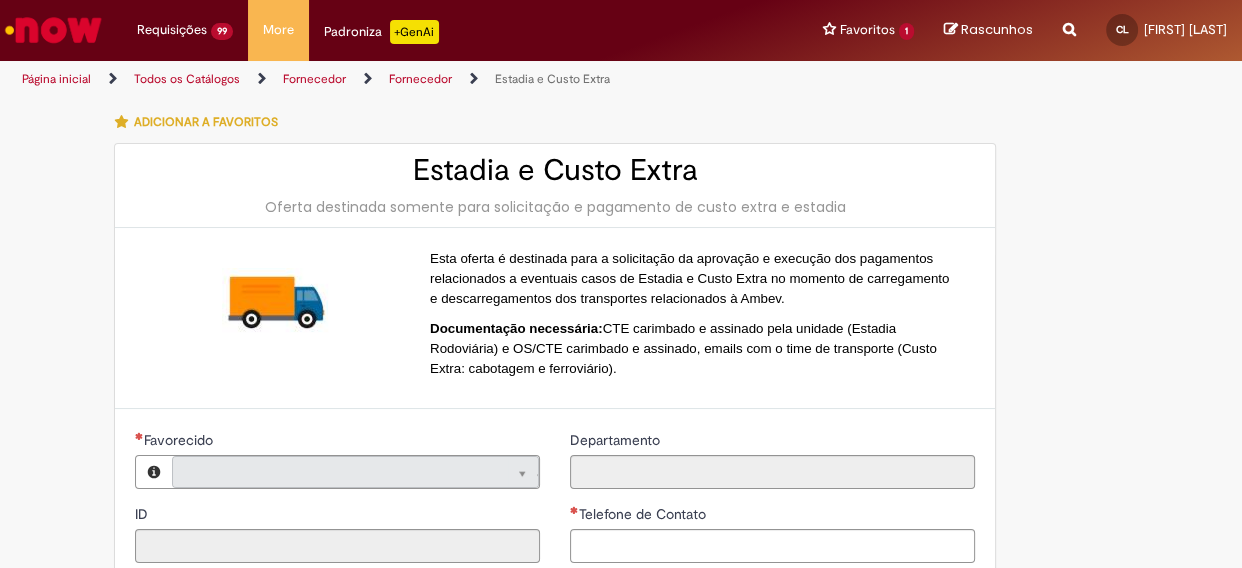 type on "**********" 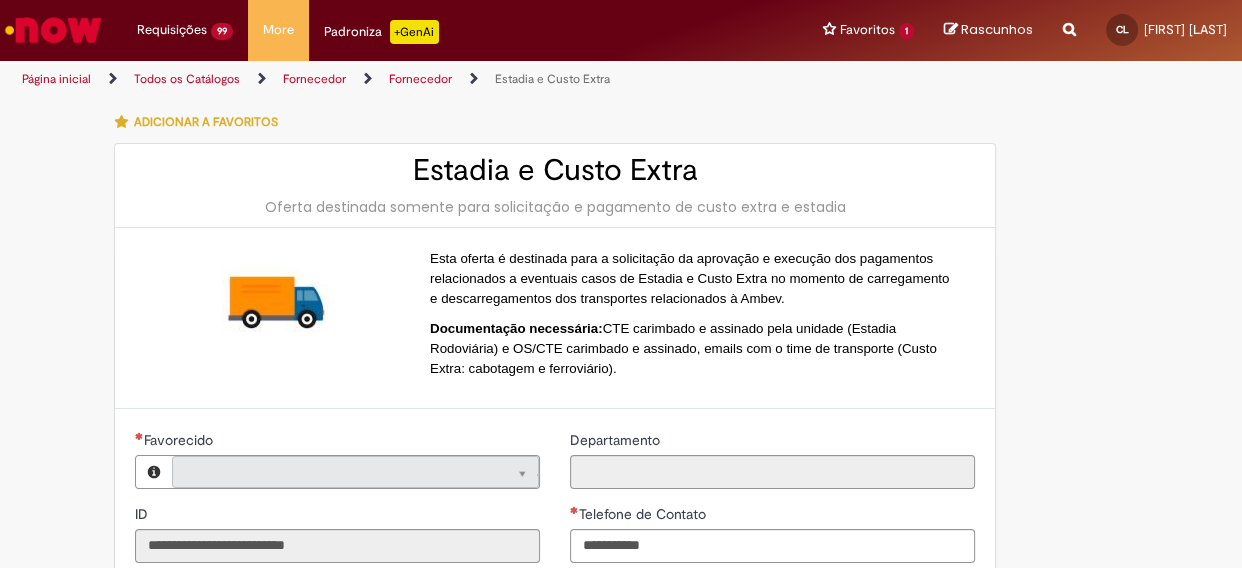 type on "**********" 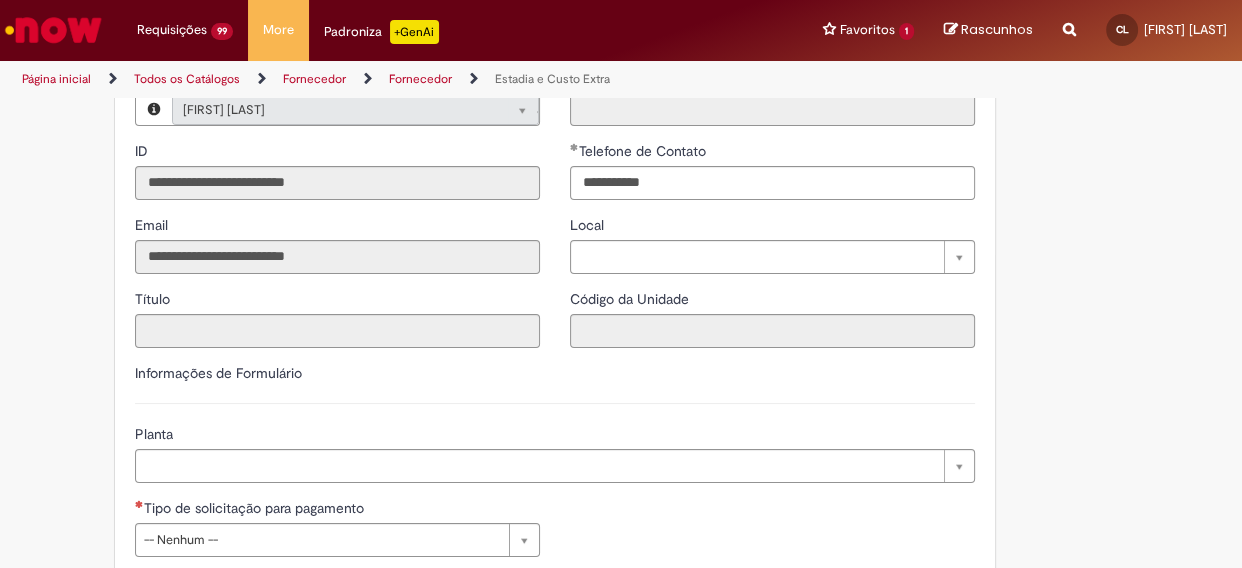 type on "**********" 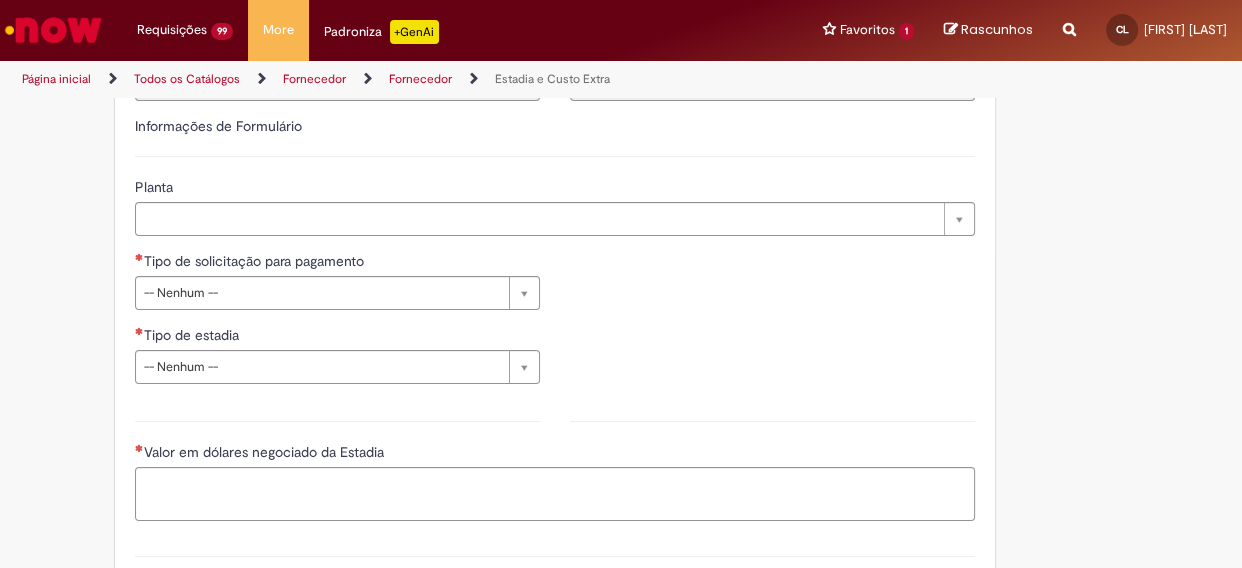 scroll, scrollTop: 636, scrollLeft: 0, axis: vertical 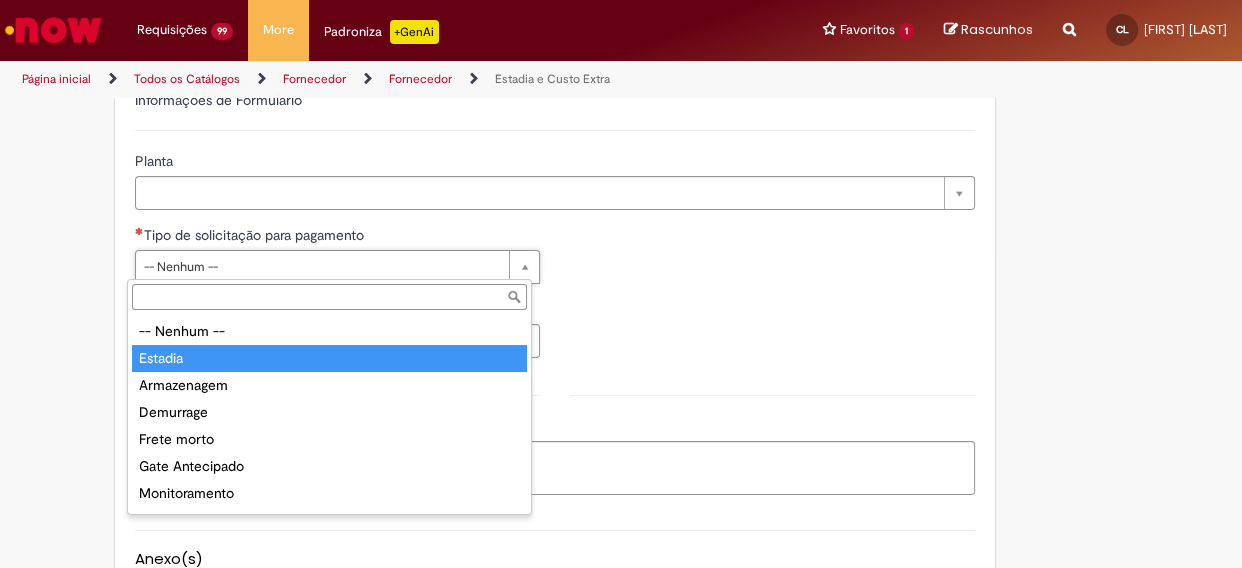 type on "*******" 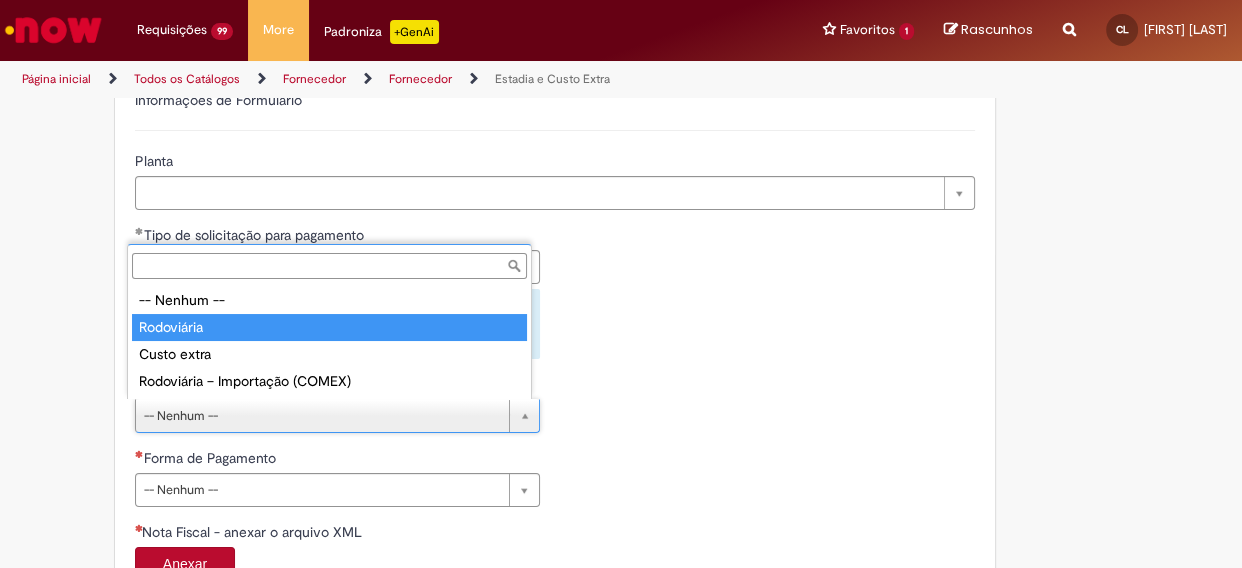 type on "**********" 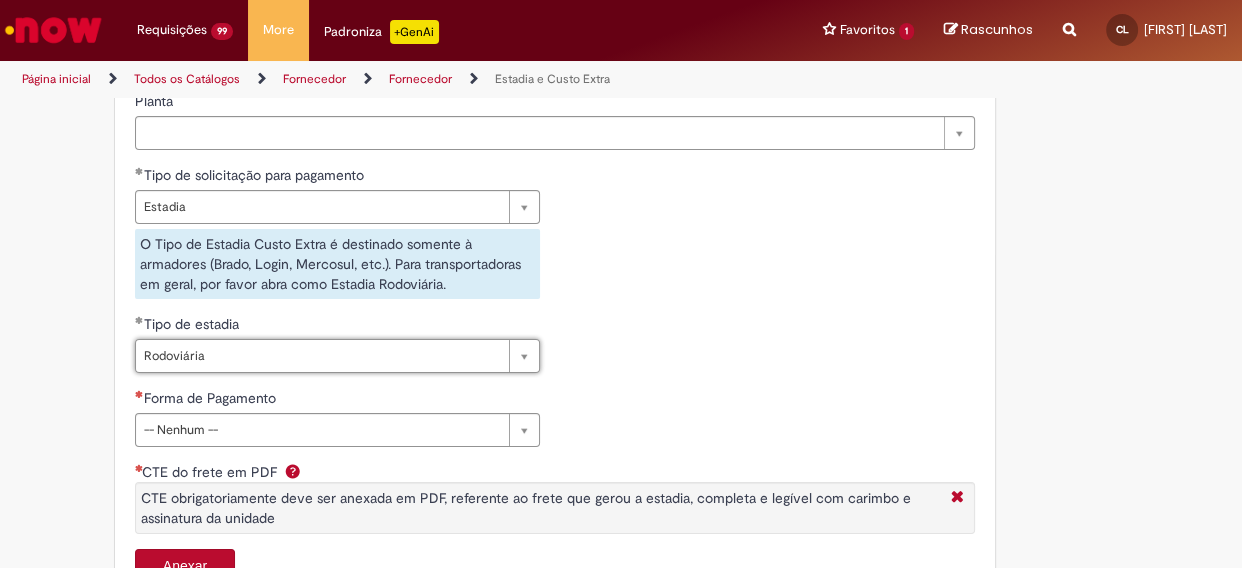 scroll, scrollTop: 727, scrollLeft: 0, axis: vertical 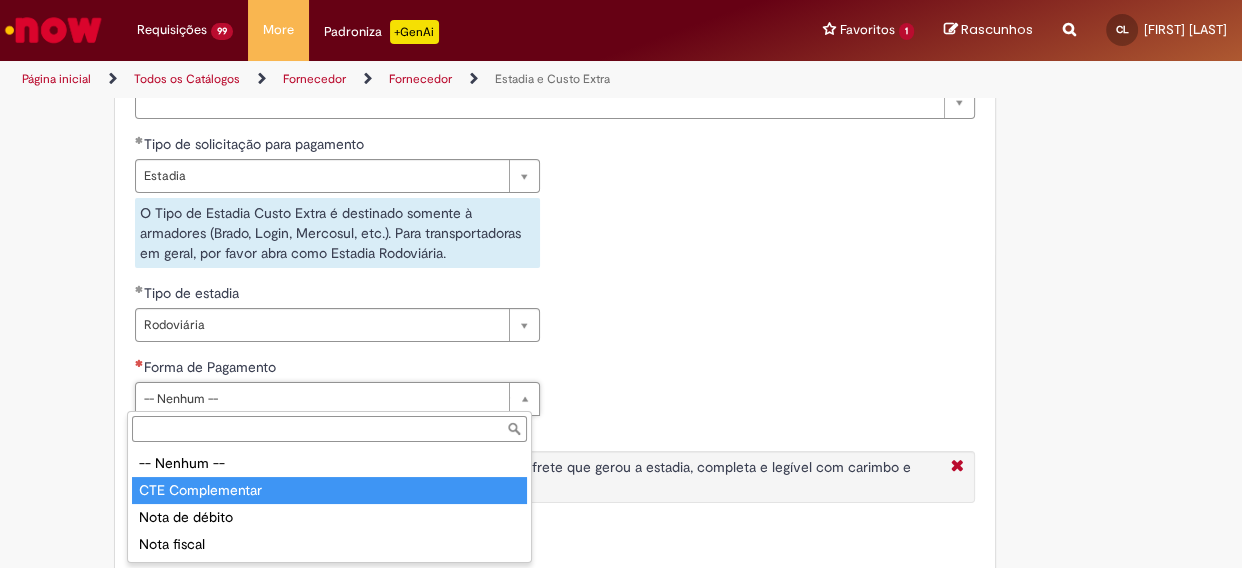 type on "**********" 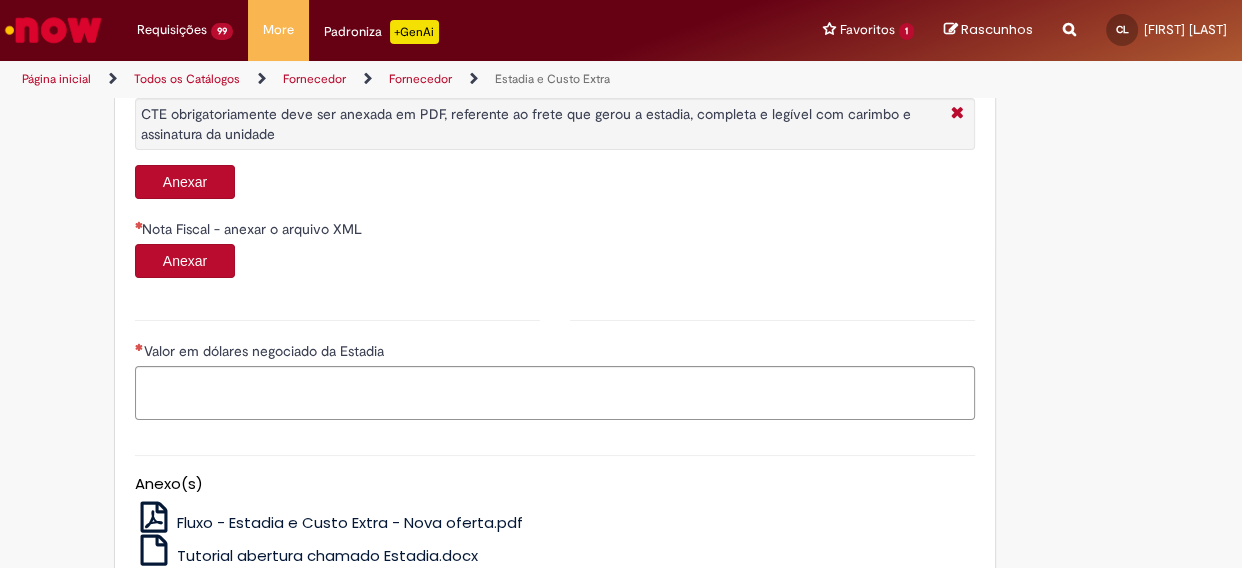 scroll, scrollTop: 1090, scrollLeft: 0, axis: vertical 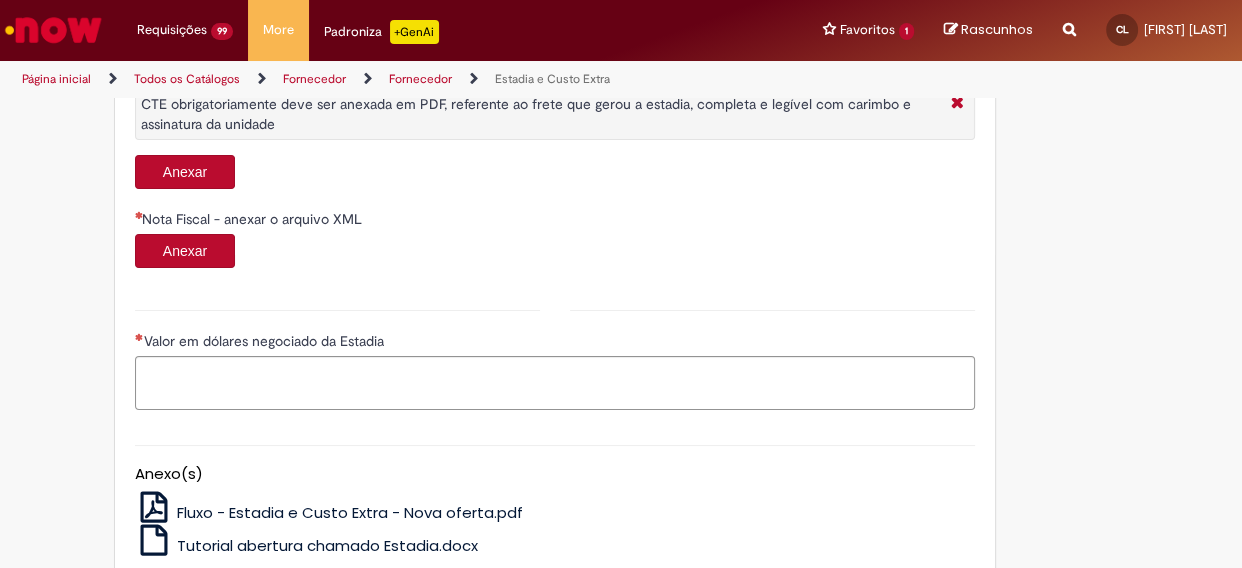 click on "Anexar" at bounding box center [185, 172] 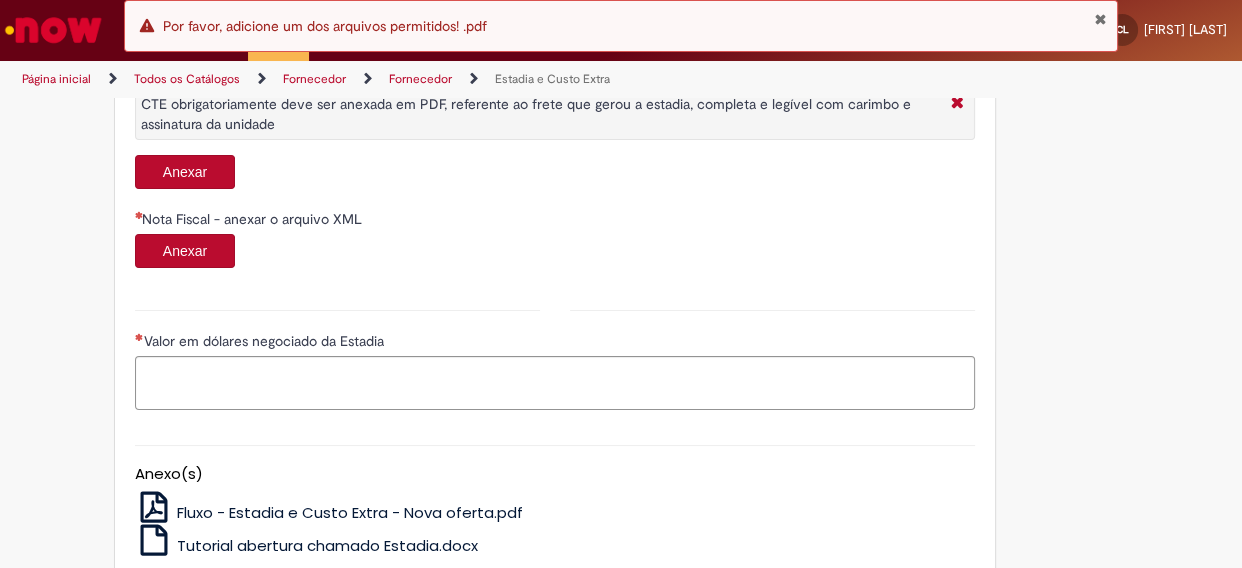 click at bounding box center (1100, 19) 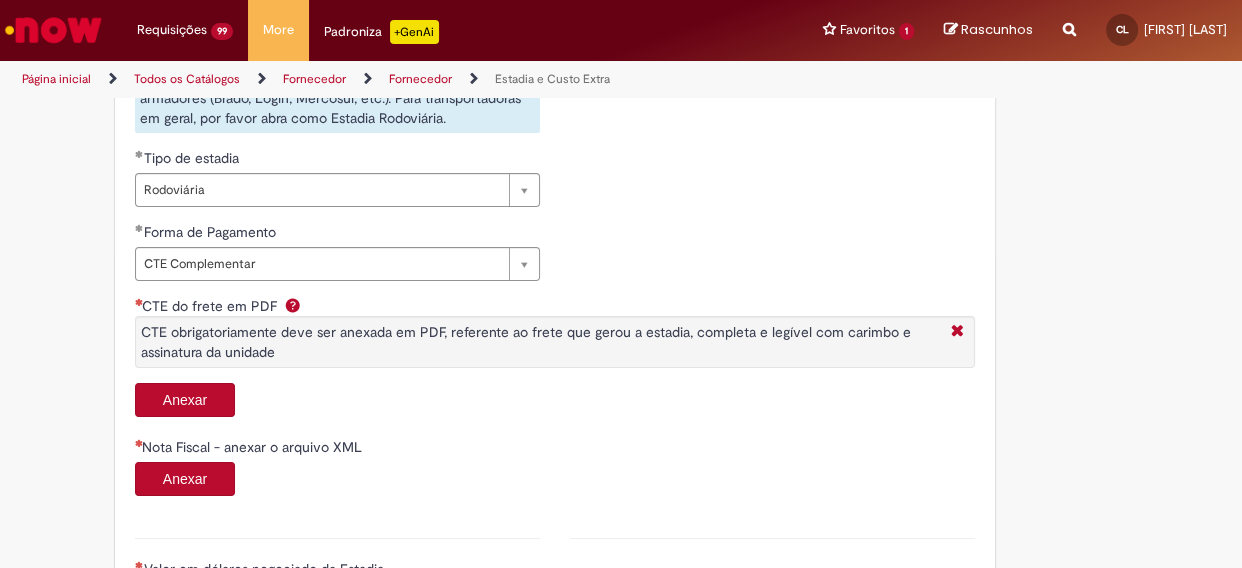 scroll, scrollTop: 1090, scrollLeft: 0, axis: vertical 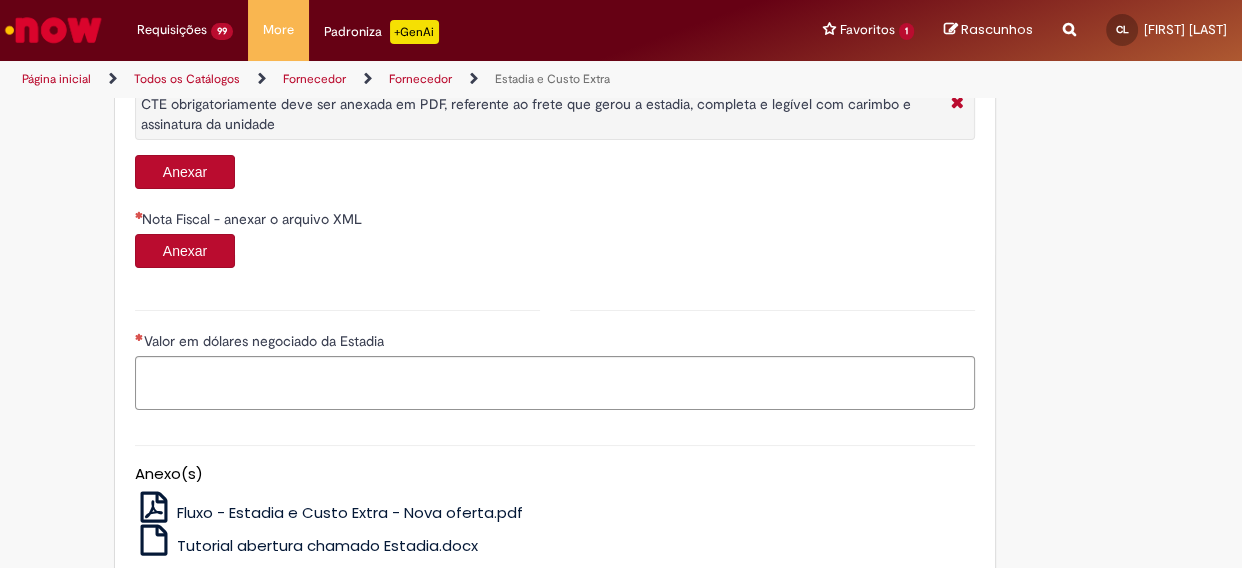 click on "Anexar" at bounding box center (185, 172) 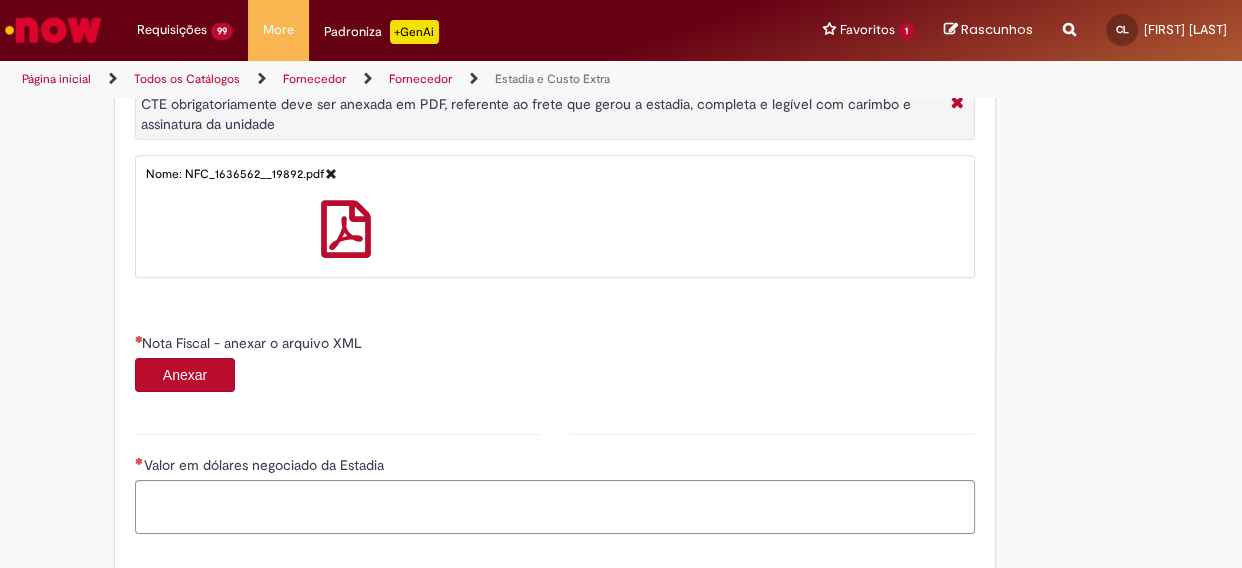 click on "Anexar" at bounding box center (185, 375) 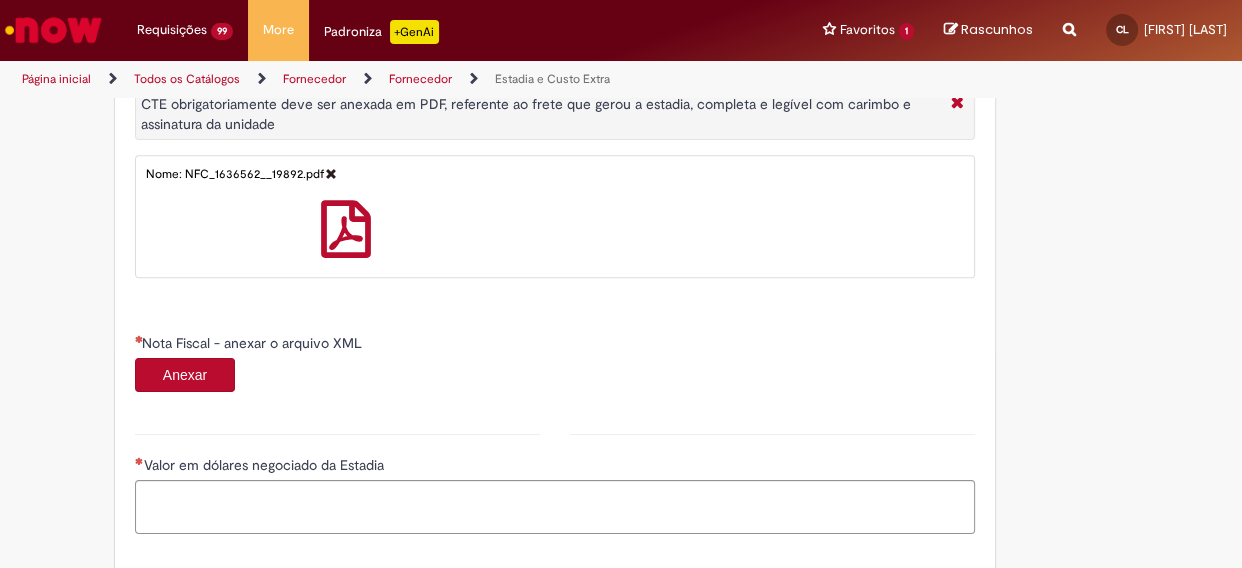 drag, startPoint x: 173, startPoint y: 371, endPoint x: 489, endPoint y: 346, distance: 316.9874 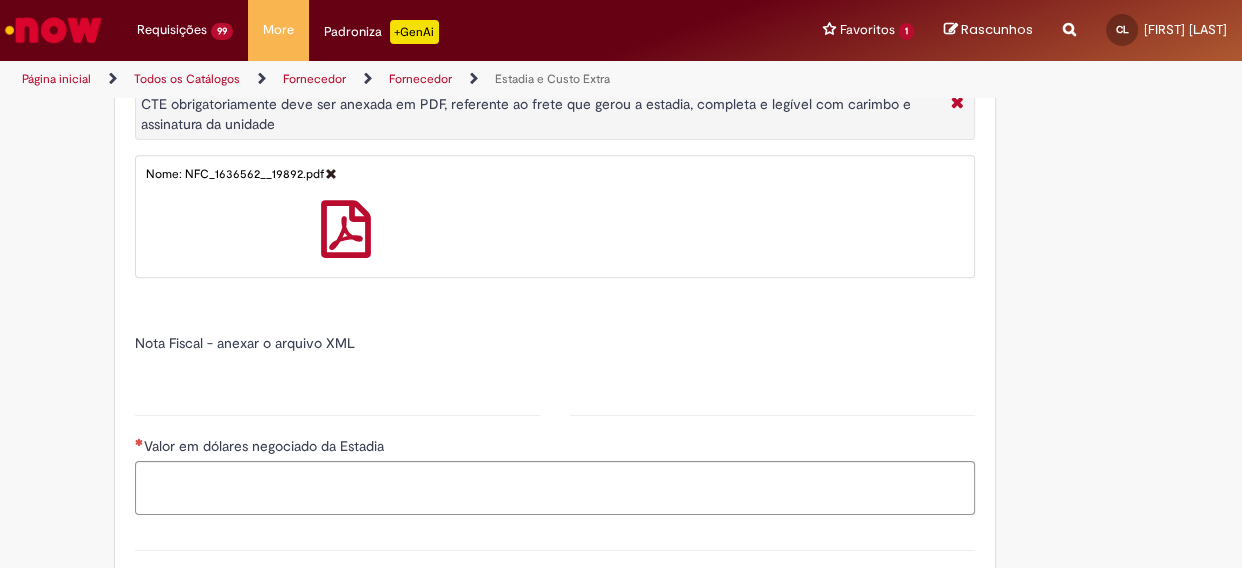 type on "*****" 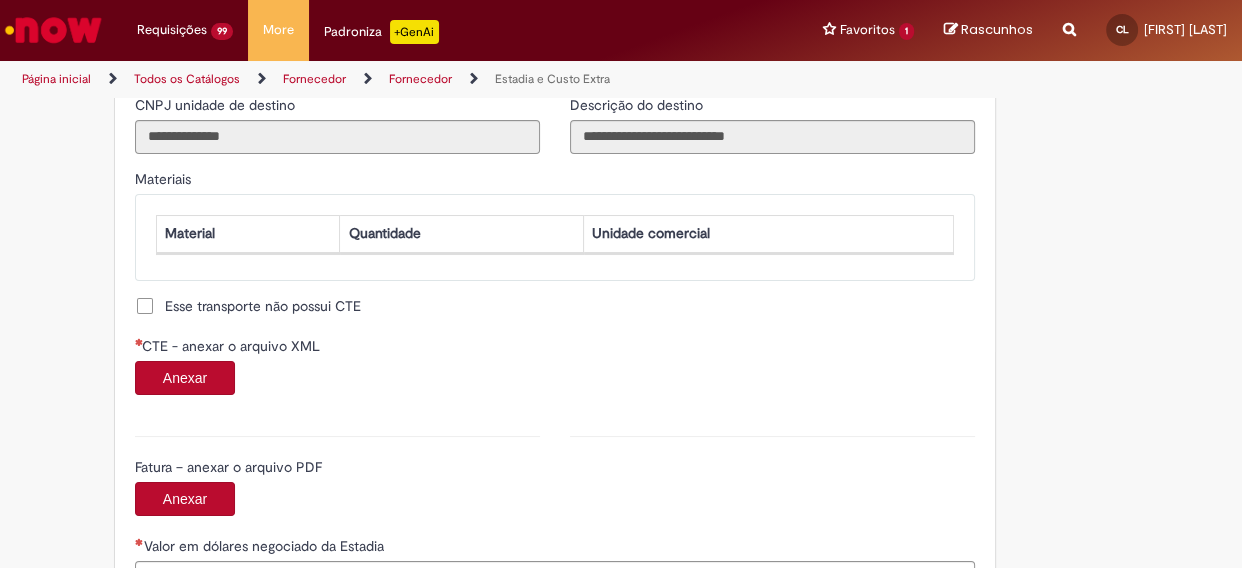scroll, scrollTop: 2000, scrollLeft: 0, axis: vertical 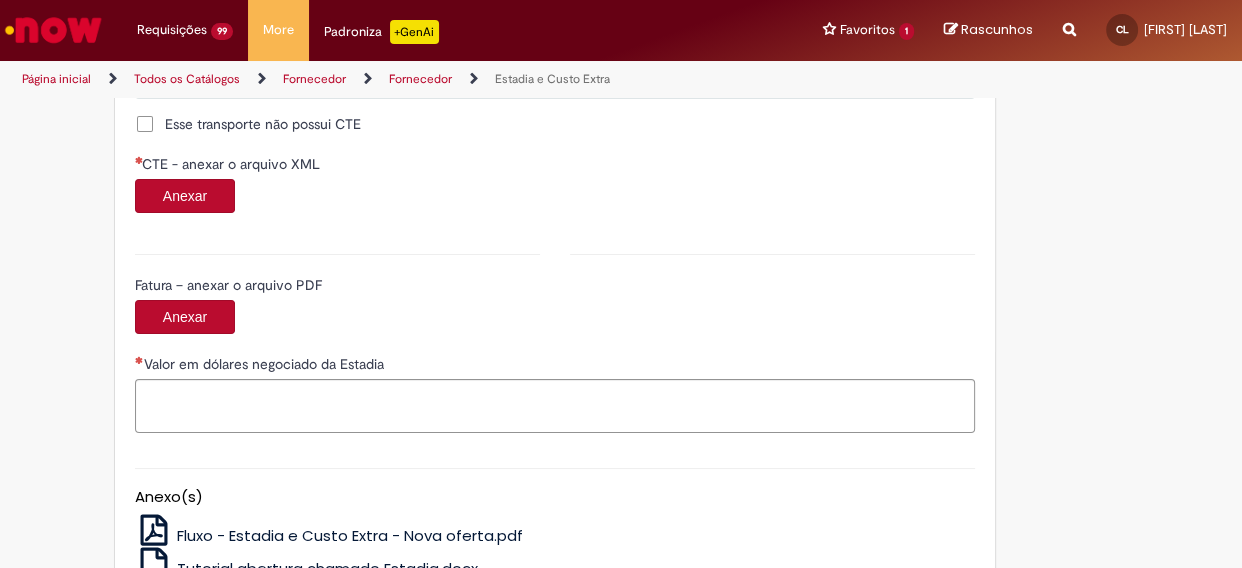 click on "Anexar" at bounding box center (185, 196) 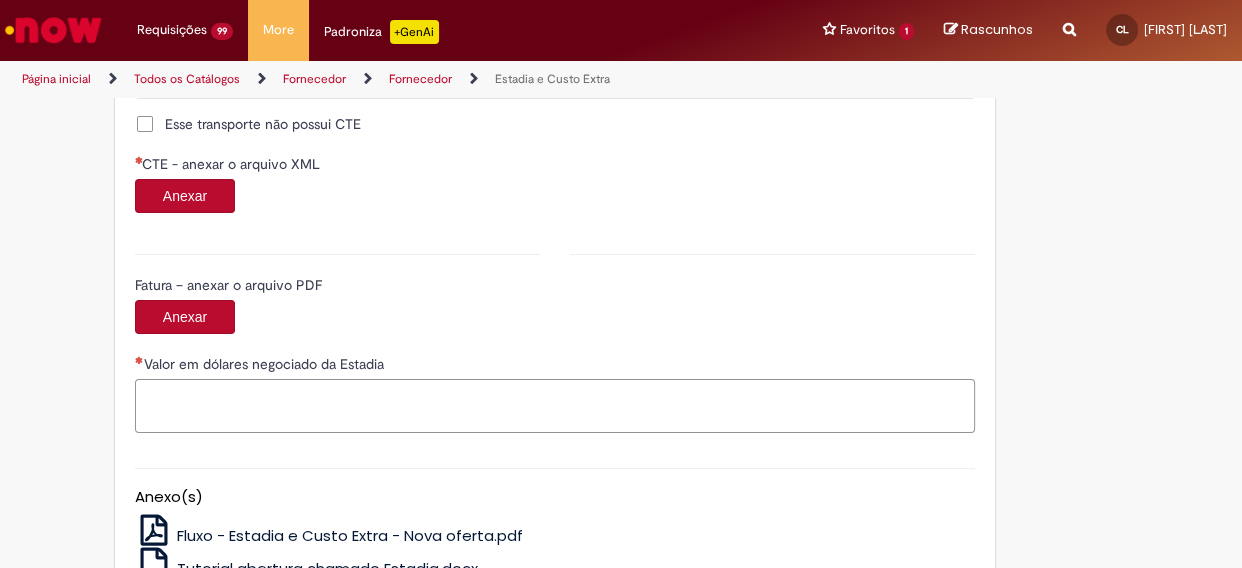 click on "Valor em dólares negociado da Estadia" at bounding box center (555, 406) 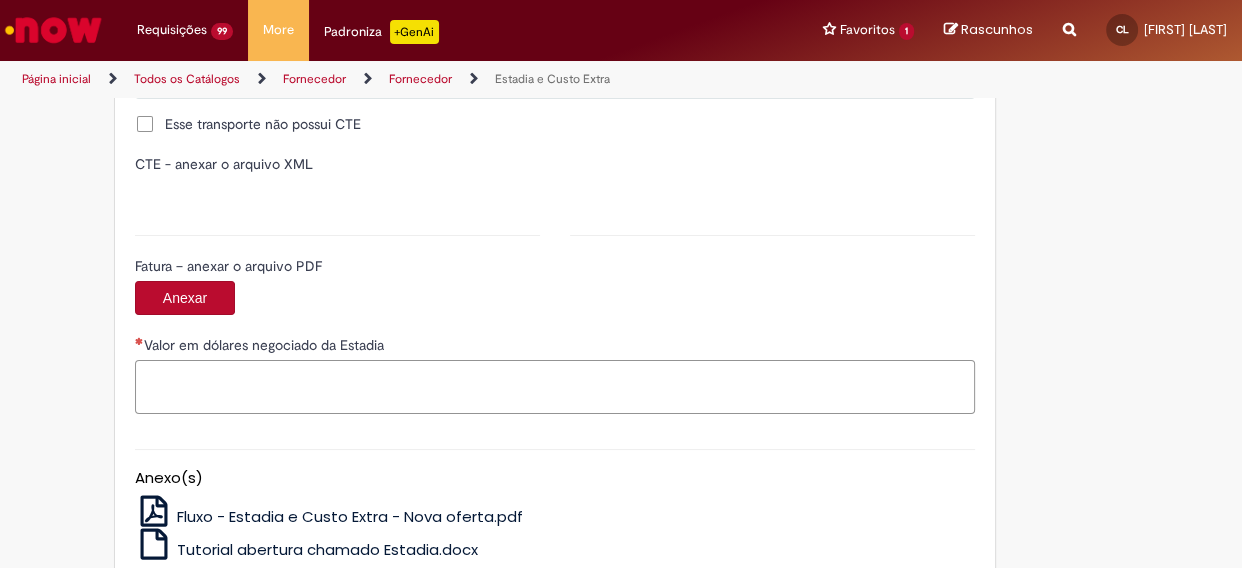 type on "**********" 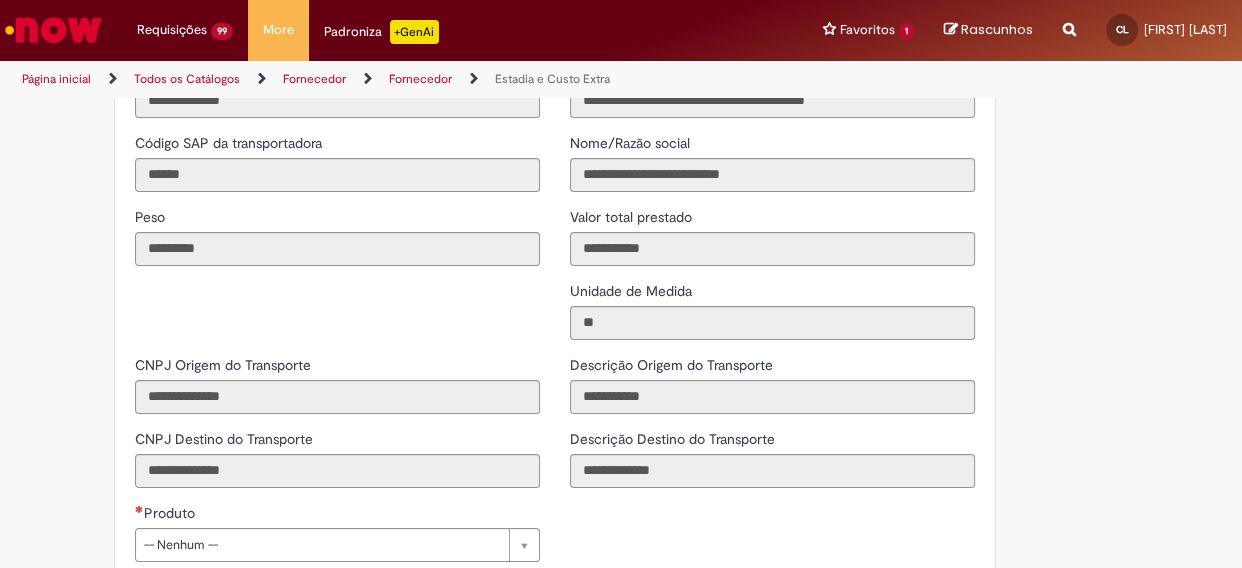 scroll, scrollTop: 2545, scrollLeft: 0, axis: vertical 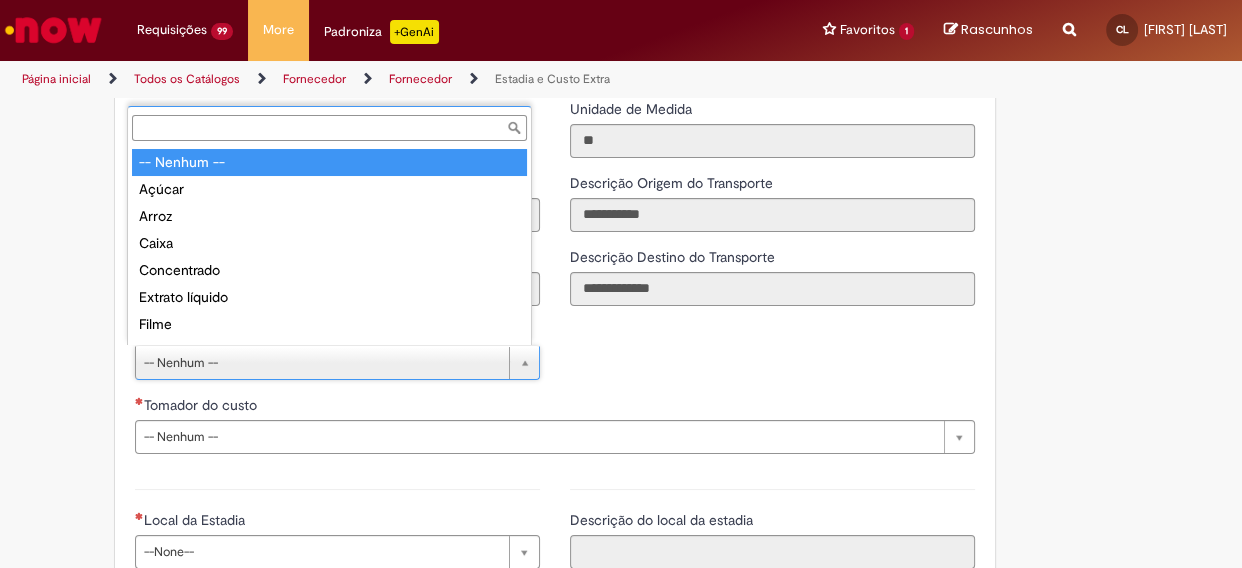 type on "*" 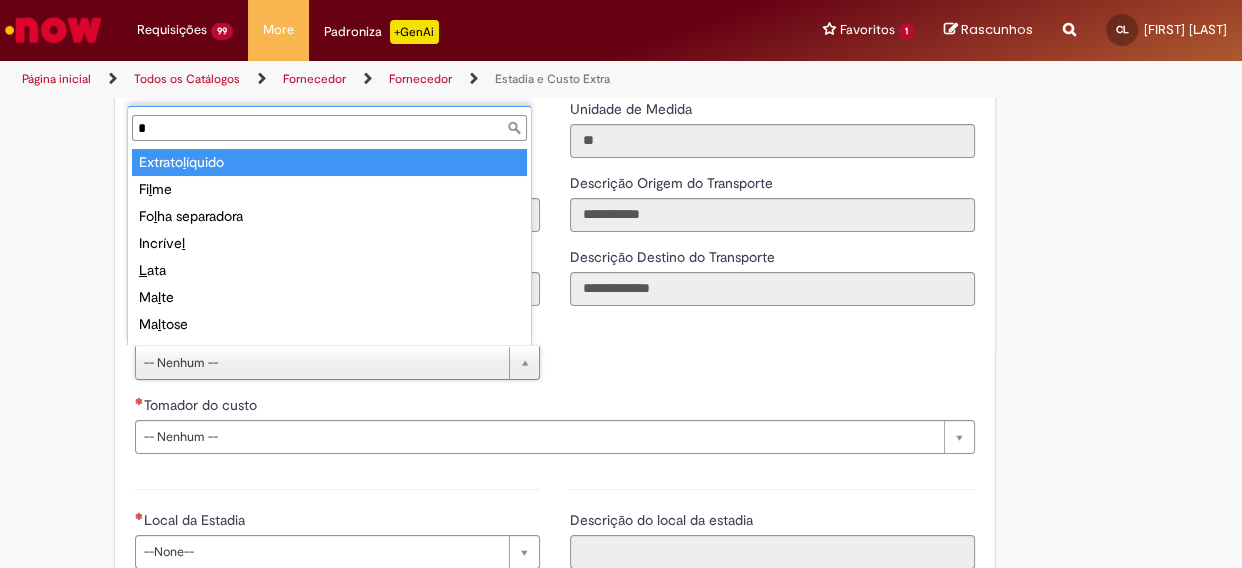 scroll, scrollTop: 15, scrollLeft: 0, axis: vertical 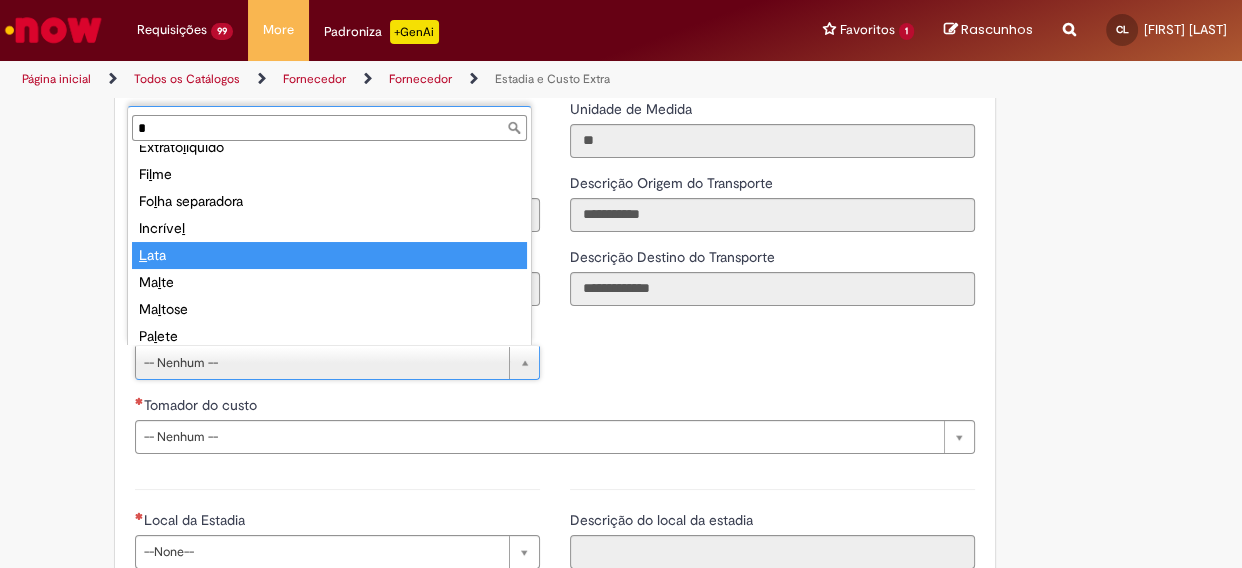type on "****" 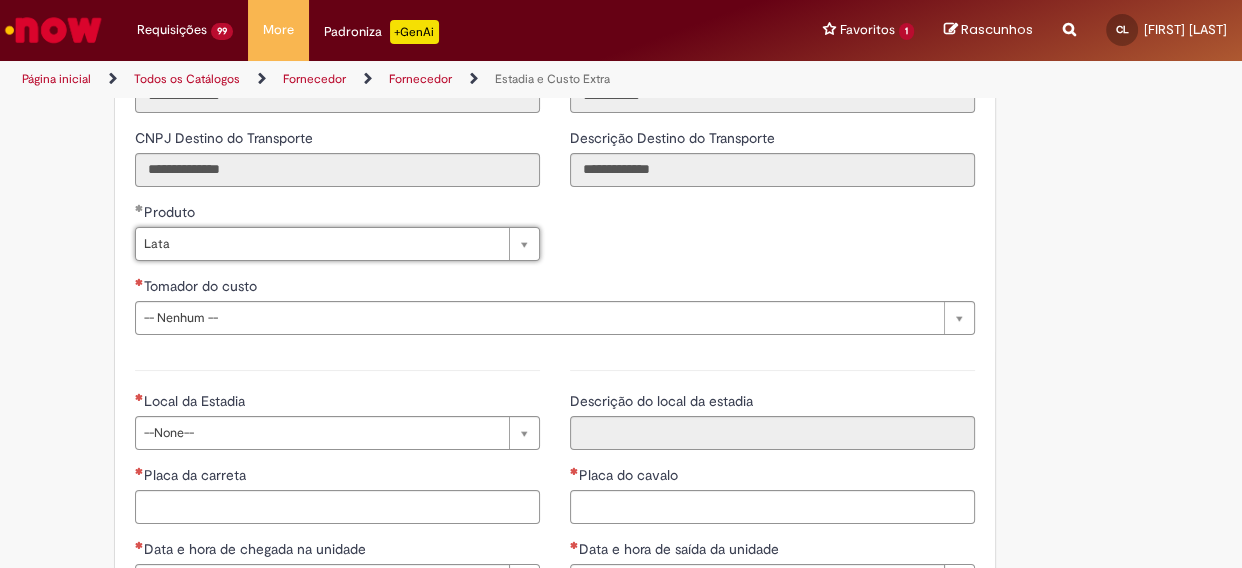 scroll, scrollTop: 2727, scrollLeft: 0, axis: vertical 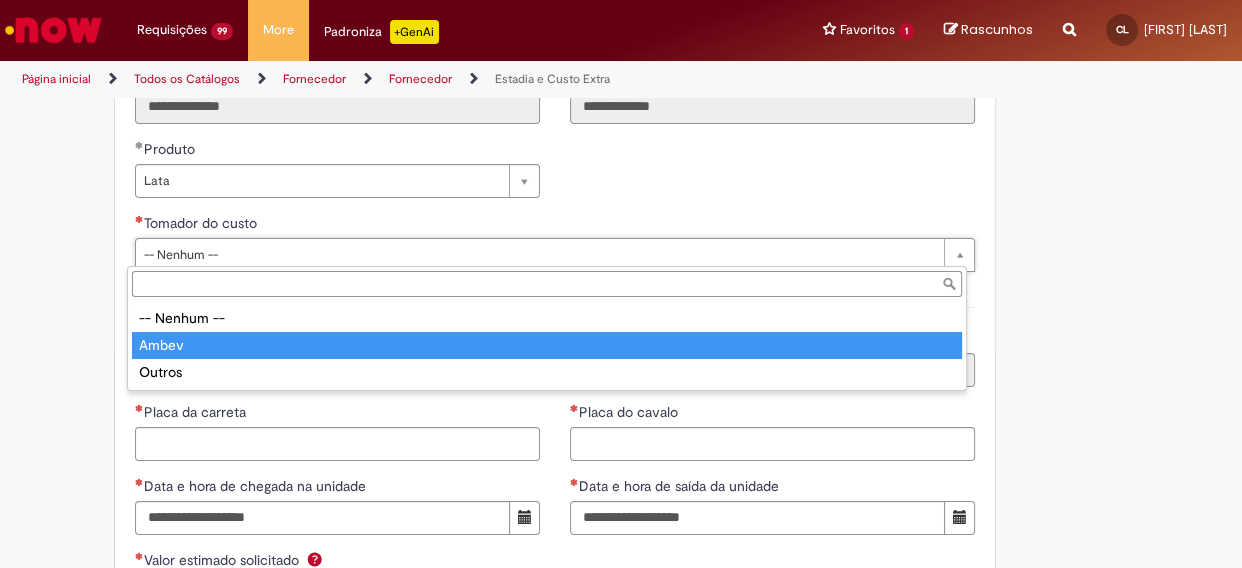 type on "*****" 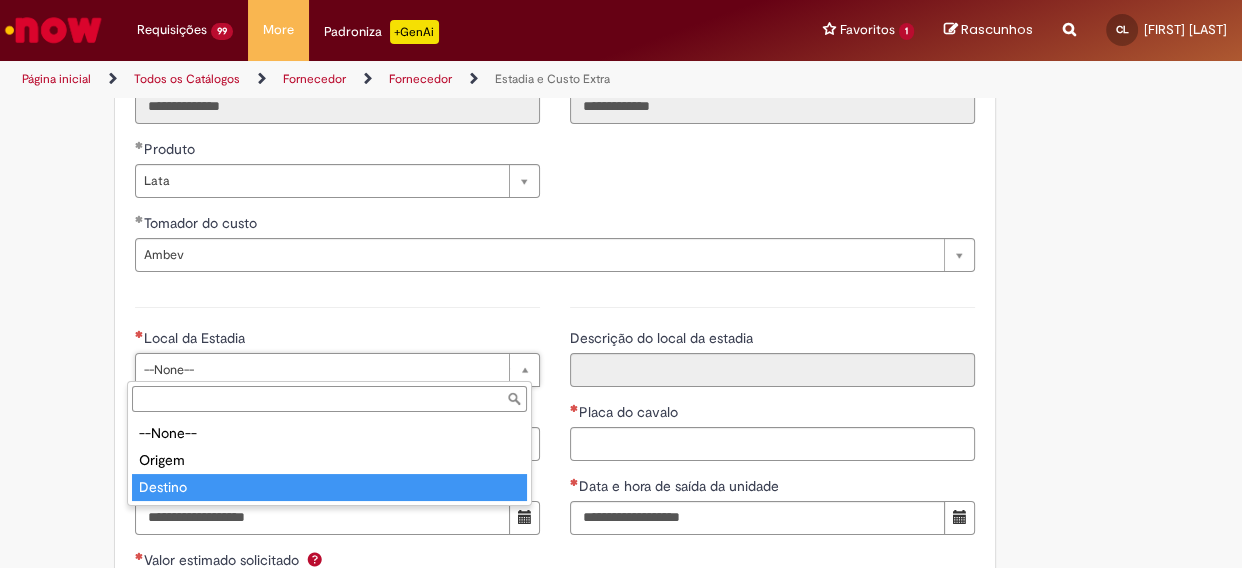 type on "*******" 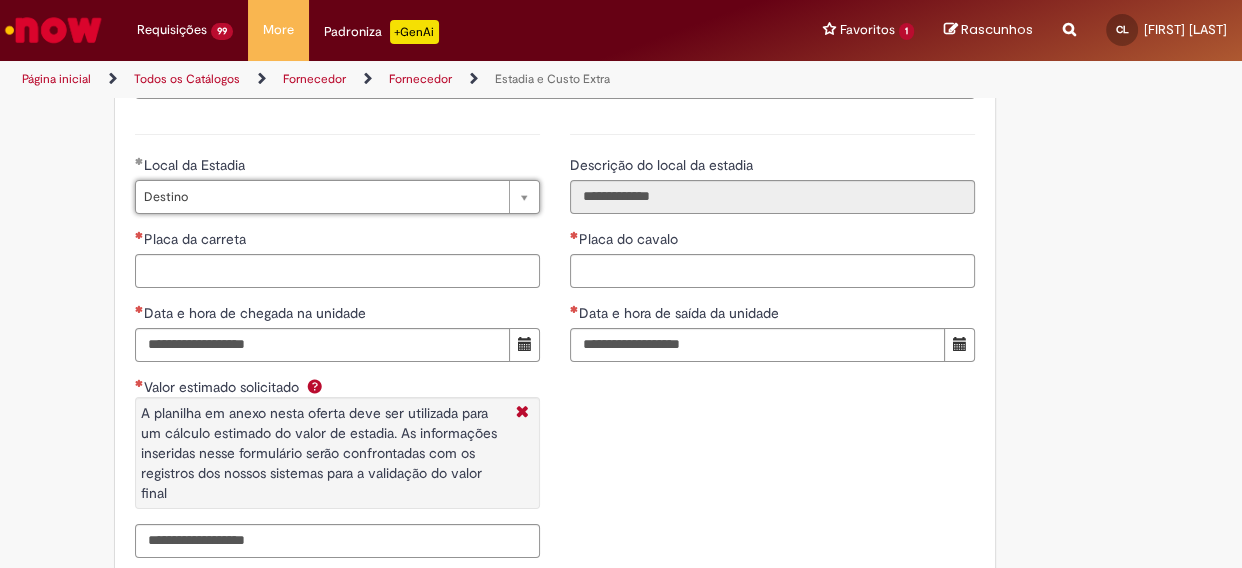scroll, scrollTop: 2909, scrollLeft: 0, axis: vertical 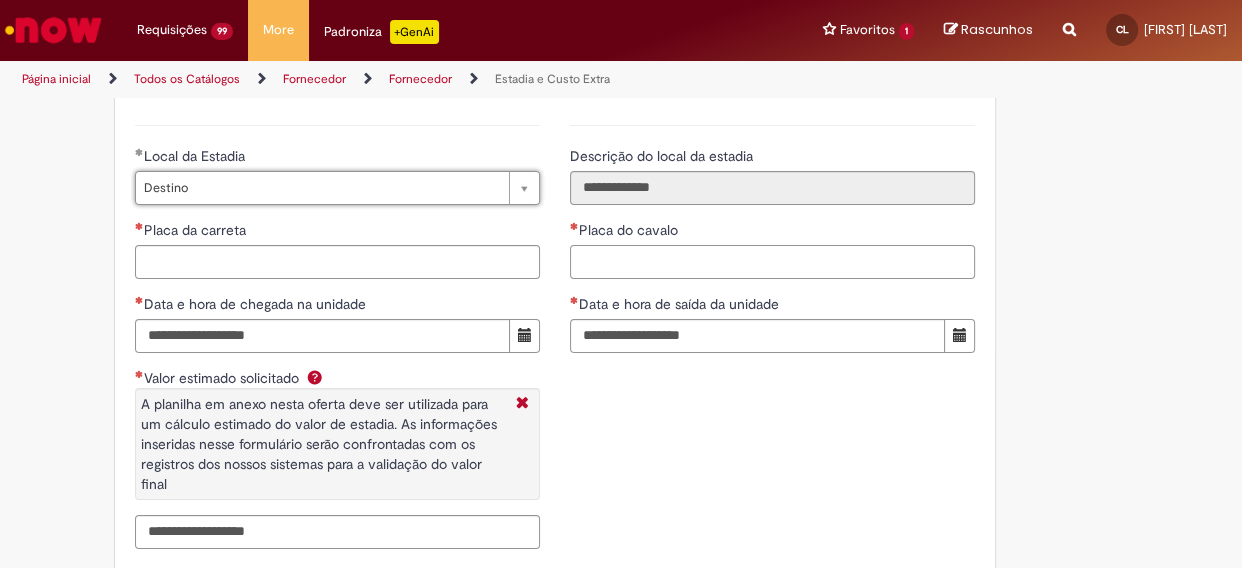 click on "Placa do cavalo" at bounding box center (772, 262) 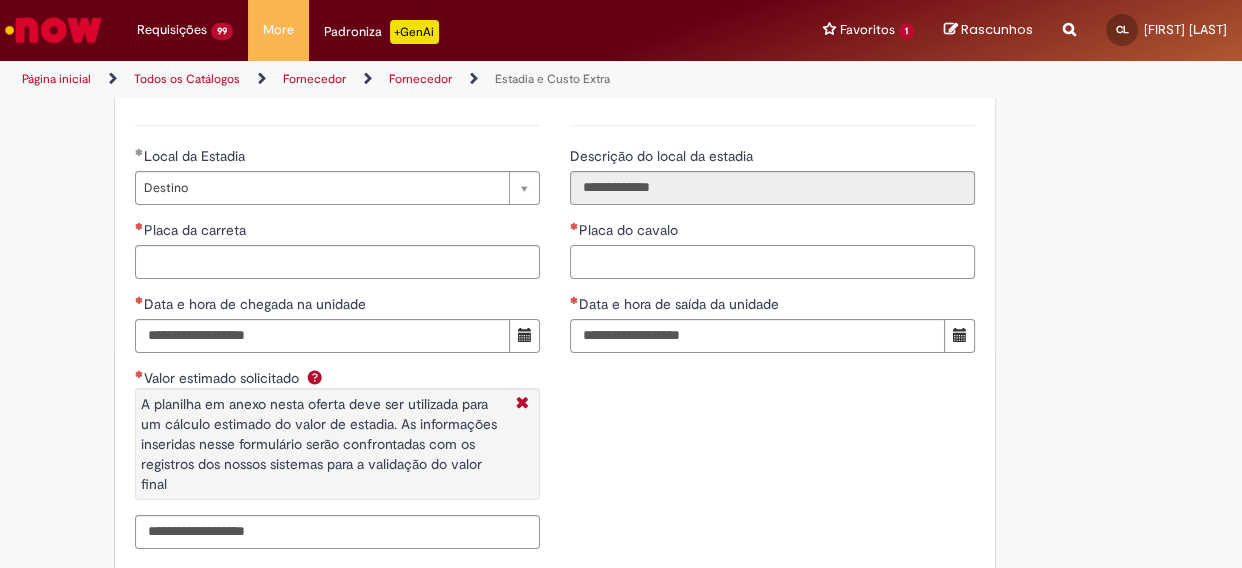 click on "Placa do cavalo" at bounding box center [772, 262] 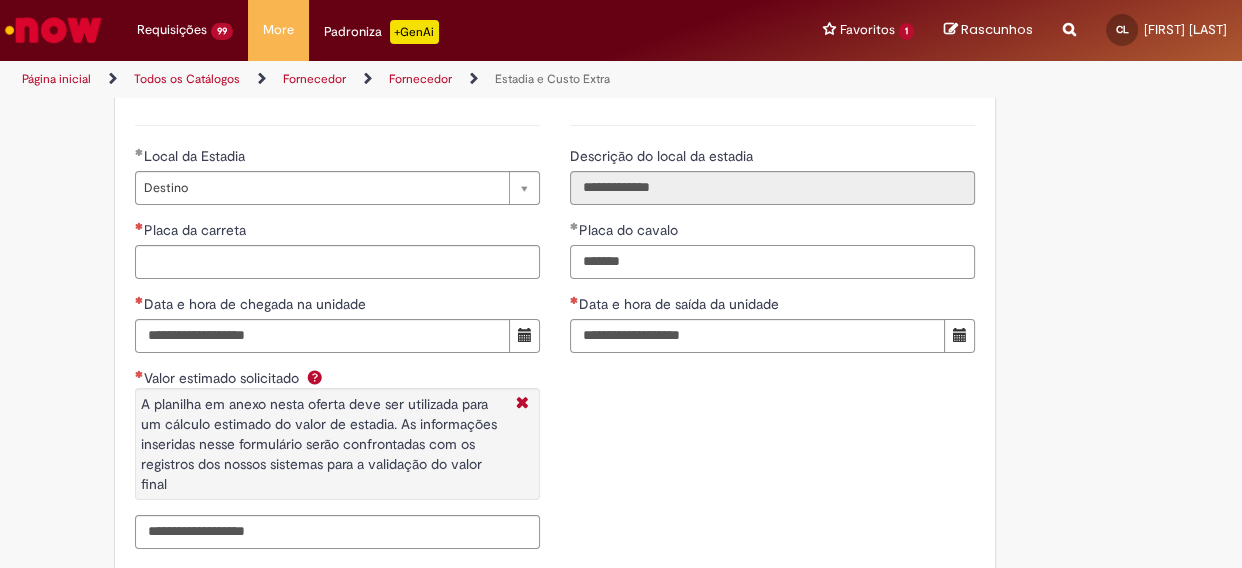 type on "*******" 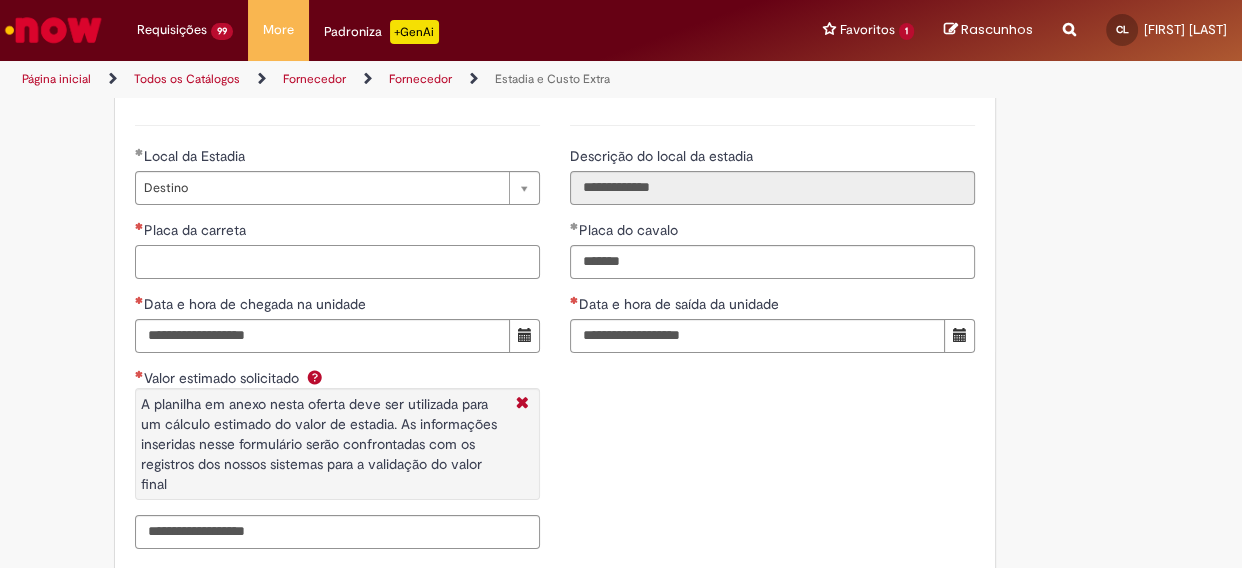 click on "Placa da carreta" at bounding box center (337, 262) 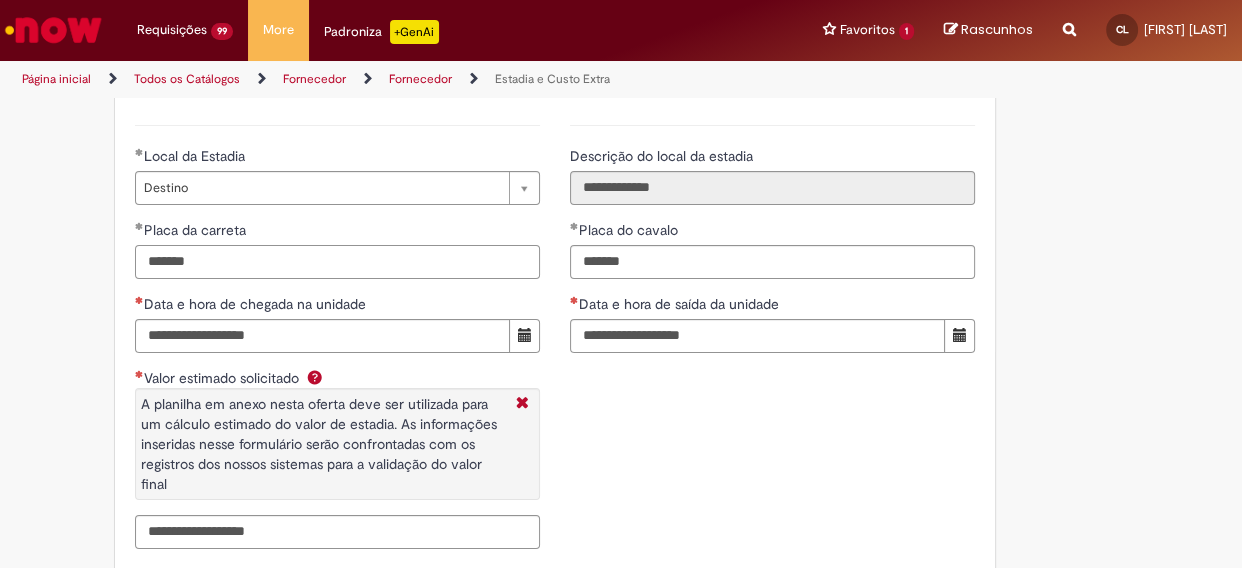 scroll, scrollTop: 3000, scrollLeft: 0, axis: vertical 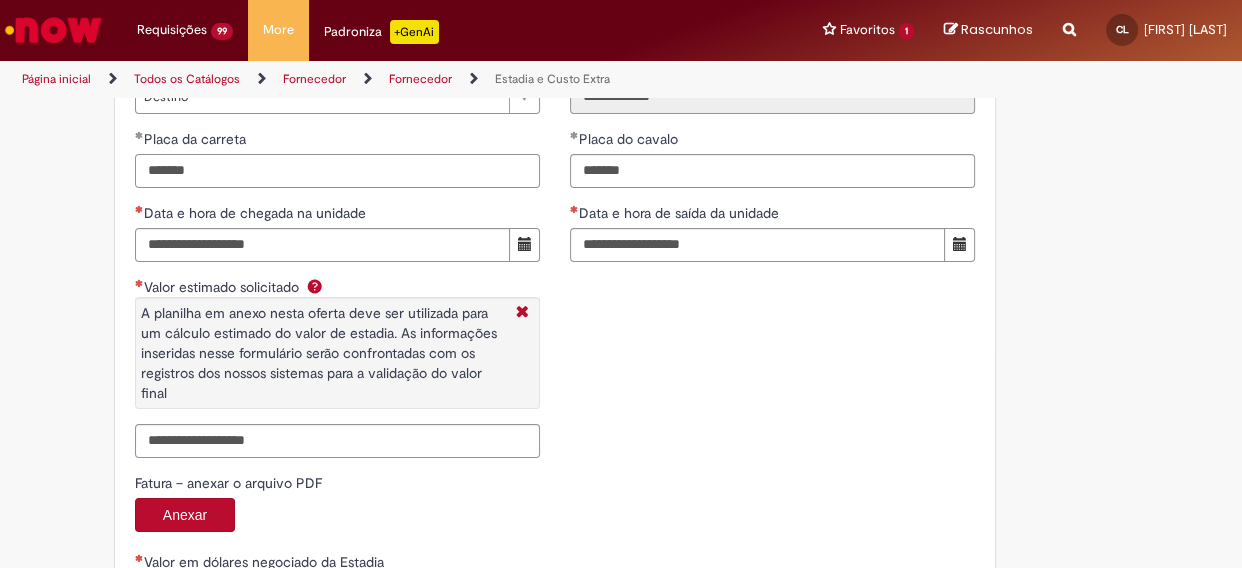 type on "*******" 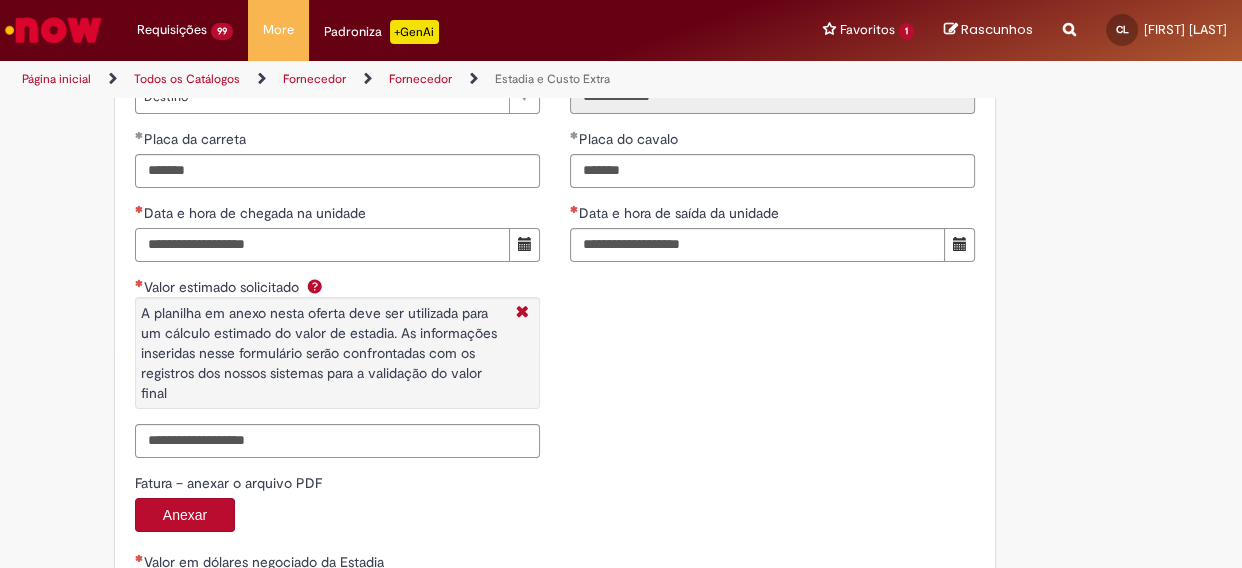click on "Data e hora de chegada na unidade" at bounding box center [322, 245] 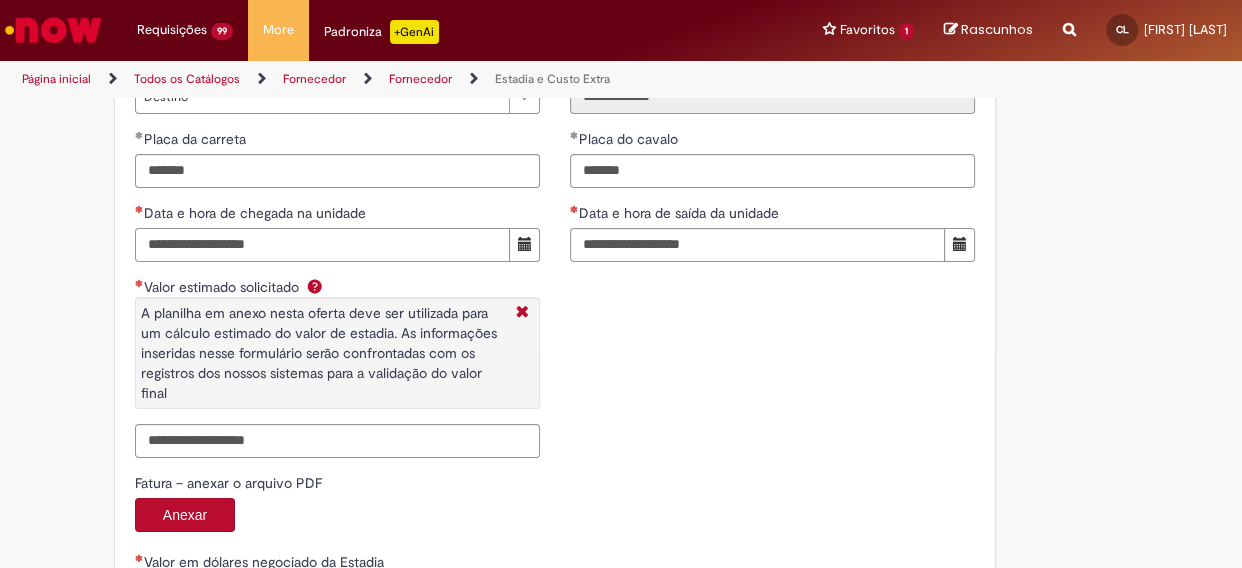 paste on "**********" 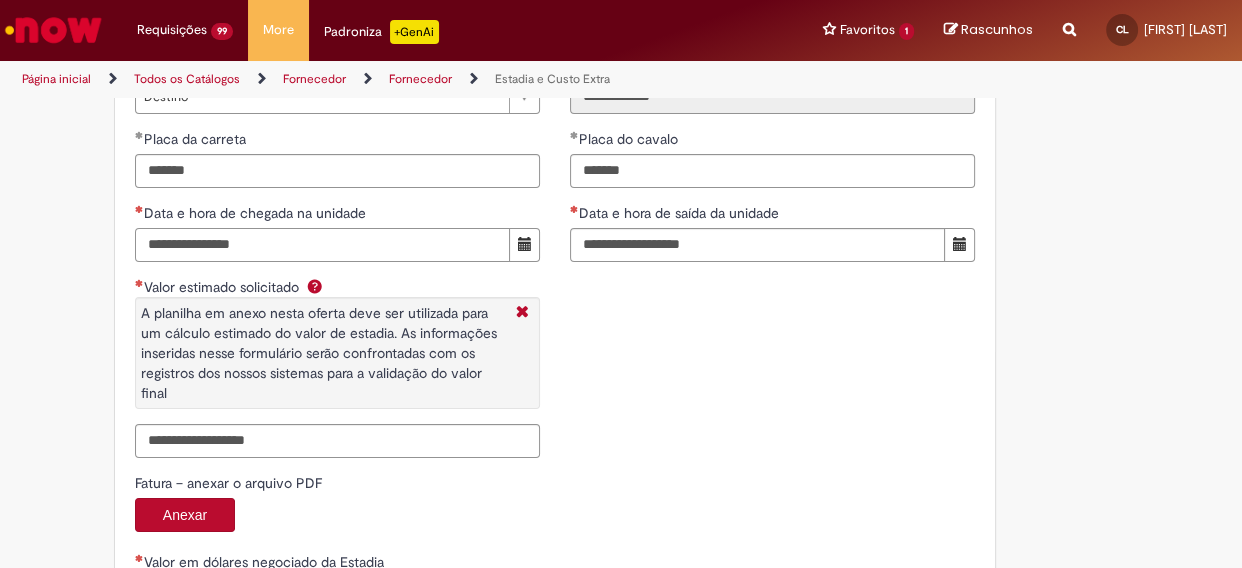 type on "**********" 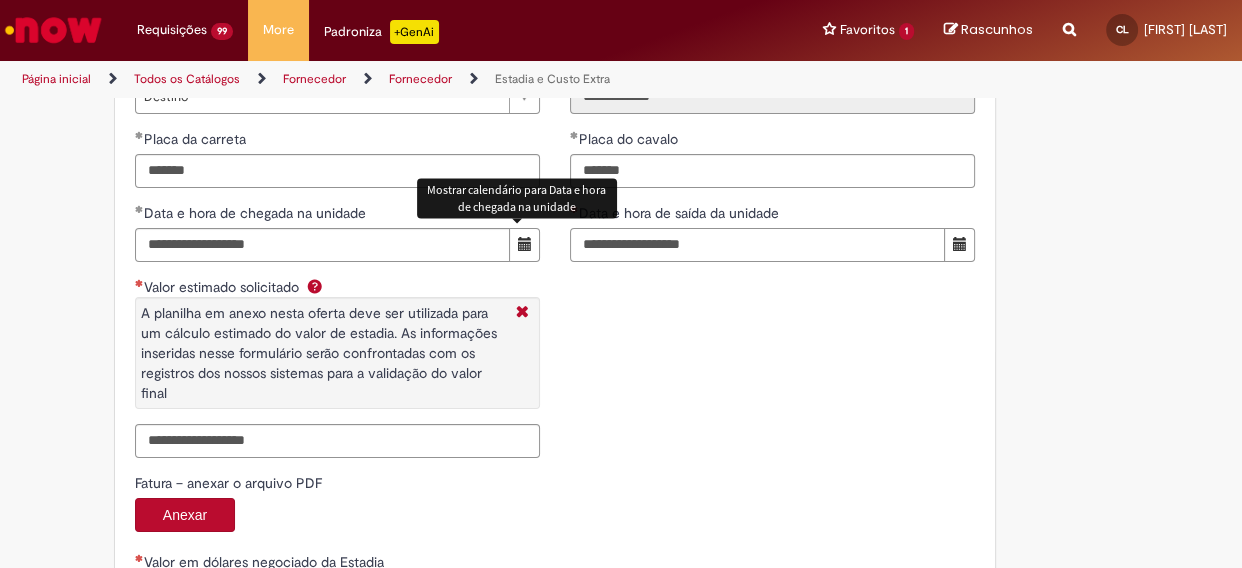 click on "Data e hora de saída da unidade" at bounding box center [757, 245] 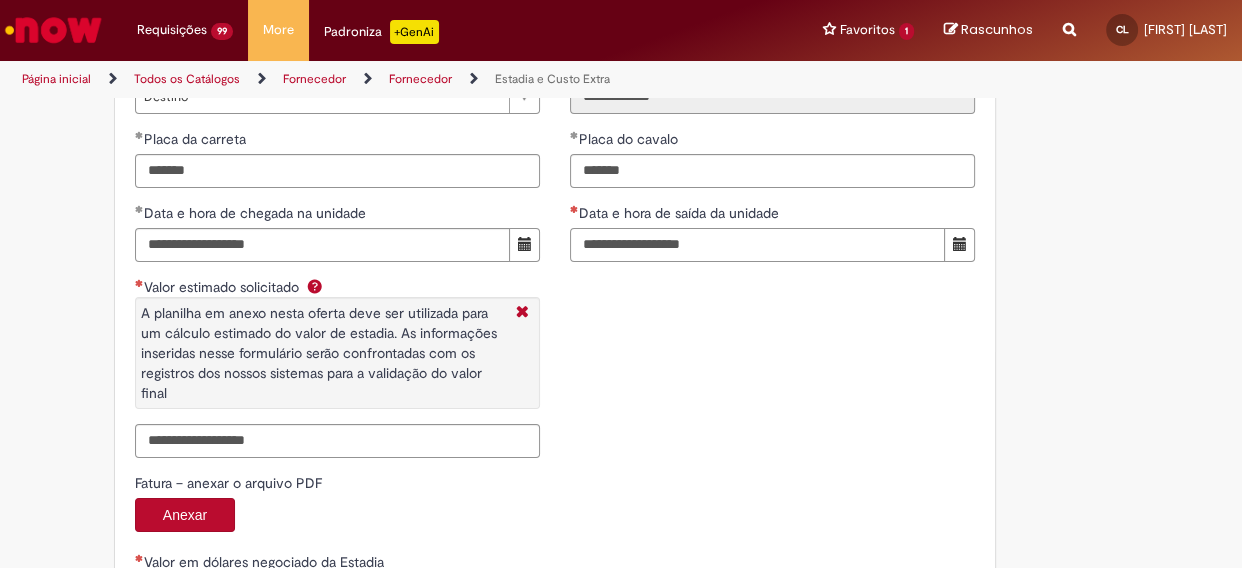 click on "Data e hora de saída da unidade" at bounding box center (757, 245) 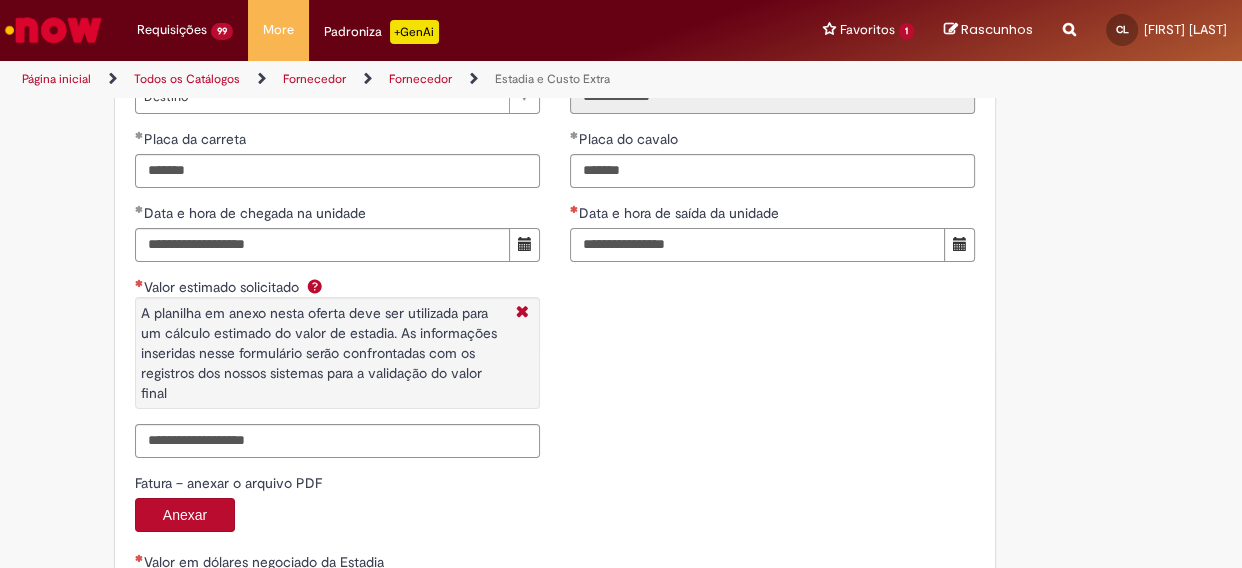 type on "**********" 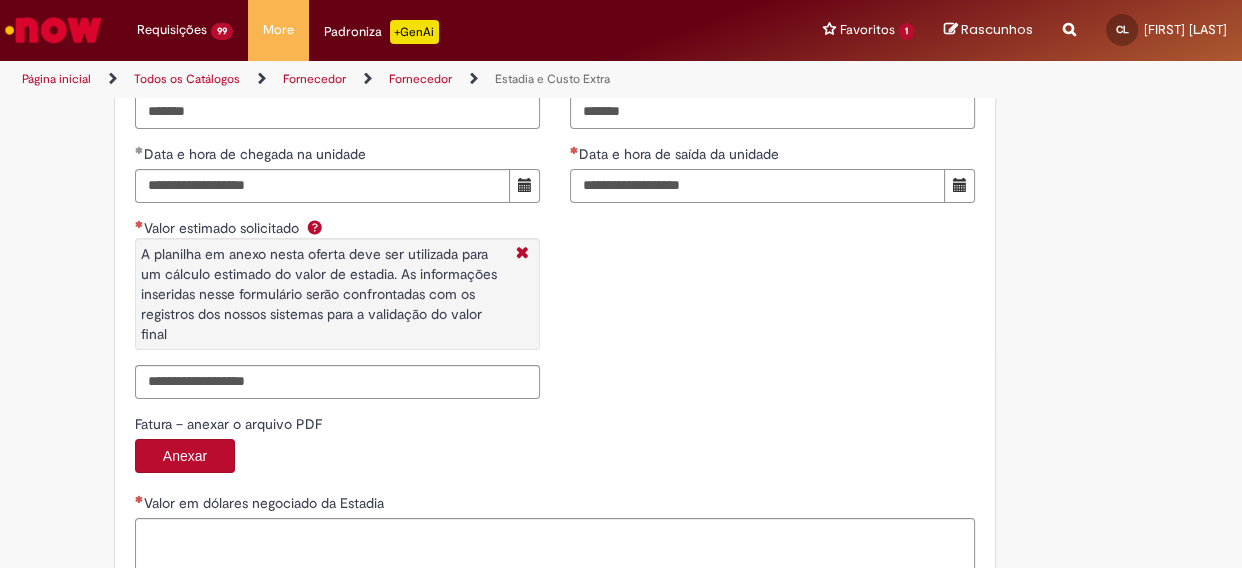 scroll, scrollTop: 3090, scrollLeft: 0, axis: vertical 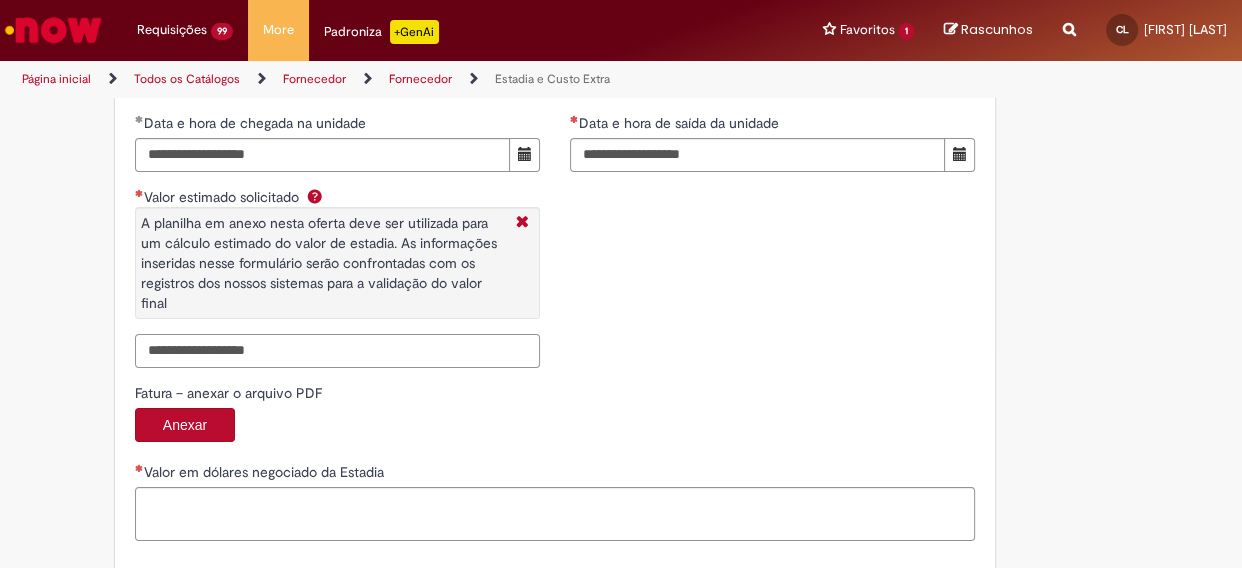 click on "Valor estimado solicitado A planilha em anexo nesta oferta deve ser utilizada para um cálculo estimado do valor de estadia. As informações inseridas nesse formulário serão confrontadas com os registros dos nossos sistemas para a validação do valor final" at bounding box center (337, 351) 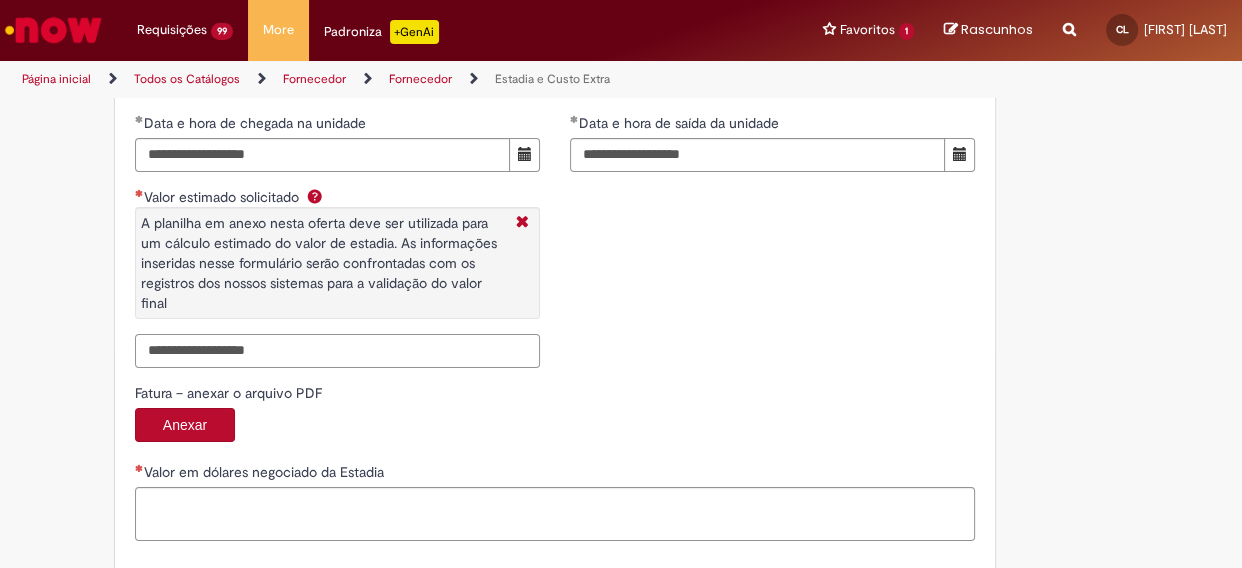 paste on "*******" 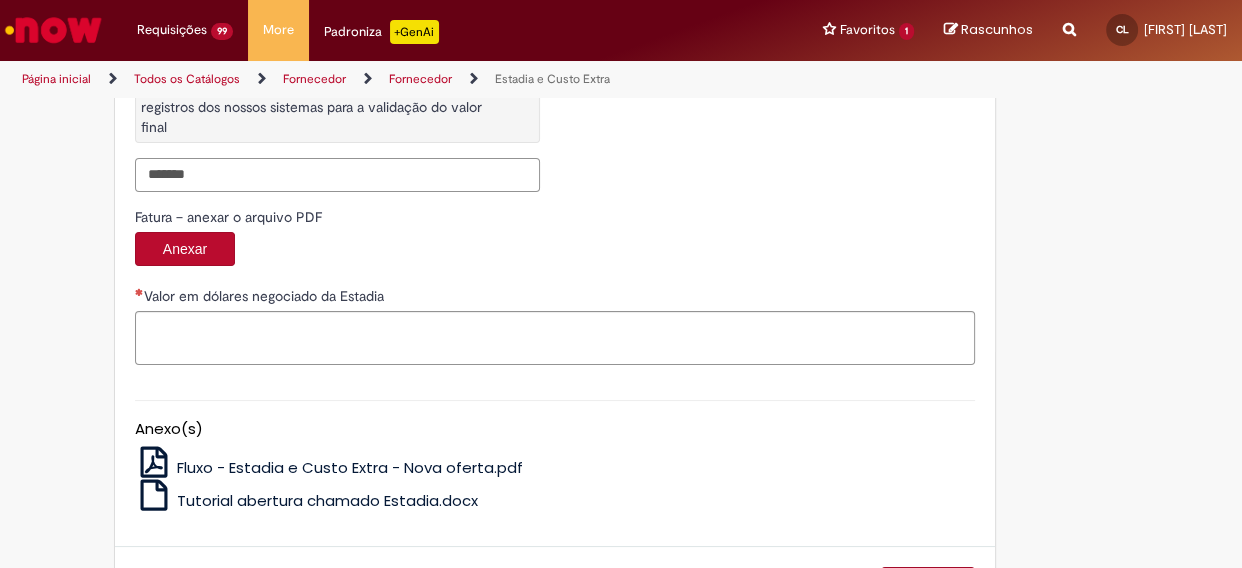 scroll, scrollTop: 3272, scrollLeft: 0, axis: vertical 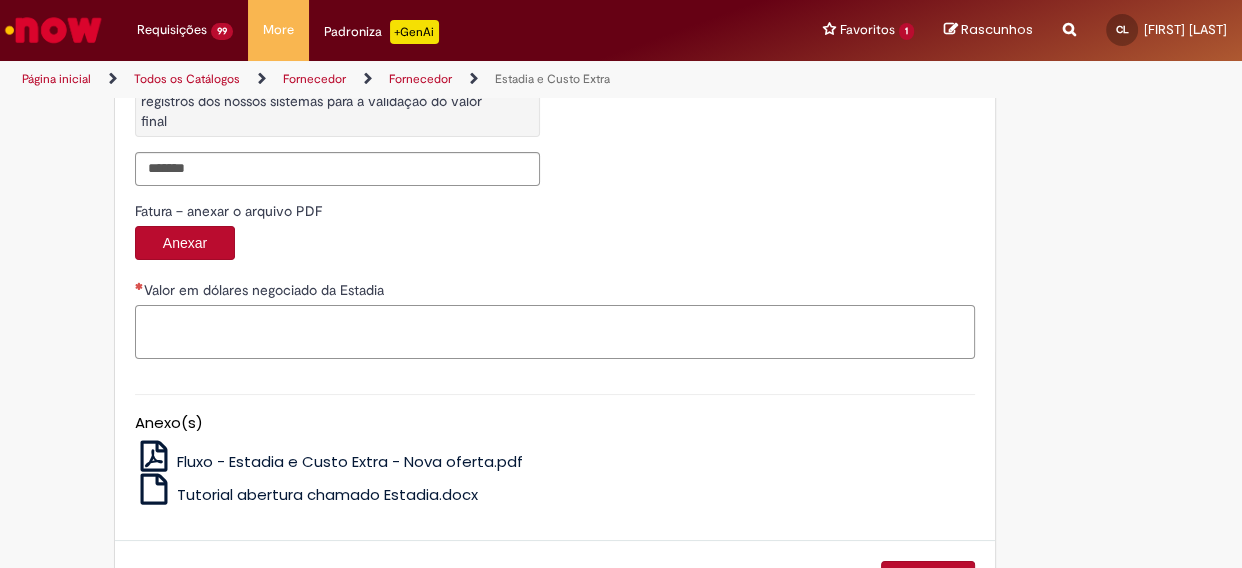 click on "Valor em dólares negociado da Estadia" at bounding box center [555, 332] 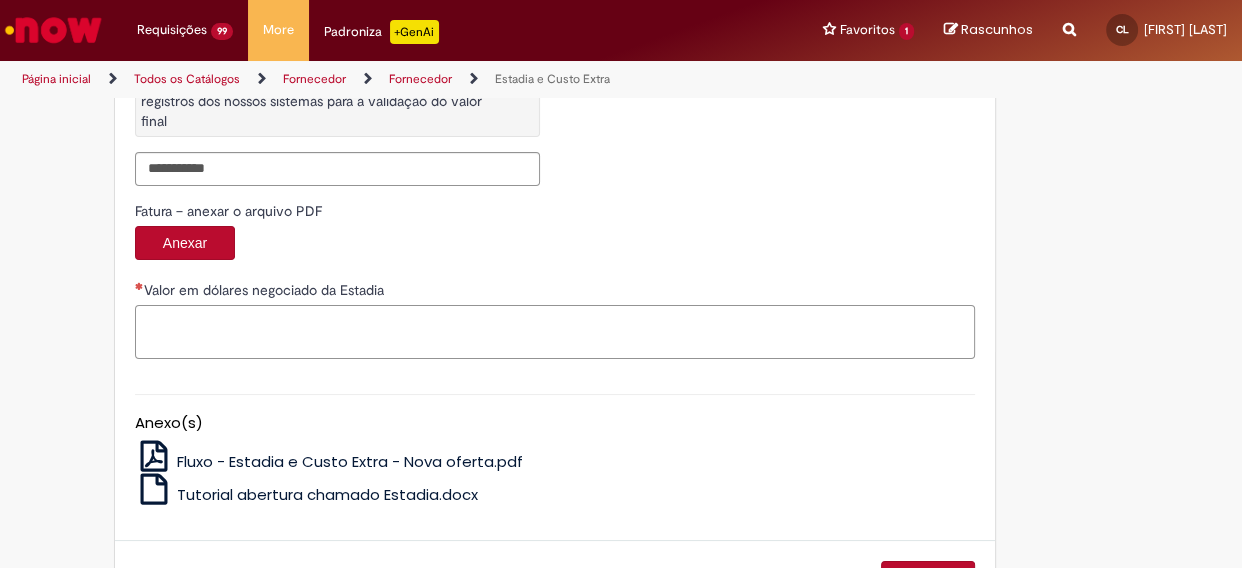 paste on "**********" 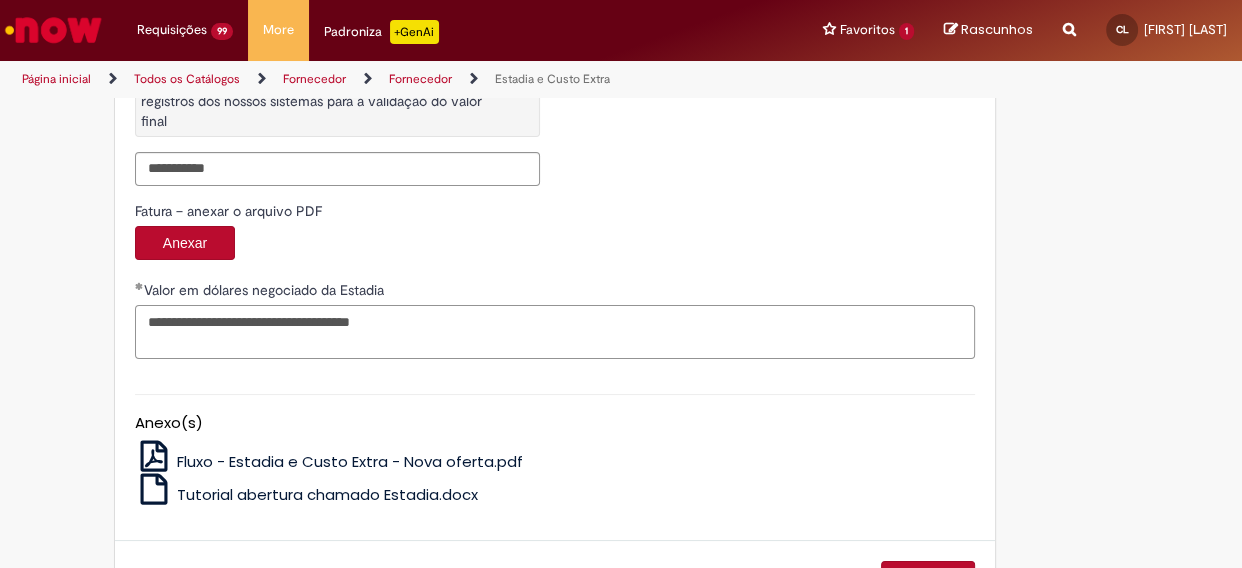 scroll, scrollTop: 3342, scrollLeft: 0, axis: vertical 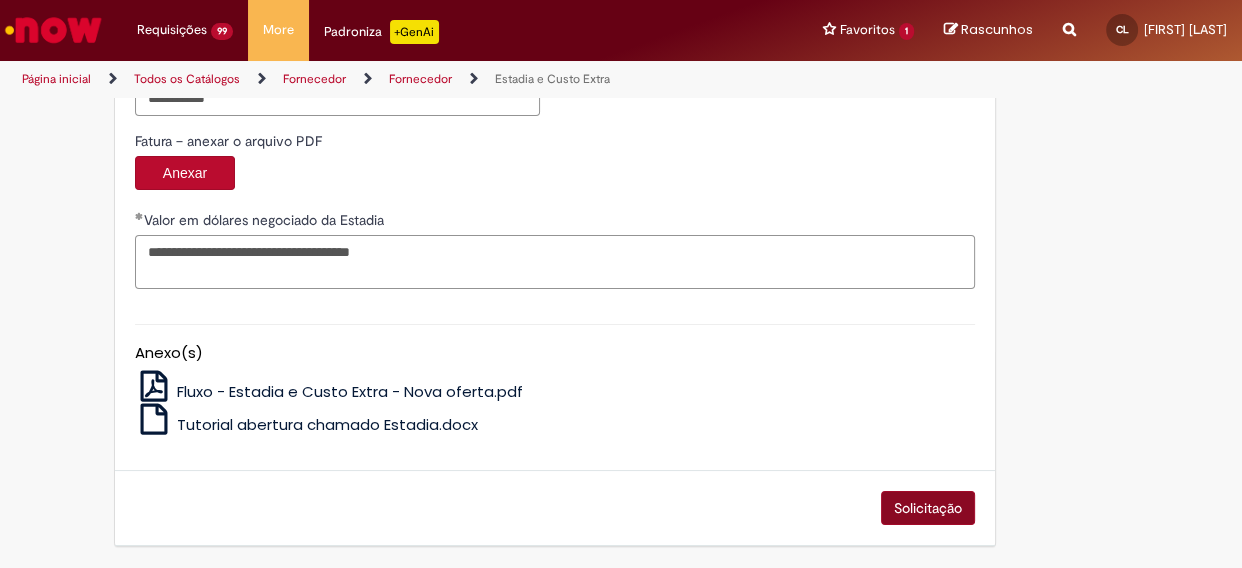 type on "**********" 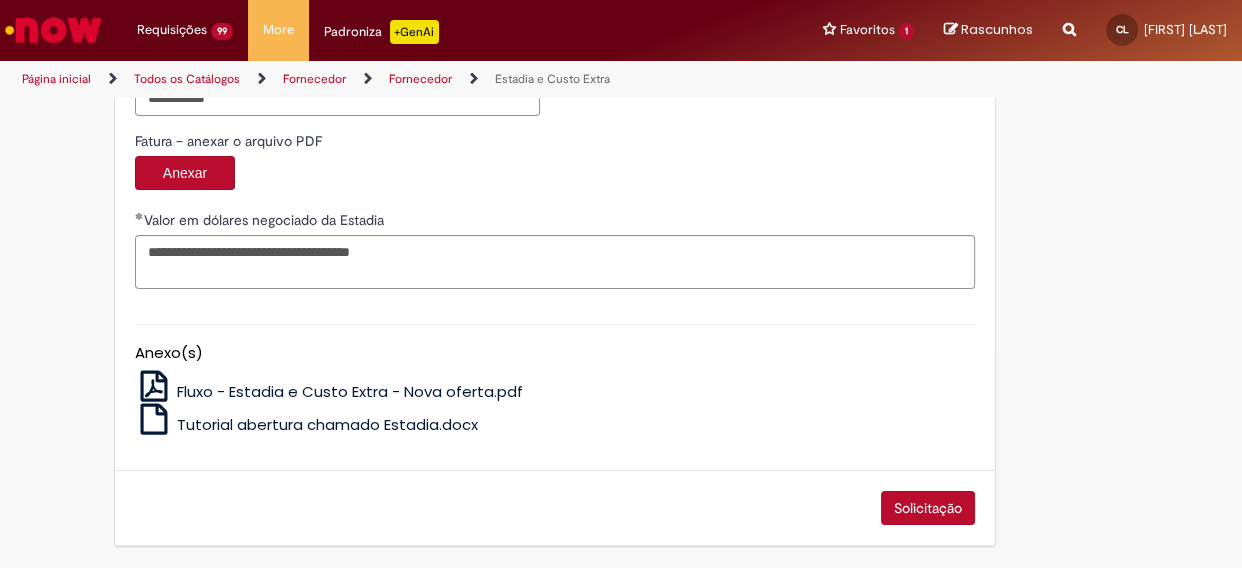 click on "Solicitação" at bounding box center (928, 508) 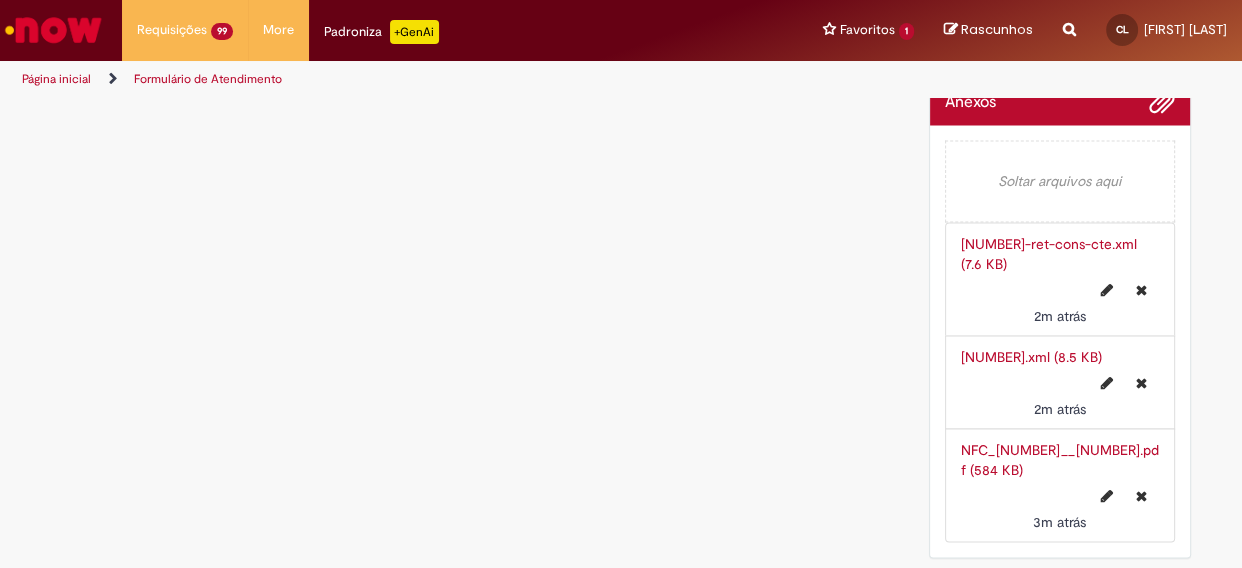scroll, scrollTop: 0, scrollLeft: 0, axis: both 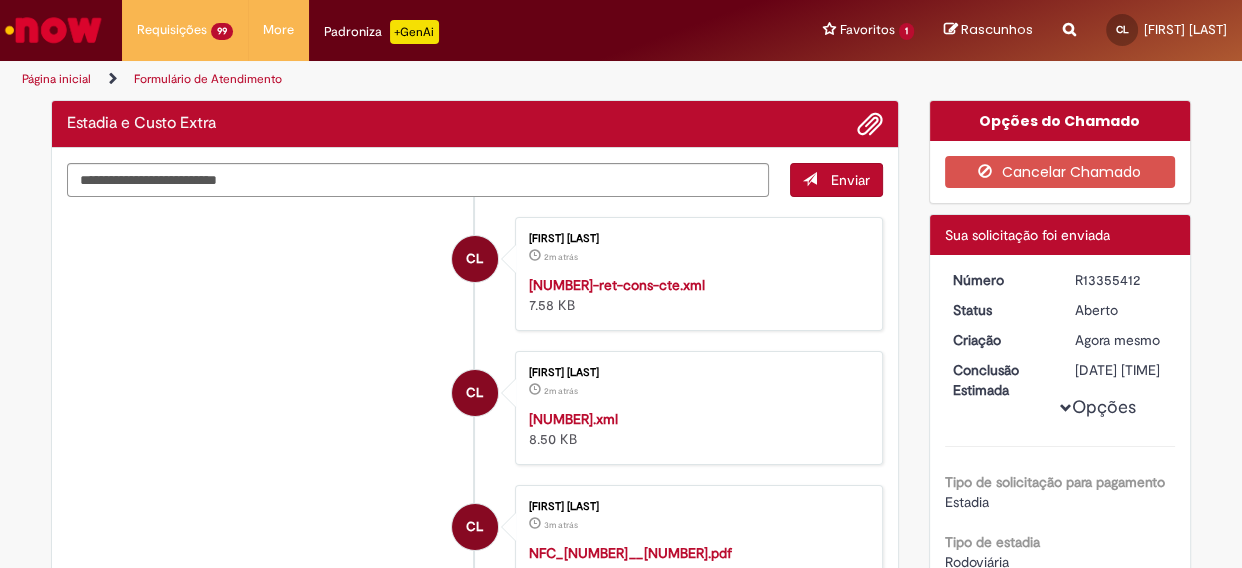 drag, startPoint x: 1068, startPoint y: 276, endPoint x: 1144, endPoint y: 276, distance: 76 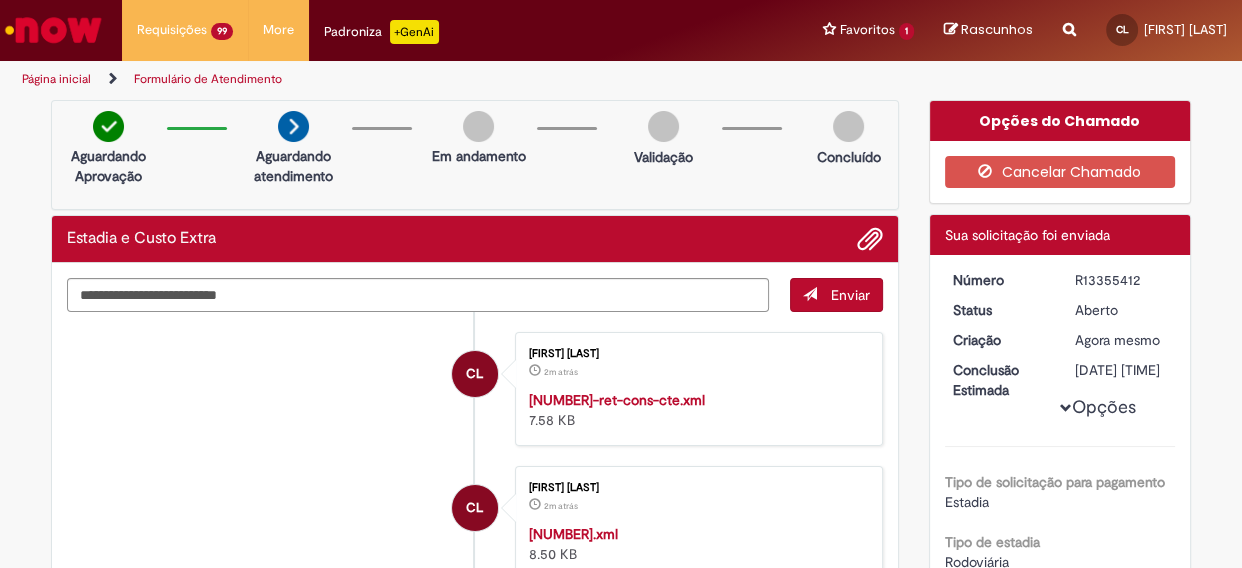 copy on "R13355412" 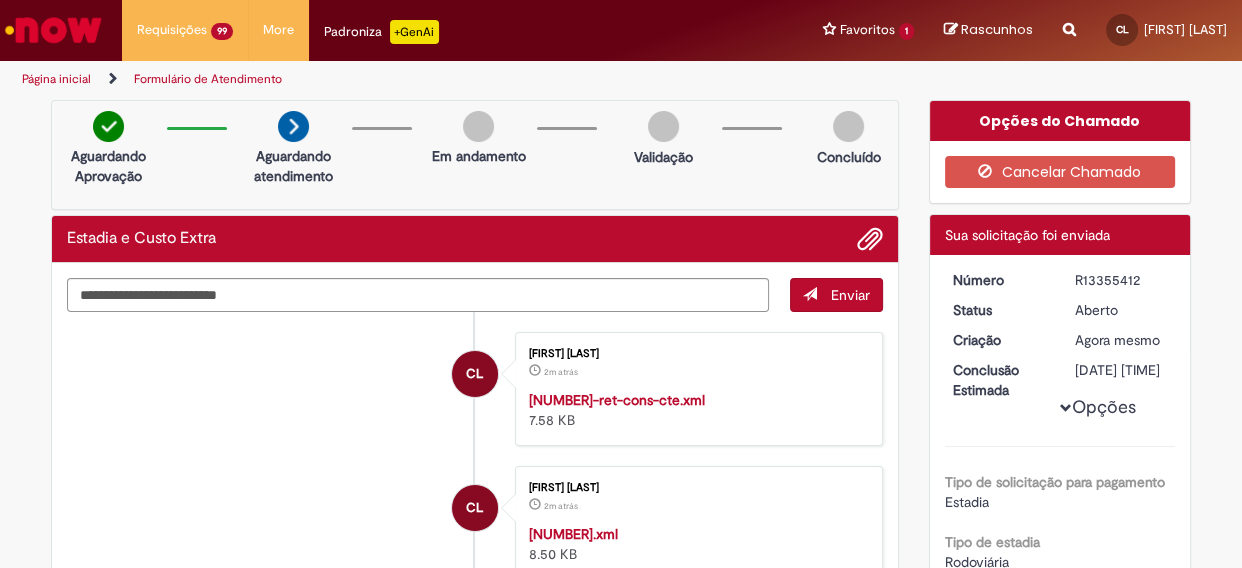 click on "Página inicial" at bounding box center [56, 79] 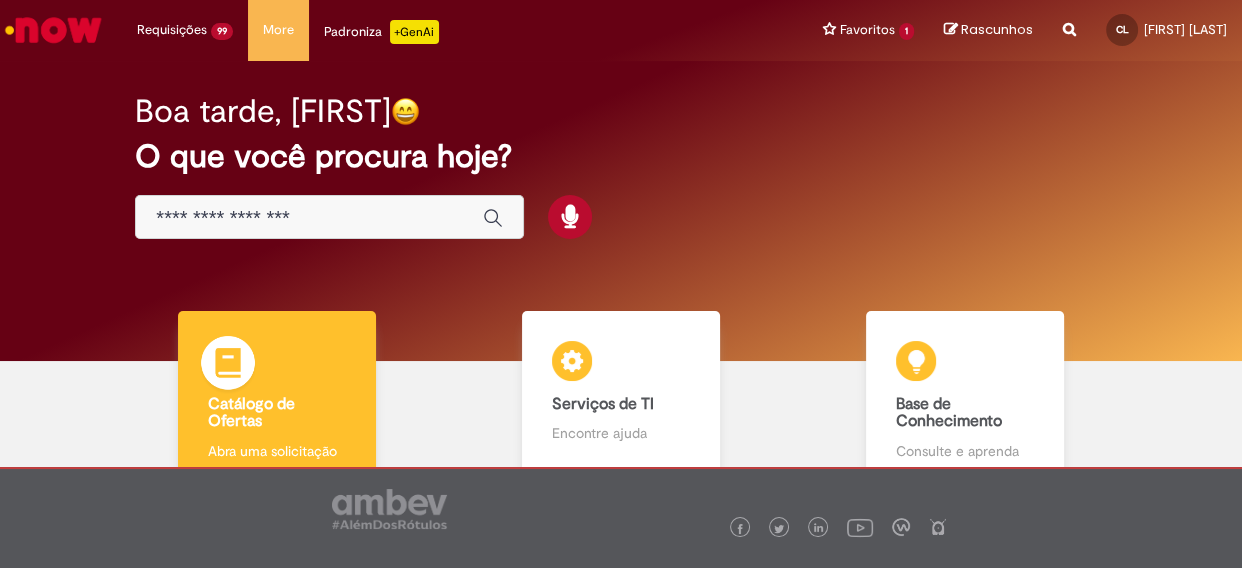click on "Catálogo de Ofertas" at bounding box center [251, 413] 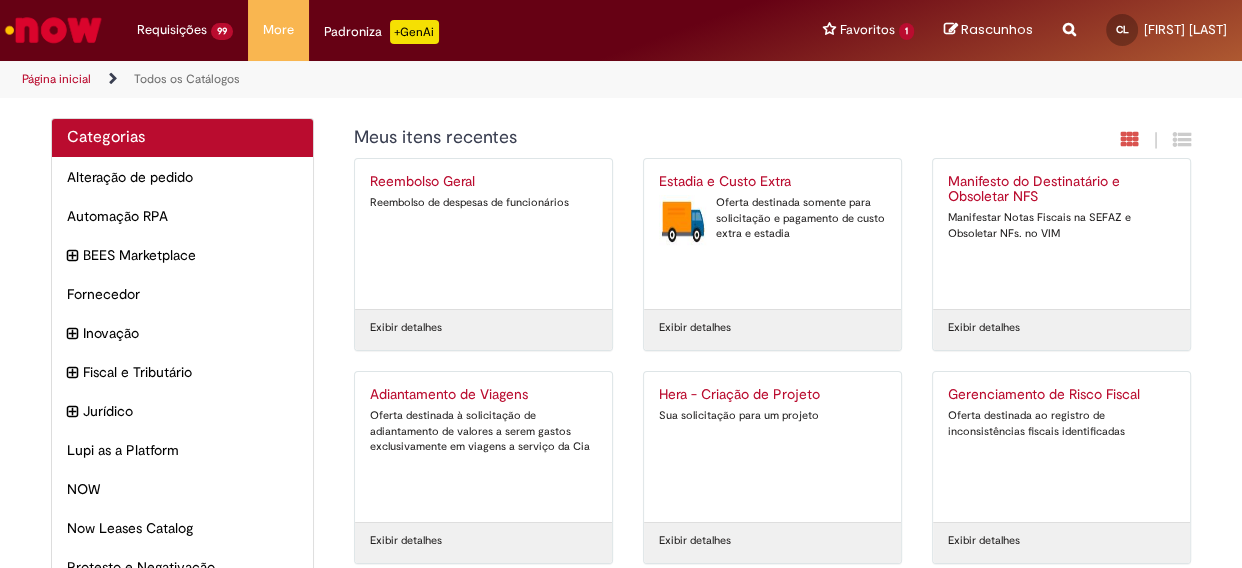 click on "Oferta destinada somente para solicitação e pagamento de custo extra e estadia" at bounding box center [772, 218] 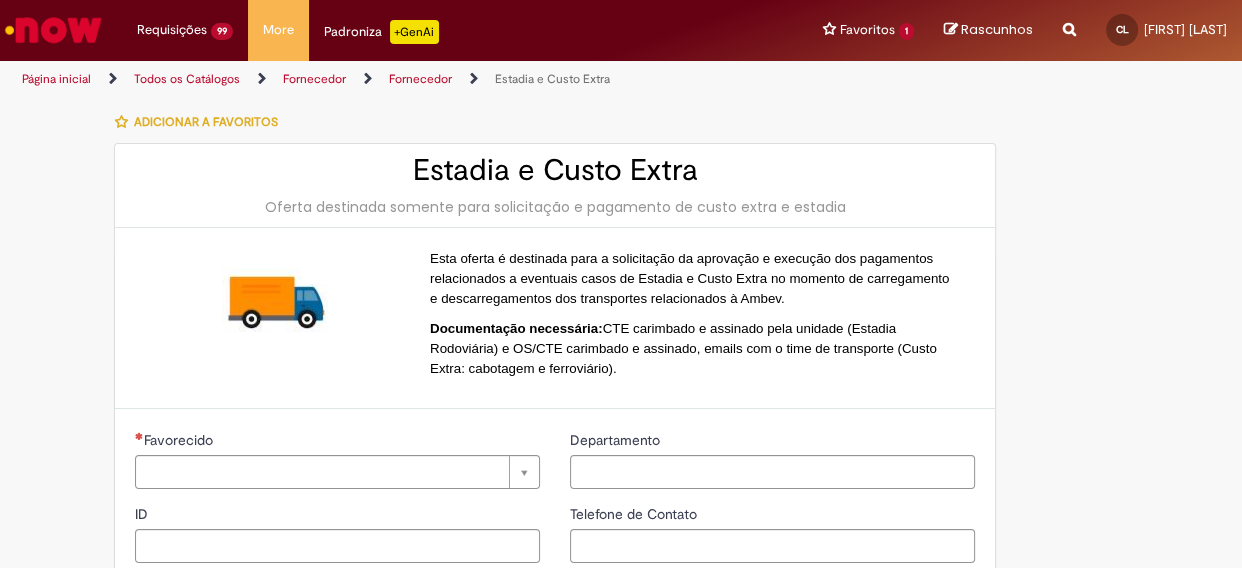 type on "**********" 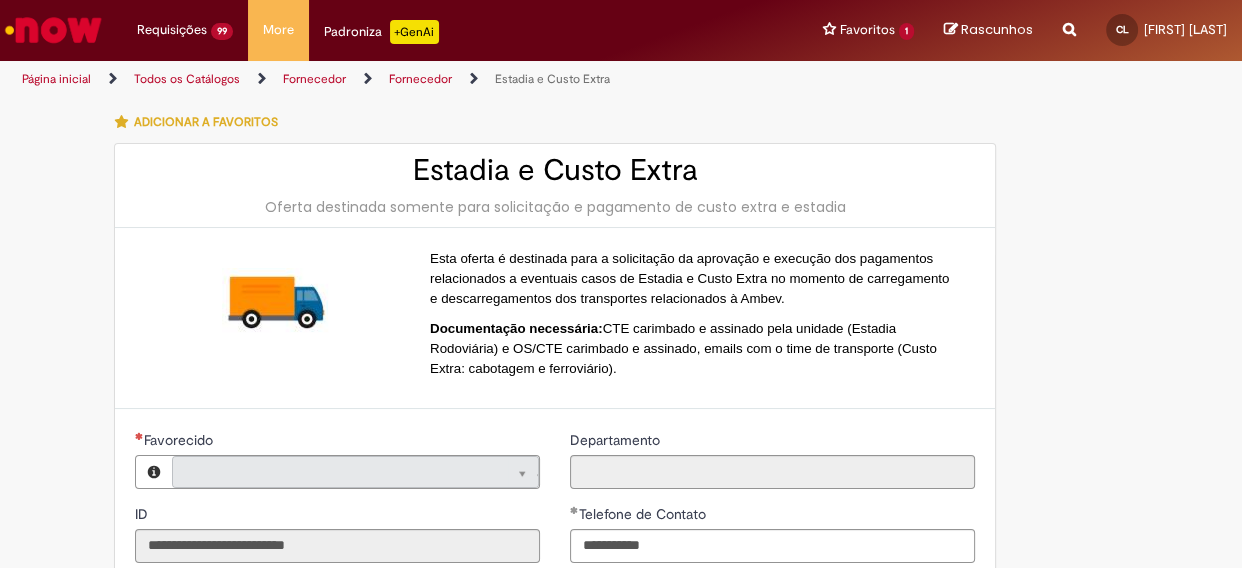 type on "**********" 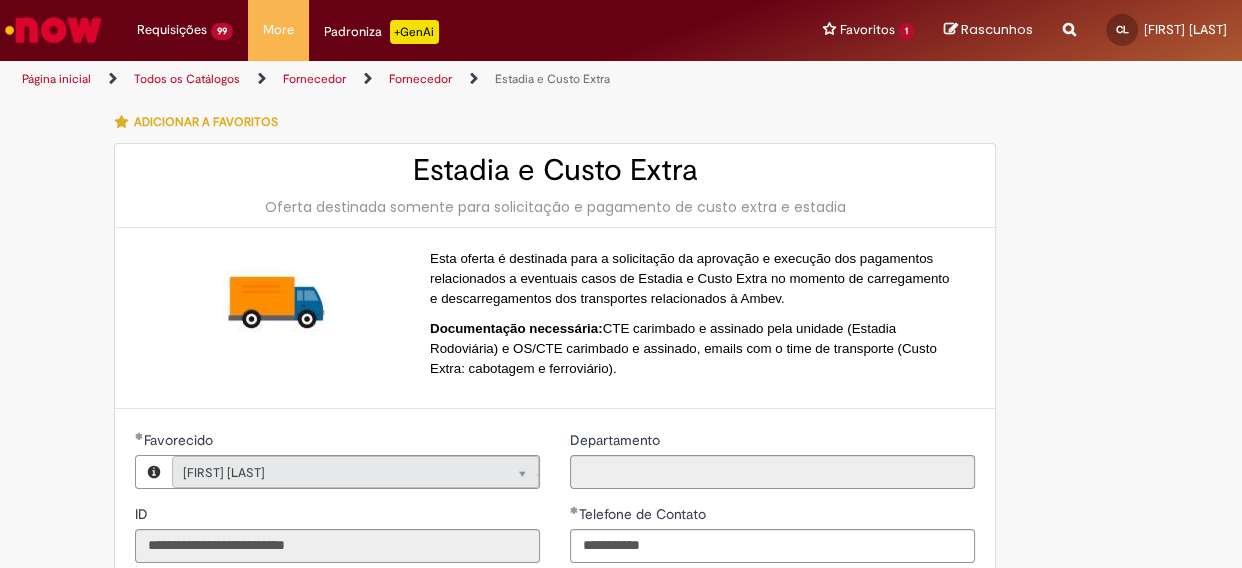 type on "**********" 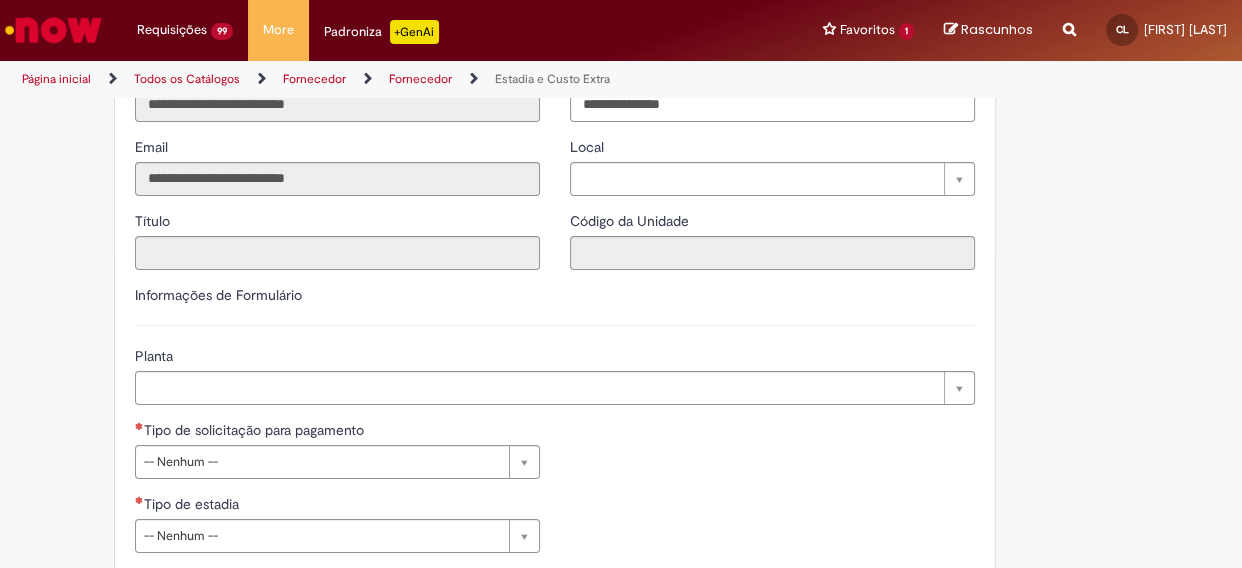 scroll, scrollTop: 545, scrollLeft: 0, axis: vertical 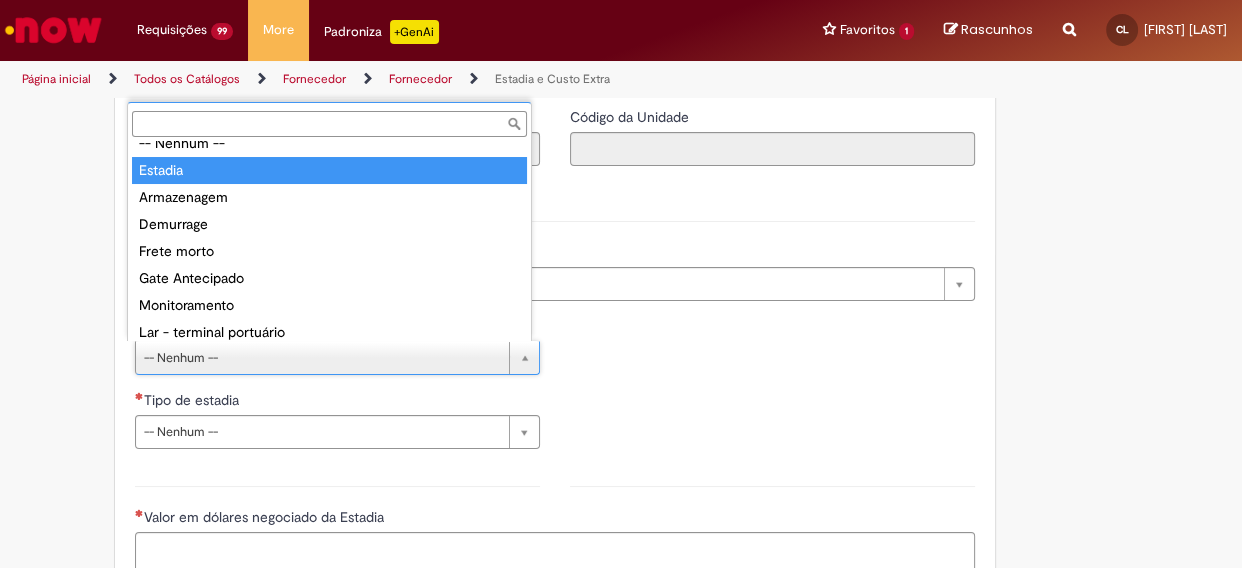 type on "*******" 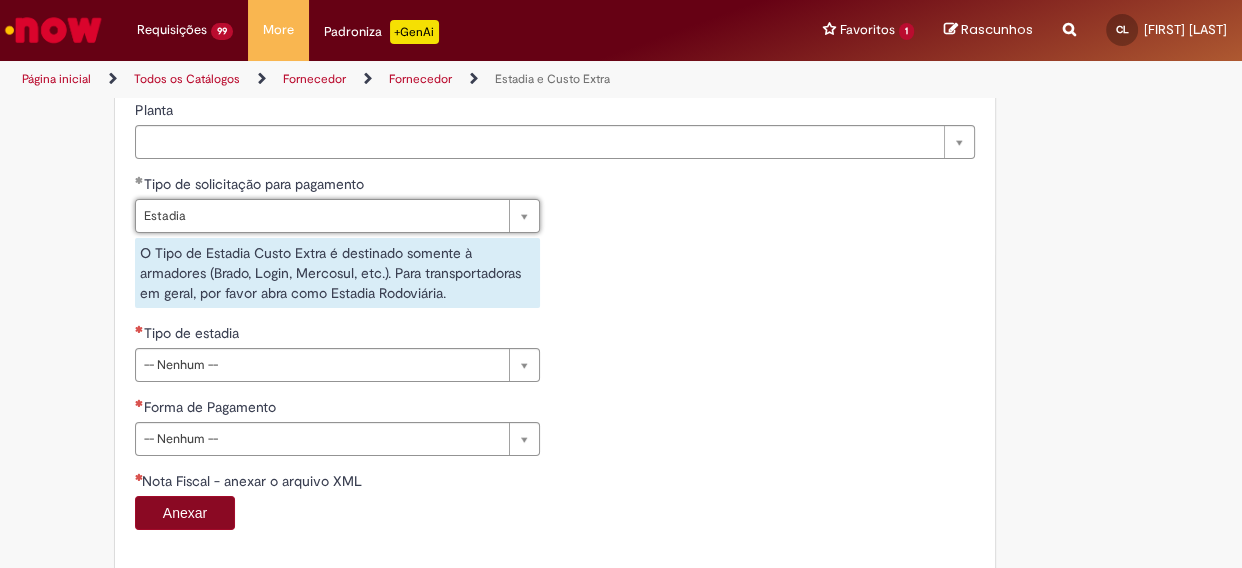 scroll, scrollTop: 818, scrollLeft: 0, axis: vertical 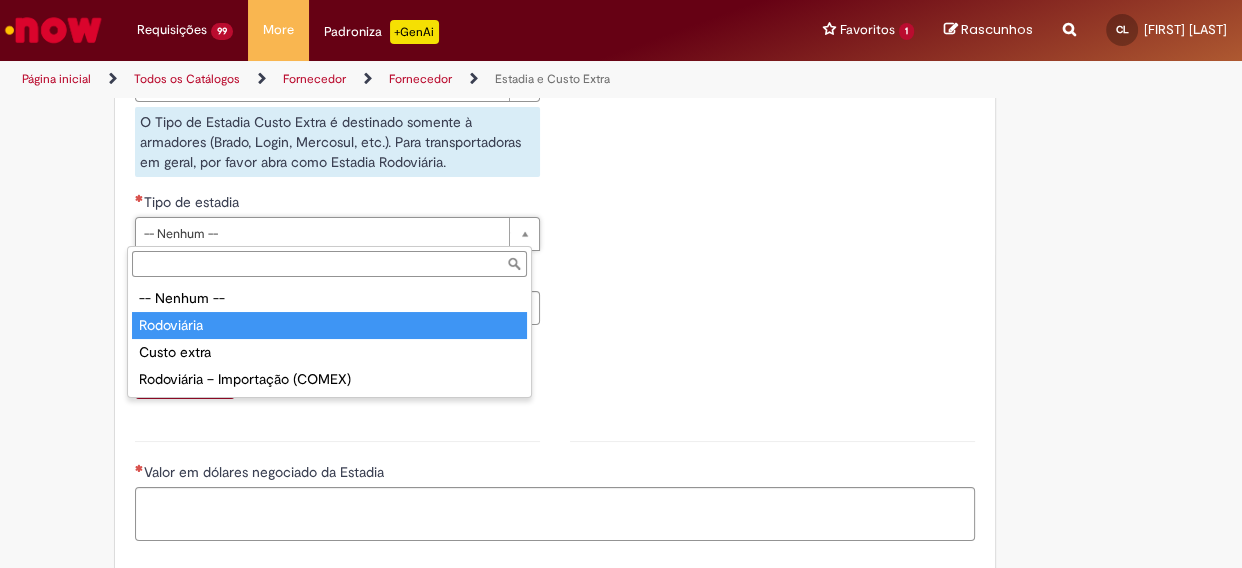 type on "**********" 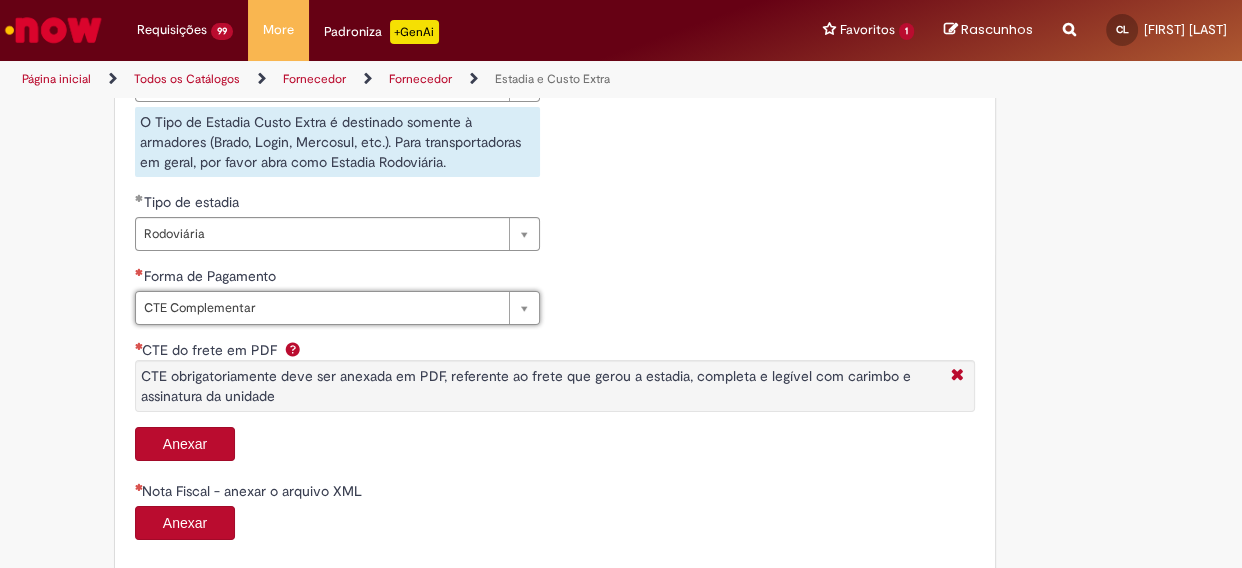 type on "**********" 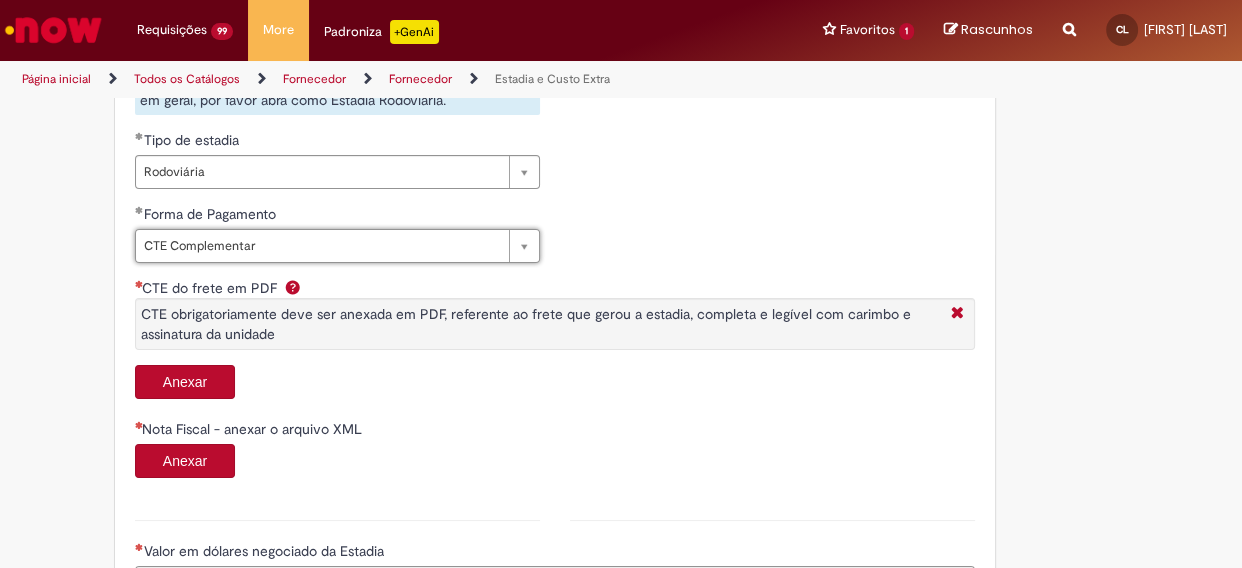 scroll, scrollTop: 909, scrollLeft: 0, axis: vertical 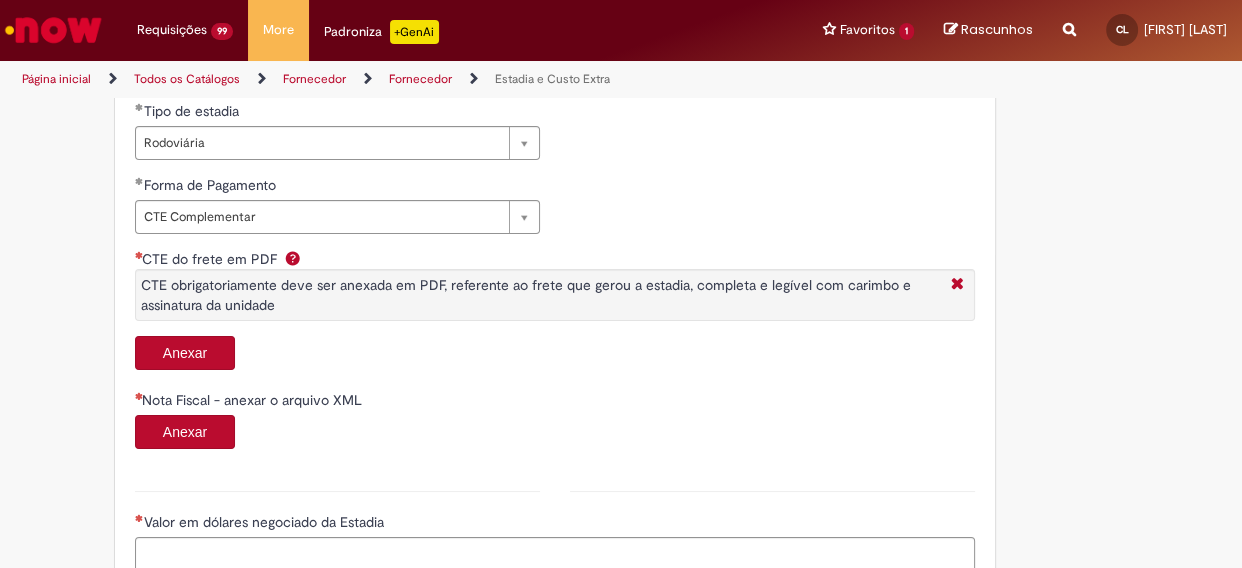 click on "Anexar" at bounding box center [185, 353] 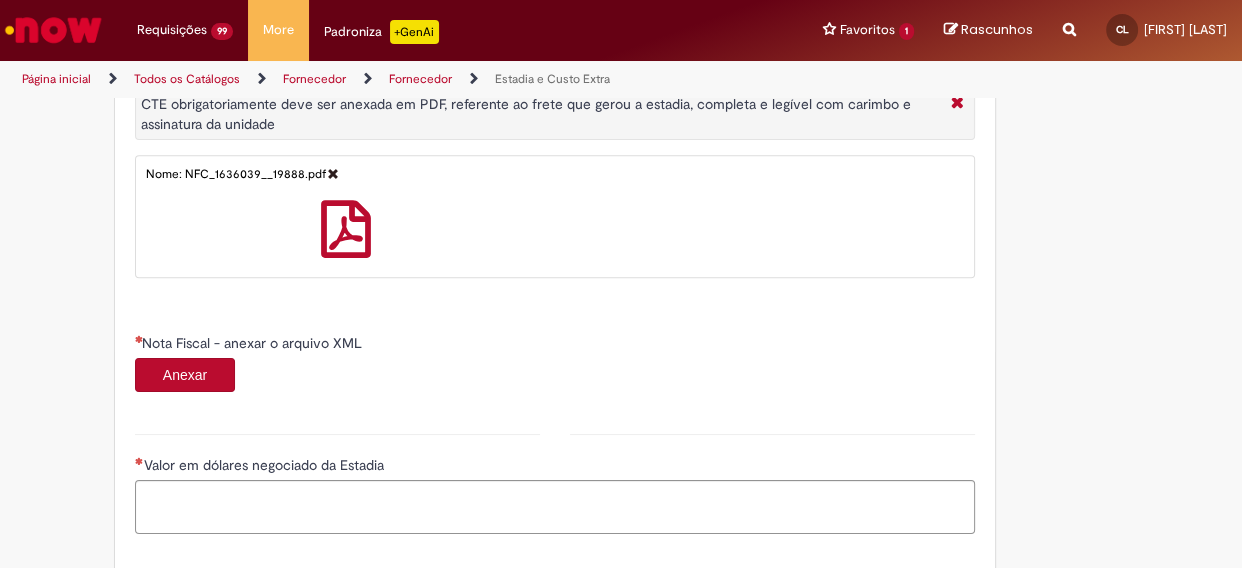 scroll, scrollTop: 1090, scrollLeft: 0, axis: vertical 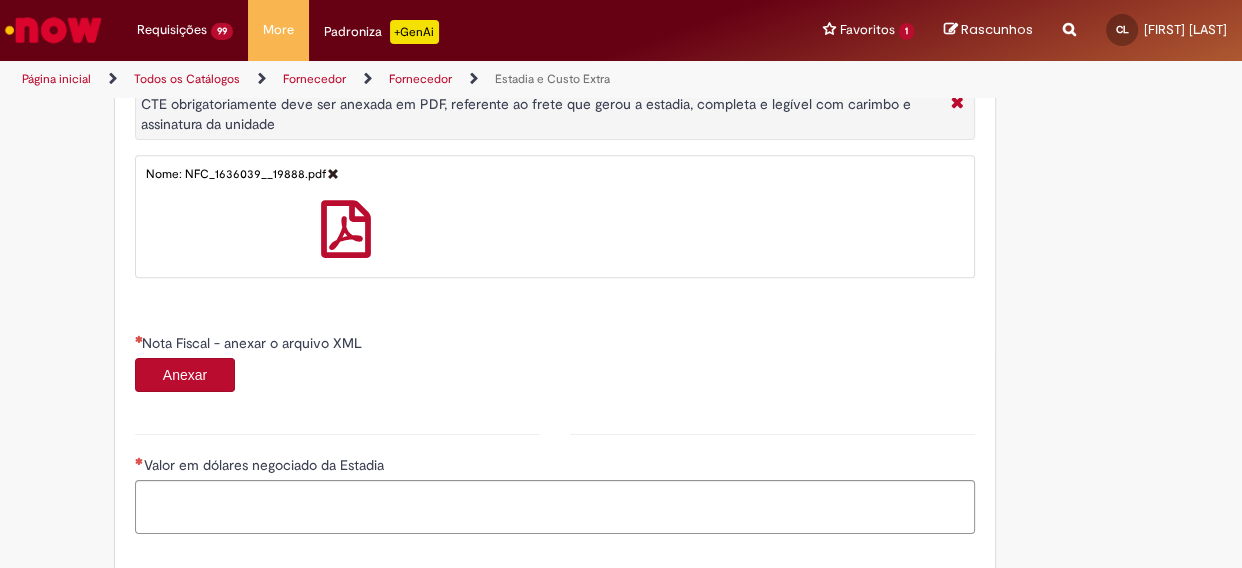 click on "Anexar" at bounding box center (185, 375) 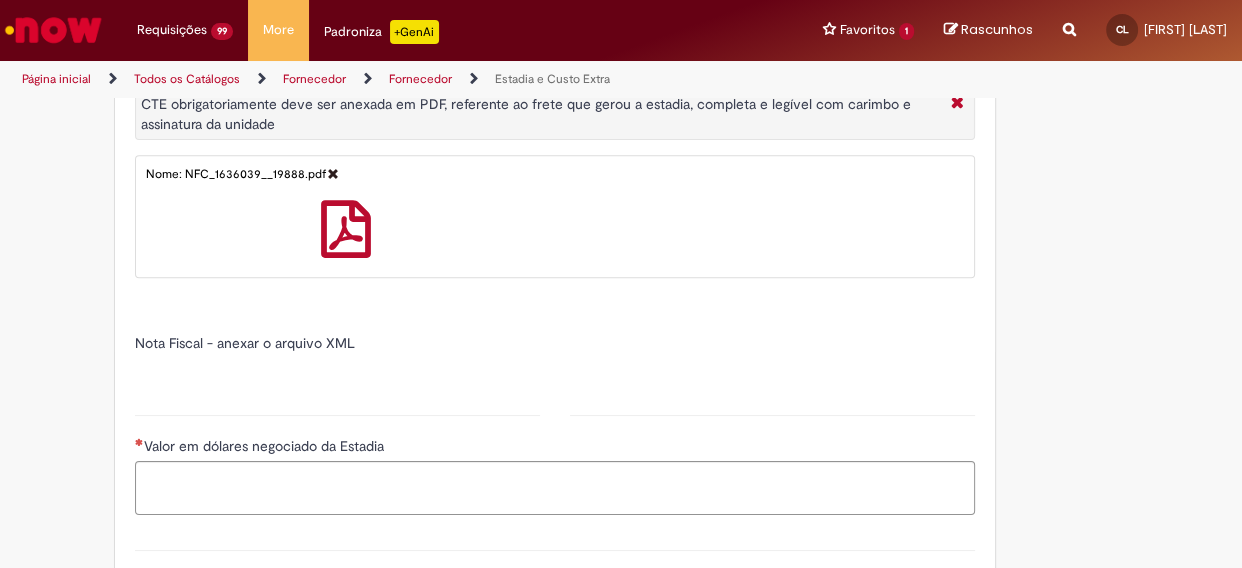 type on "*****" 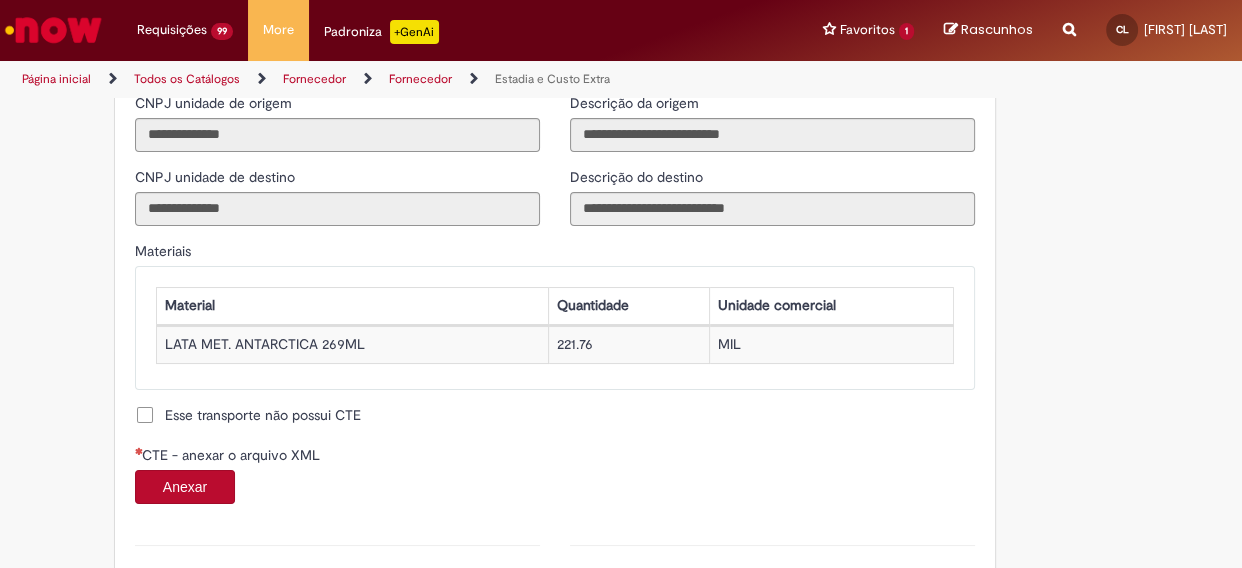 scroll, scrollTop: 1818, scrollLeft: 0, axis: vertical 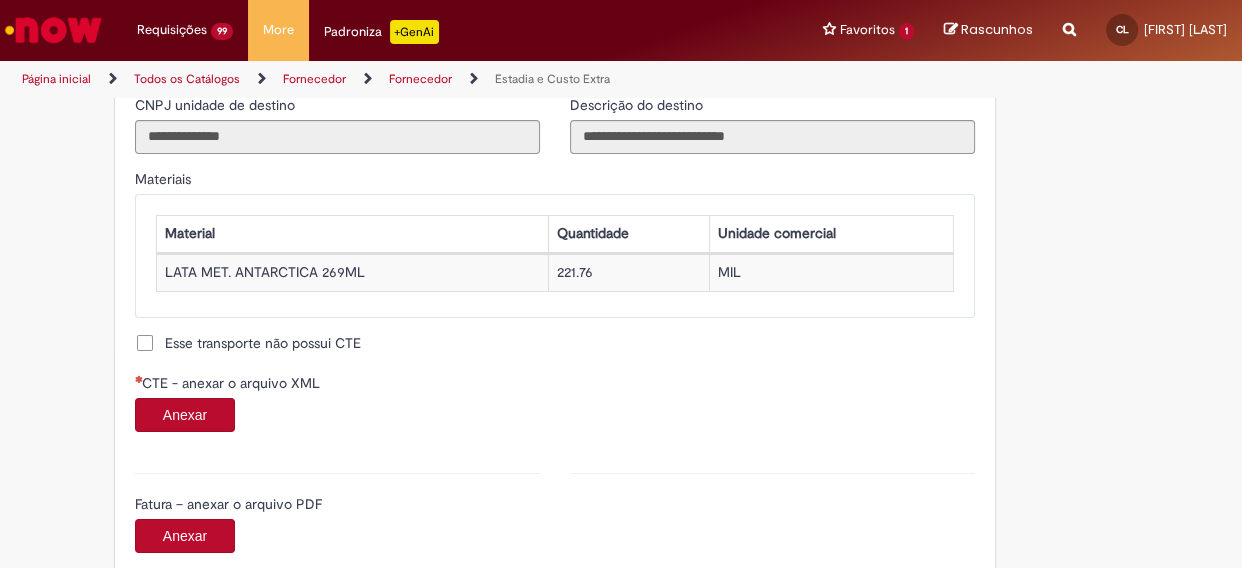 click on "Anexar" at bounding box center [185, 415] 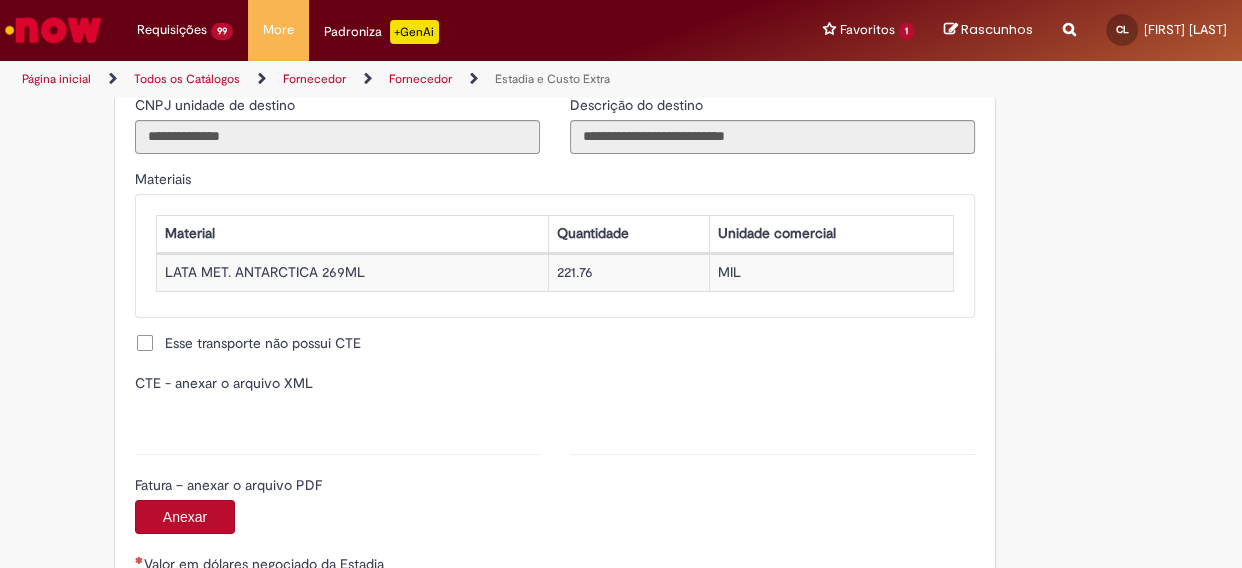 type on "**********" 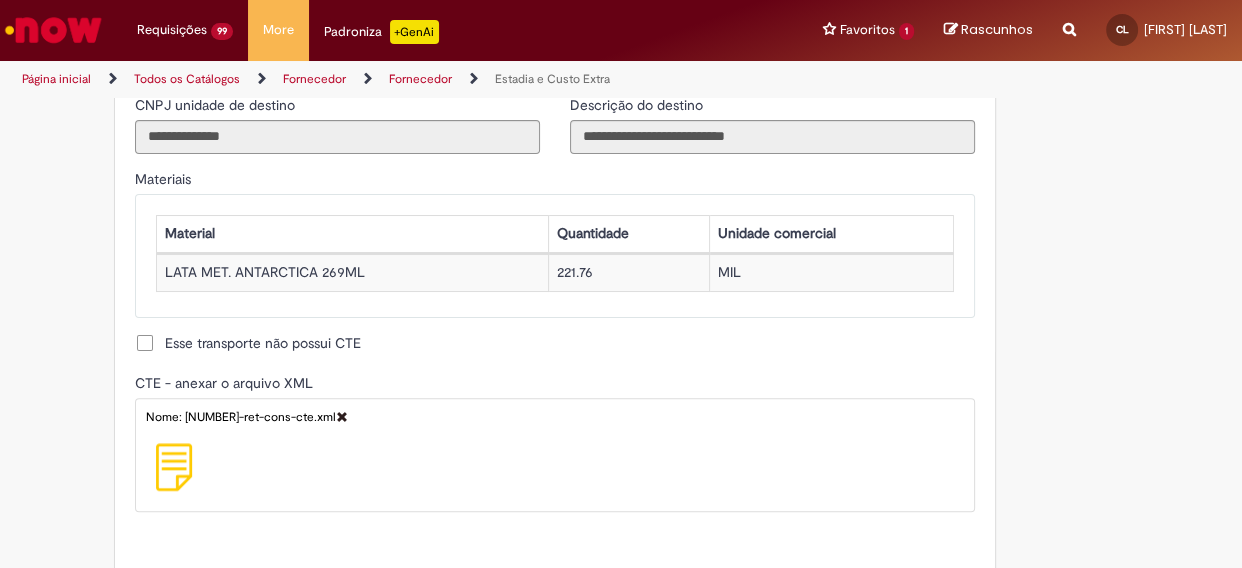 scroll, scrollTop: 2818, scrollLeft: 0, axis: vertical 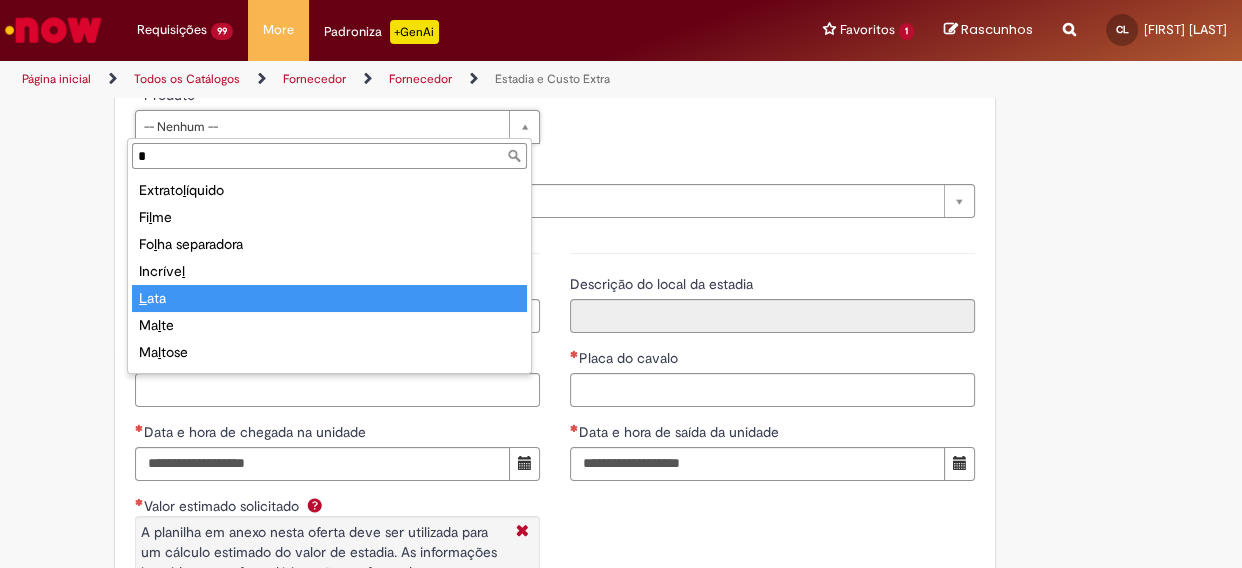 type on "*" 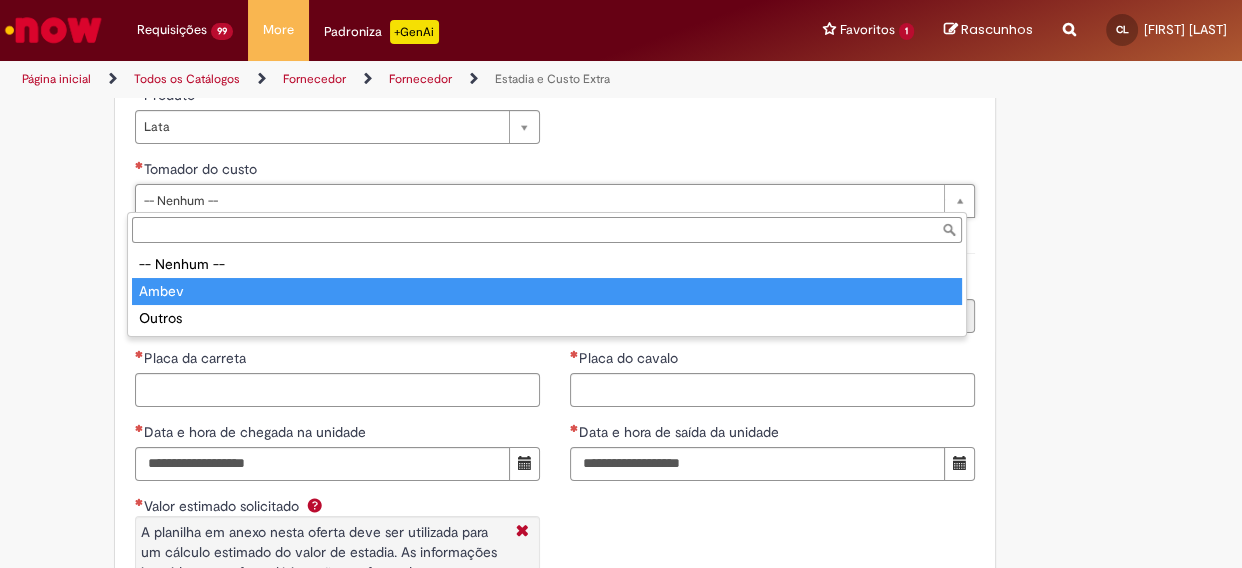 type on "*****" 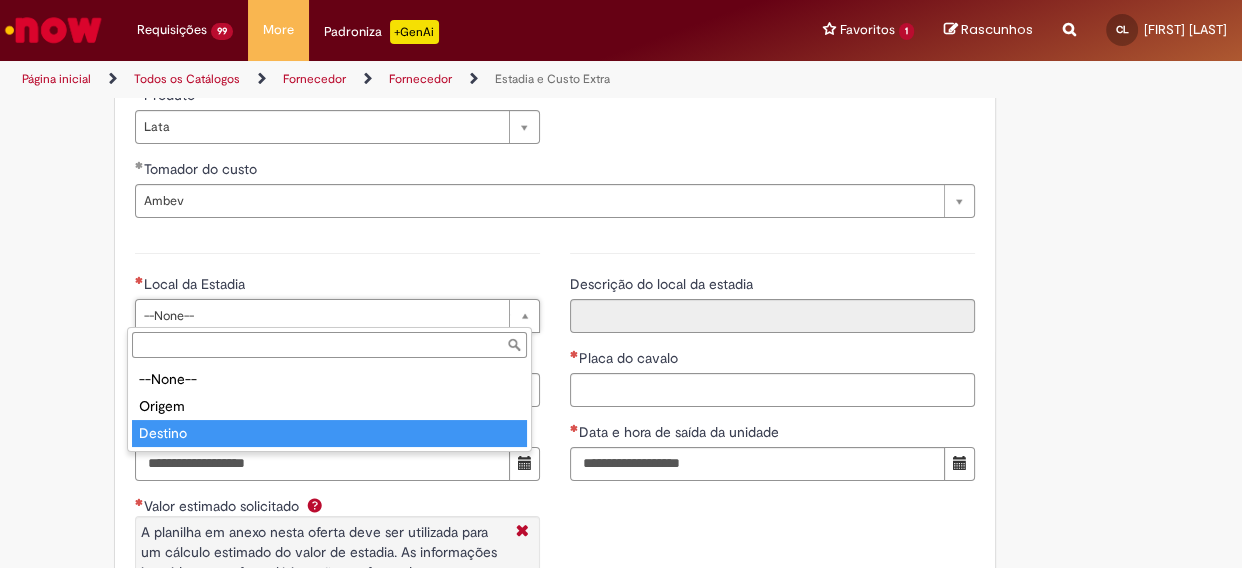 type on "*******" 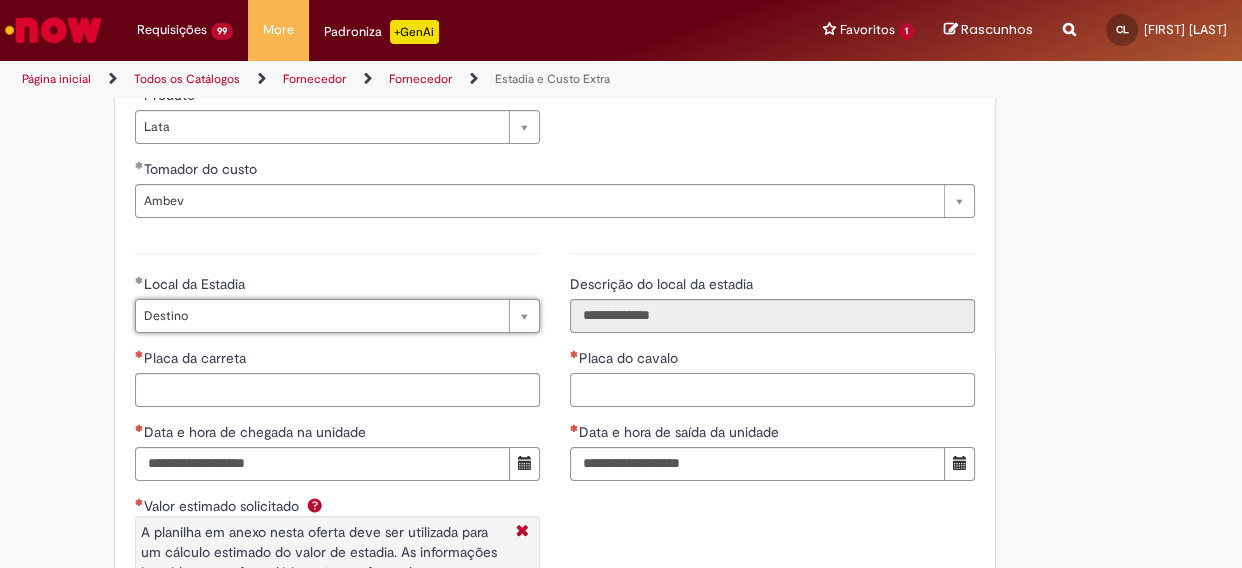 click on "Placa do cavalo" at bounding box center [772, 390] 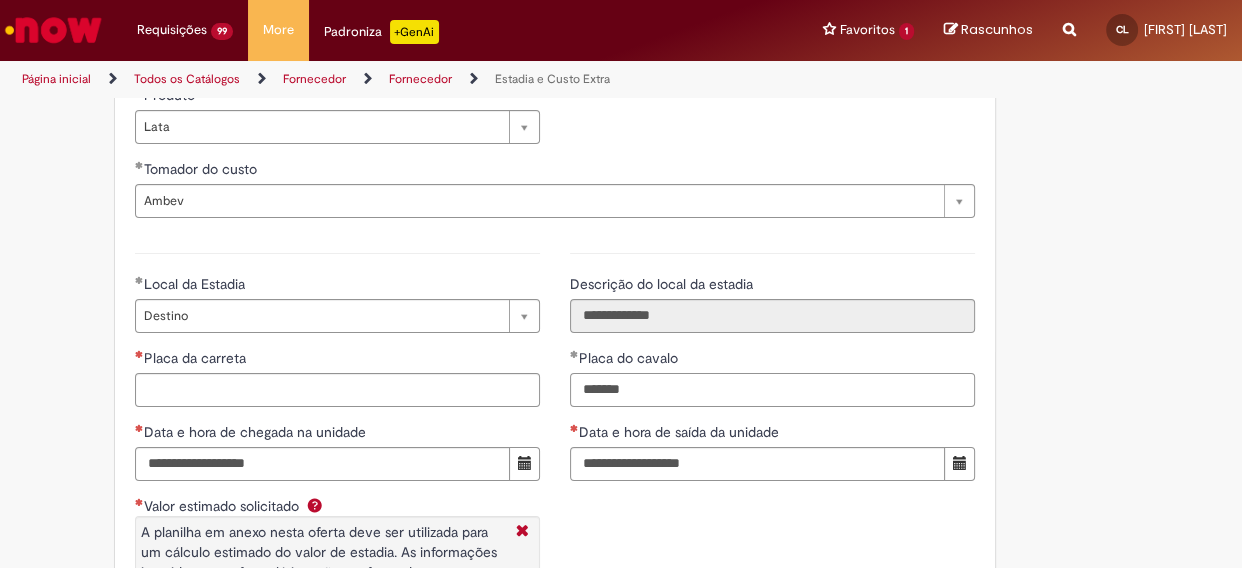 type on "*******" 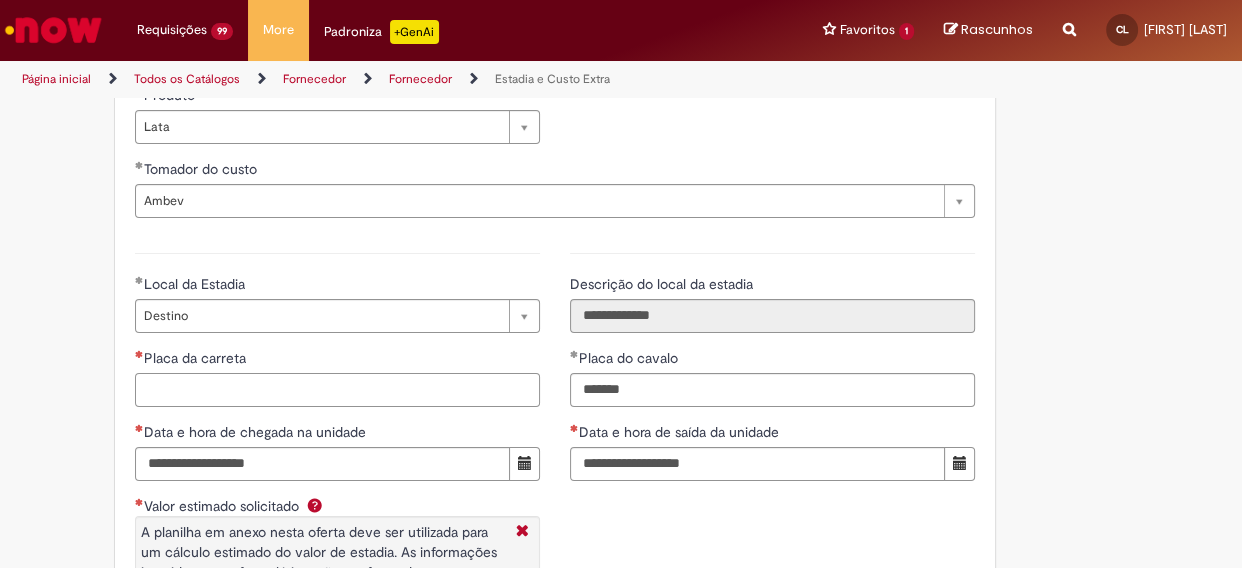 click on "Placa da carreta" at bounding box center (337, 390) 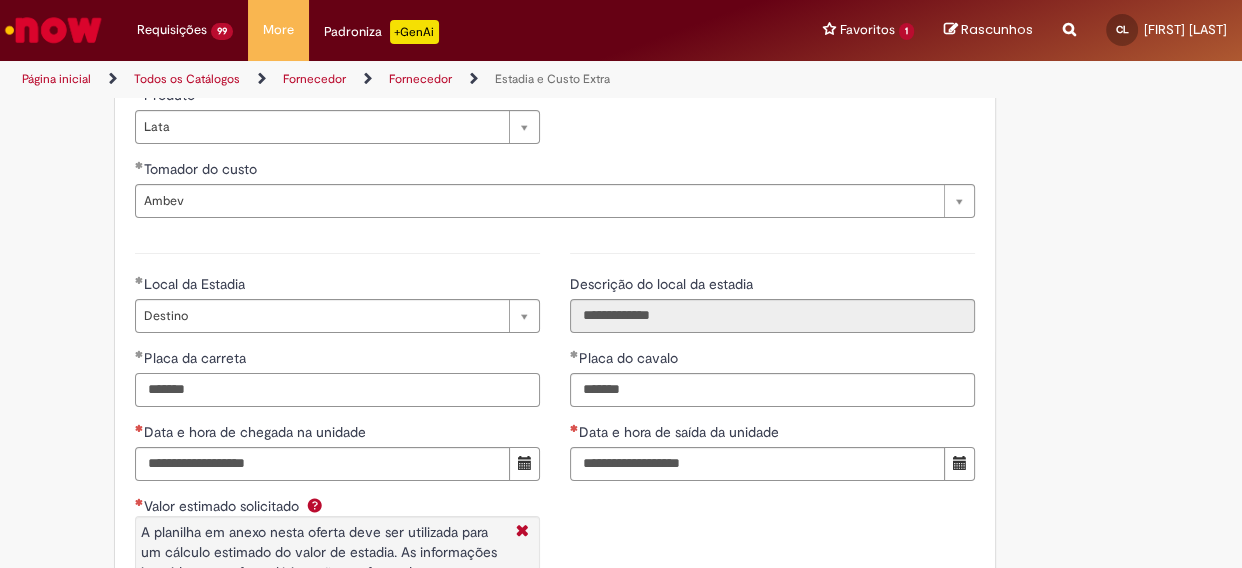 type on "*******" 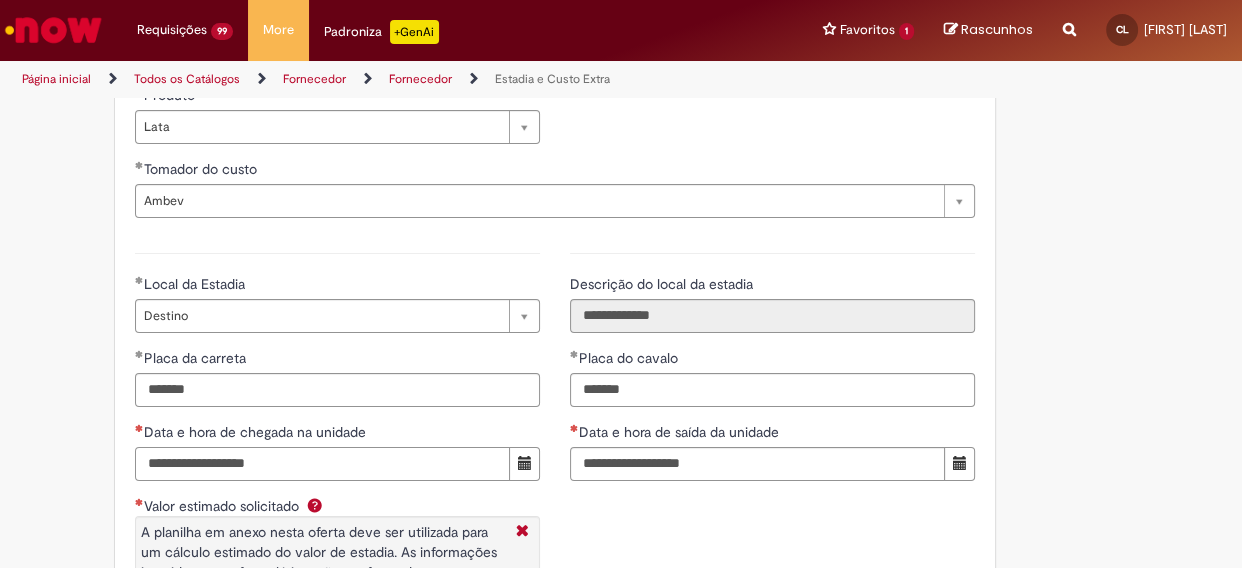 click on "Data e hora de chegada na unidade" at bounding box center [322, 464] 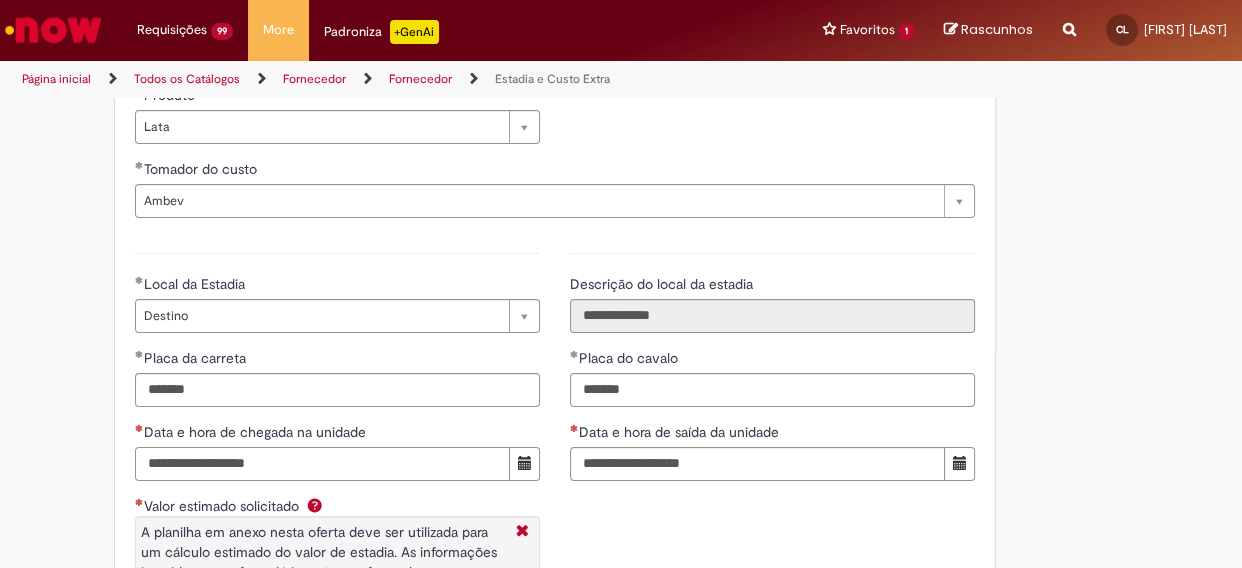 paste on "**********" 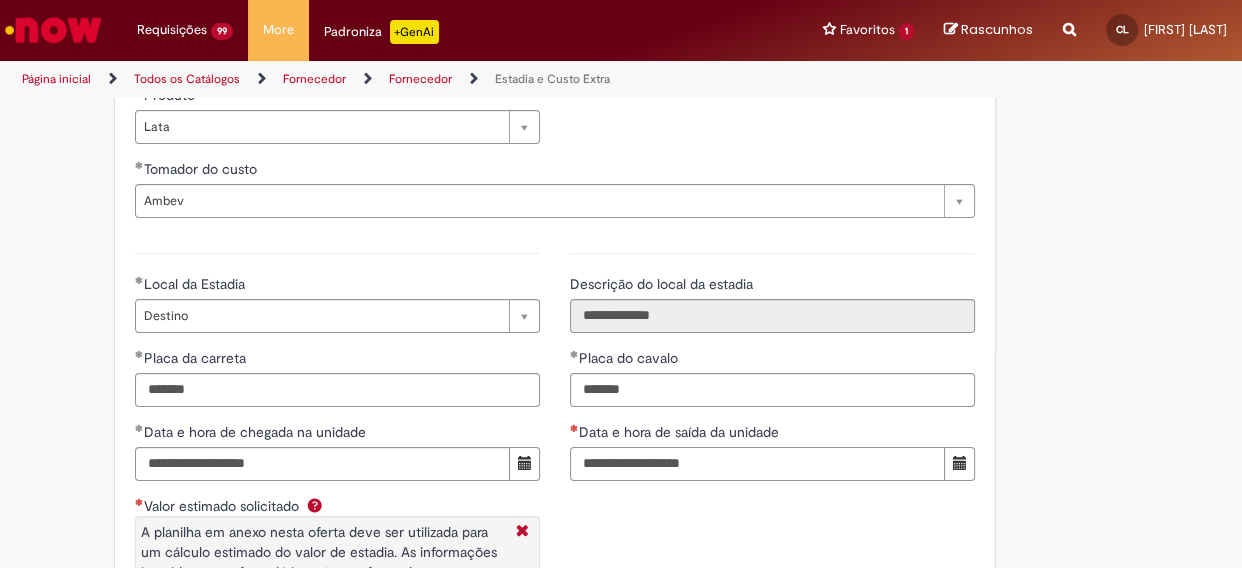 click on "Data e hora de saída da unidade" at bounding box center (757, 464) 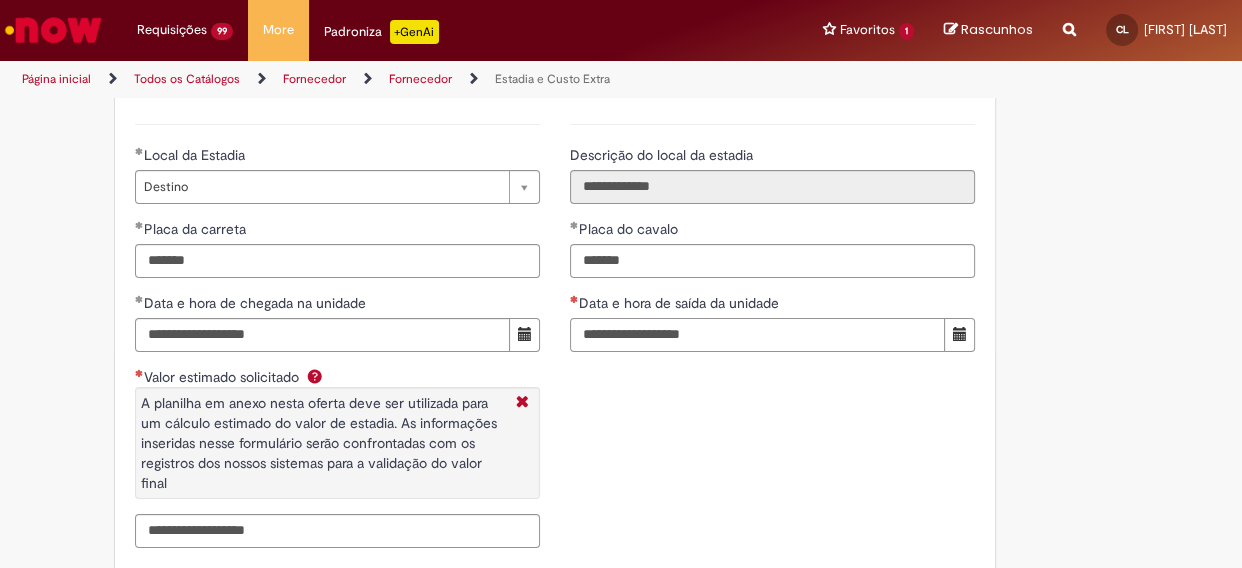 scroll, scrollTop: 3090, scrollLeft: 0, axis: vertical 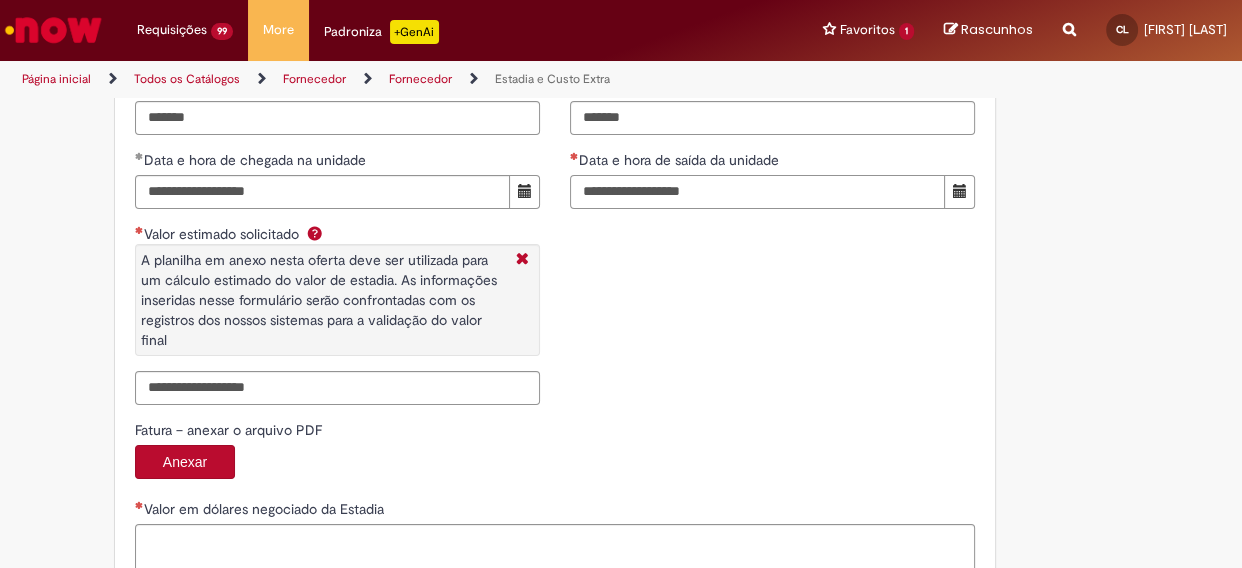 type on "**********" 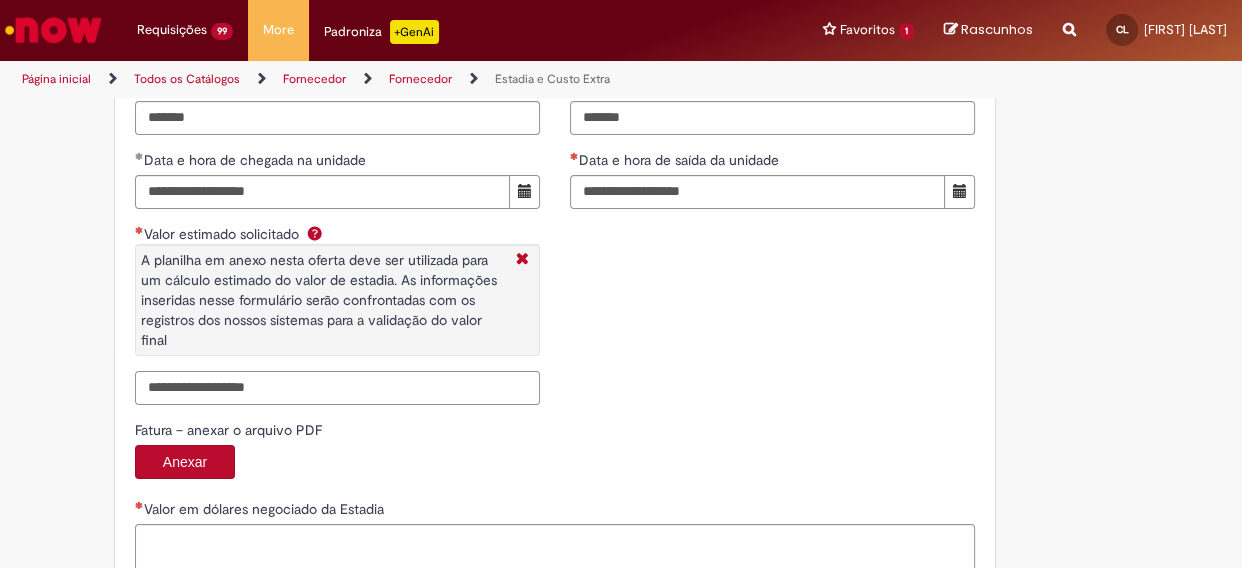 click on "Valor estimado solicitado A planilha em anexo nesta oferta deve ser utilizada para um cálculo estimado do valor de estadia. As informações inseridas nesse formulário serão confrontadas com os registros dos nossos sistemas para a validação do valor final" at bounding box center (337, 388) 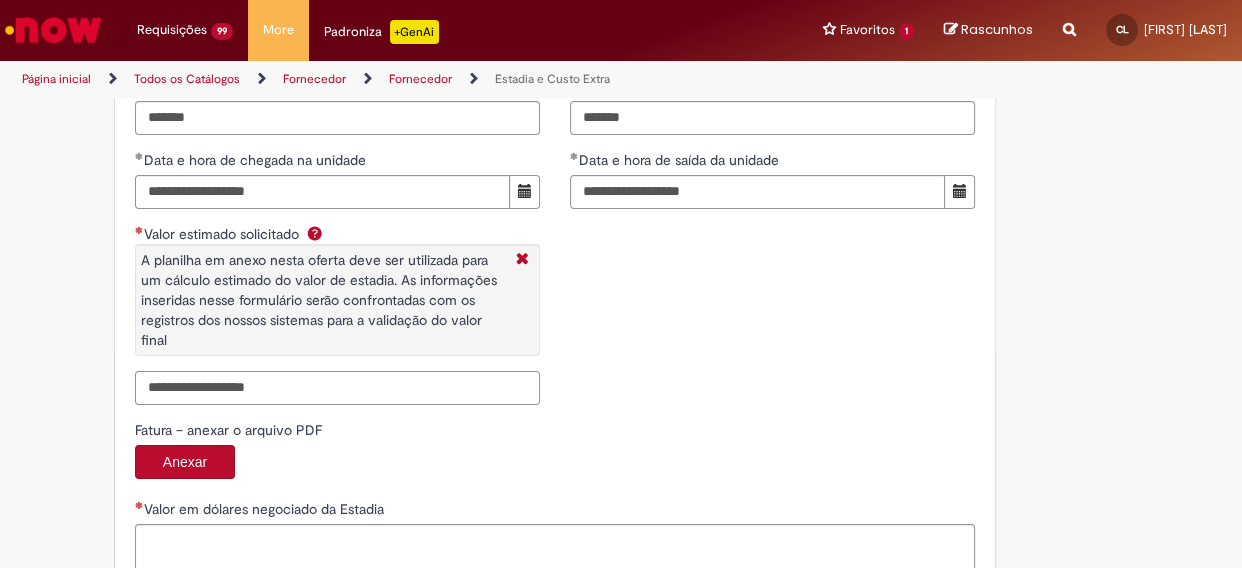 paste on "*******" 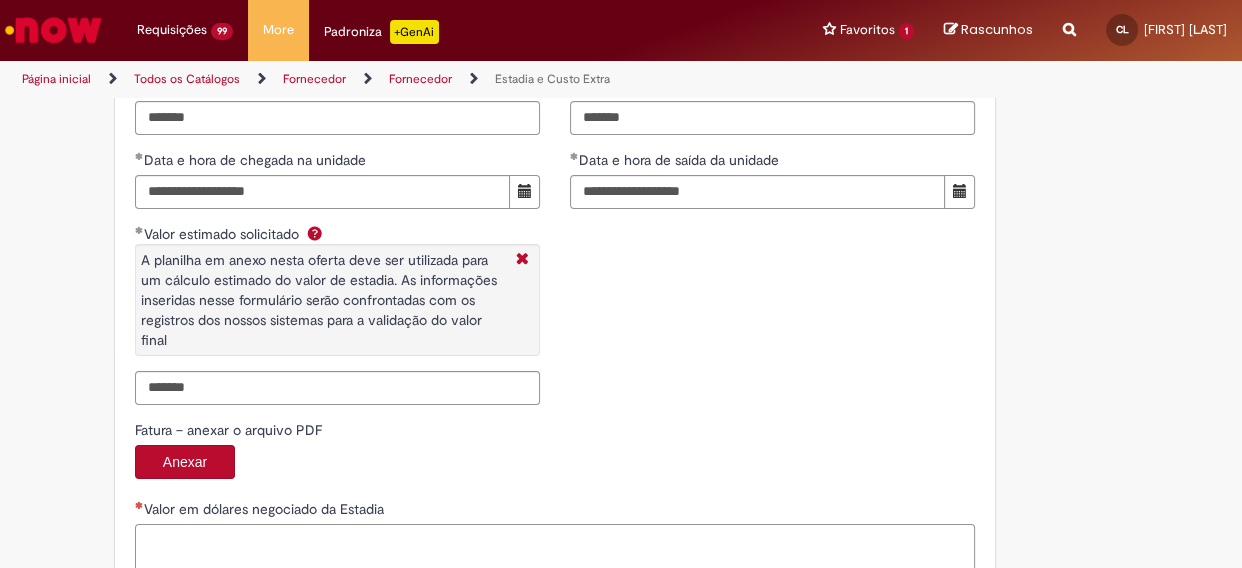 click on "Valor em dólares negociado da Estadia" at bounding box center (555, 551) 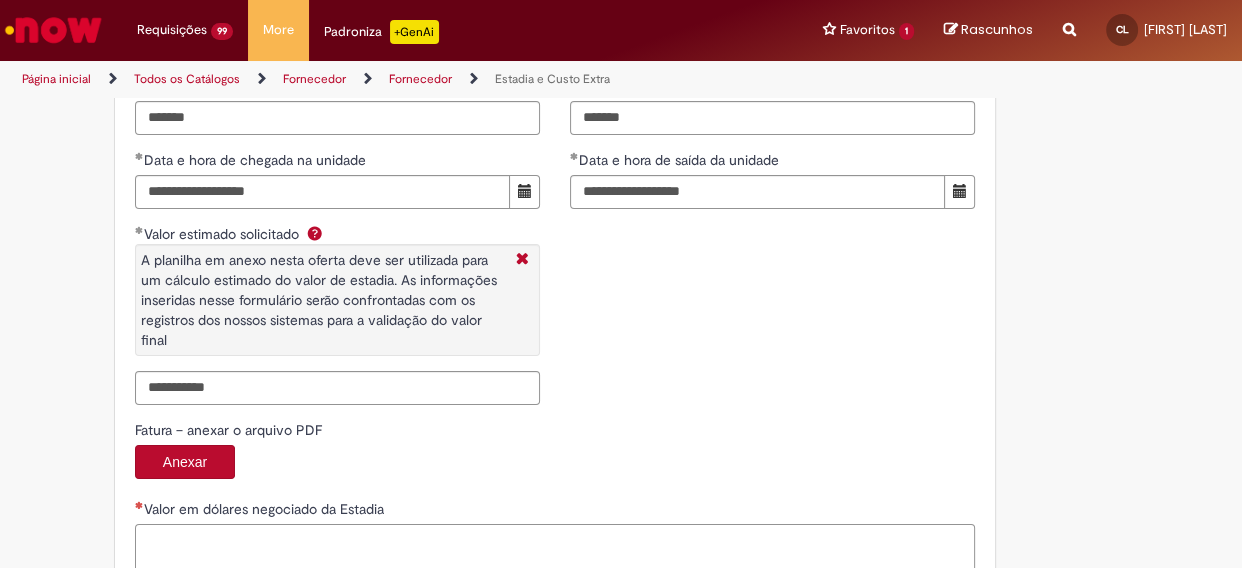 scroll, scrollTop: 3363, scrollLeft: 0, axis: vertical 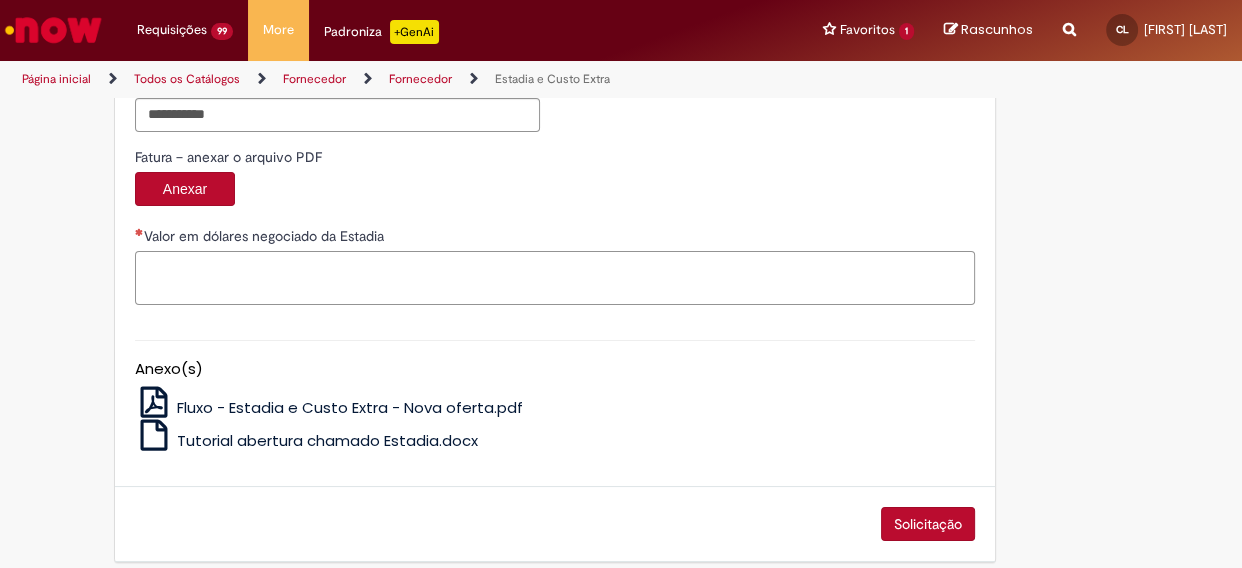 click on "Valor em dólares negociado da Estadia" at bounding box center [555, 278] 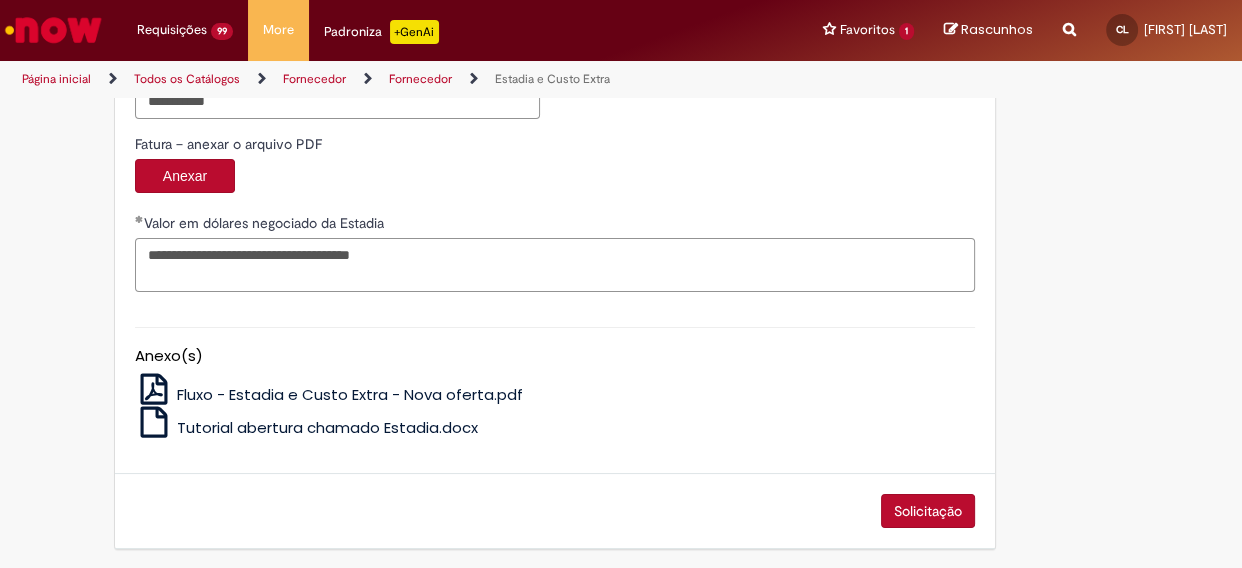 scroll, scrollTop: 3379, scrollLeft: 0, axis: vertical 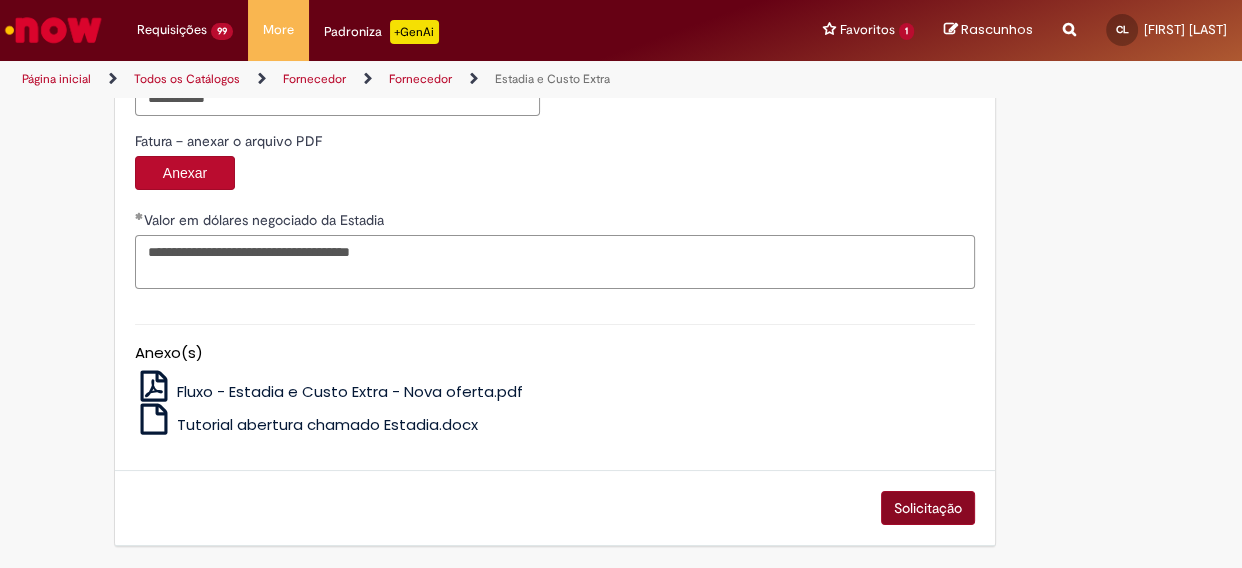 type on "**********" 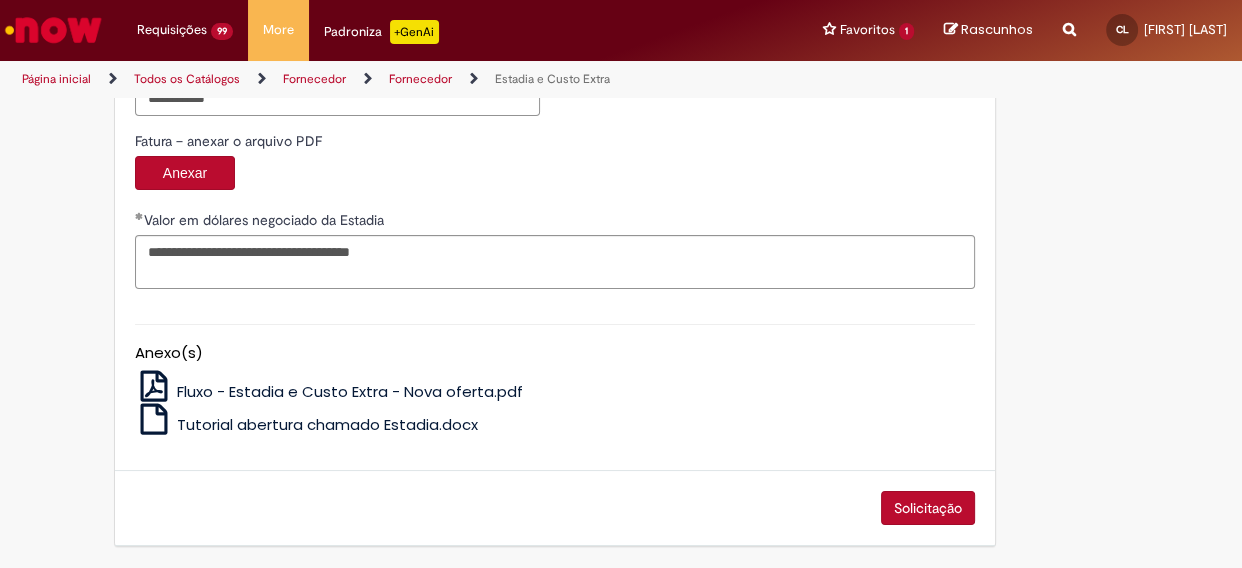 click on "Solicitação" at bounding box center (928, 508) 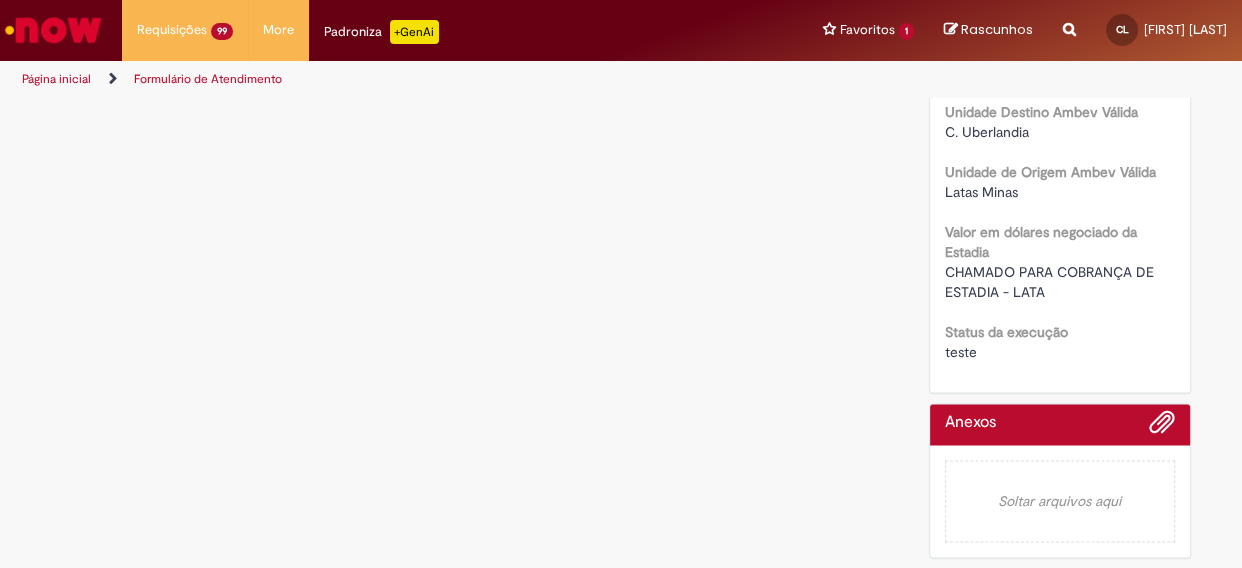 scroll, scrollTop: 0, scrollLeft: 0, axis: both 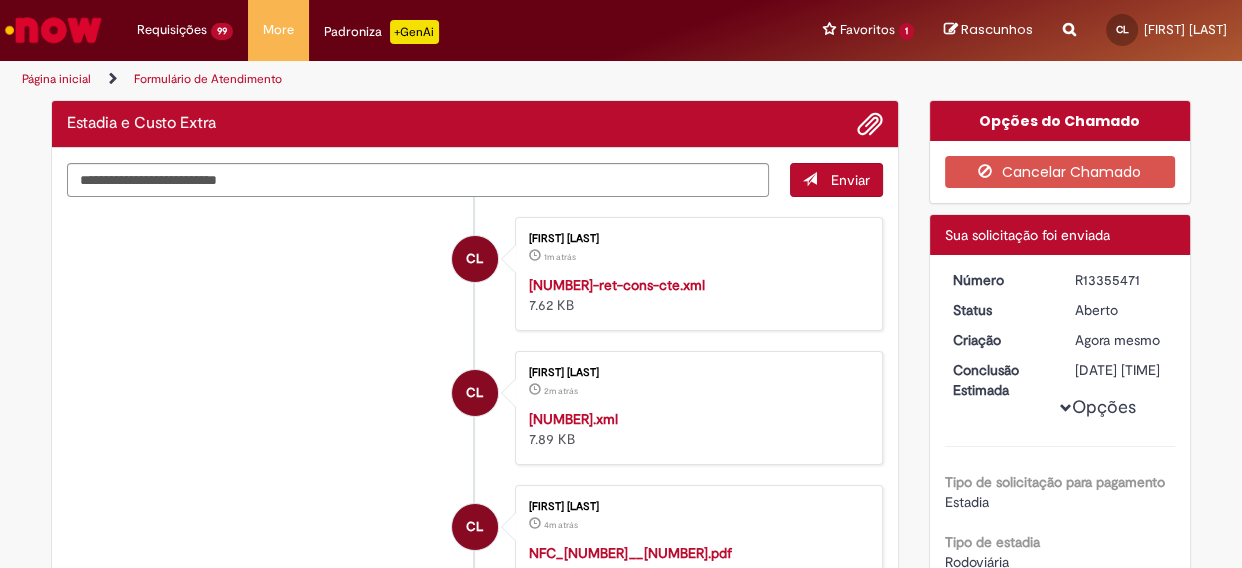 drag, startPoint x: 1063, startPoint y: 279, endPoint x: 1139, endPoint y: 281, distance: 76.02631 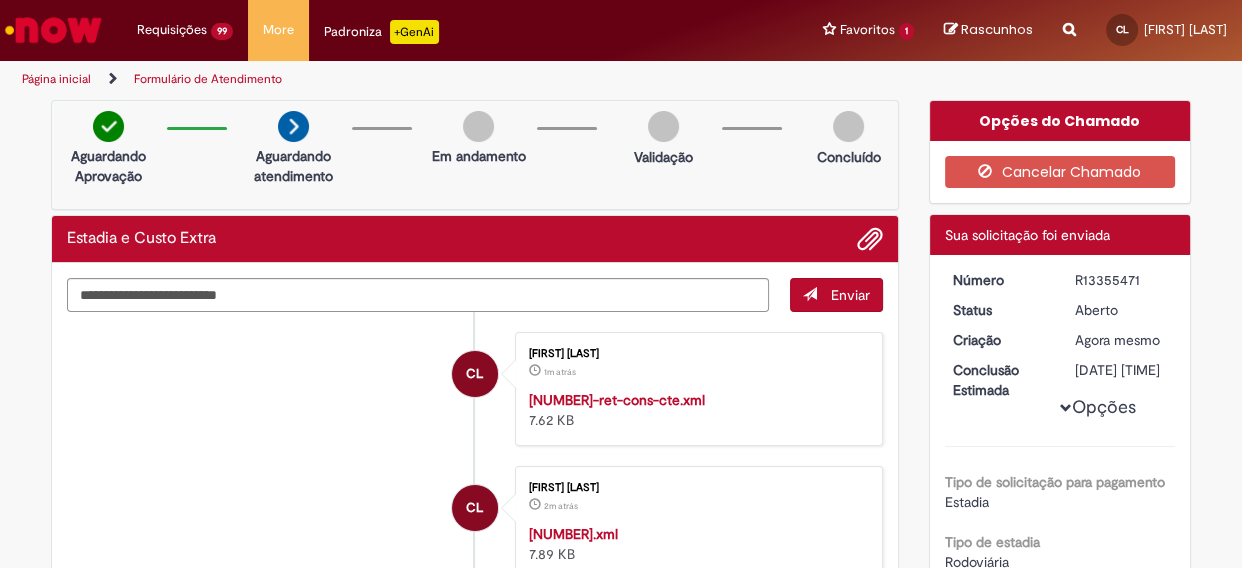 copy on "R13355471" 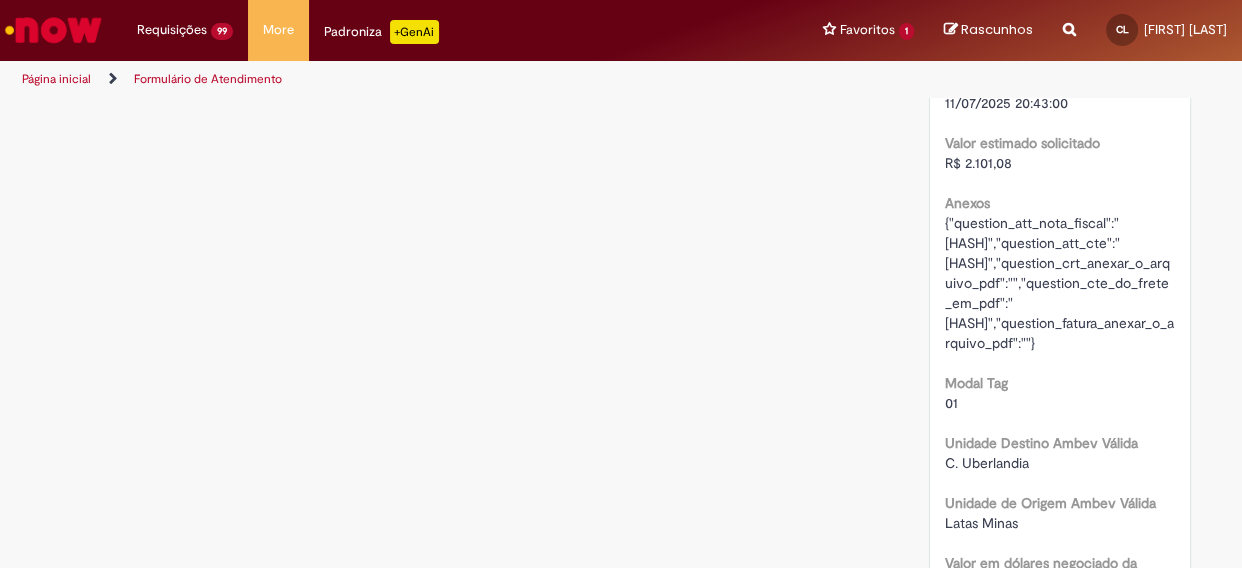 scroll, scrollTop: 2636, scrollLeft: 0, axis: vertical 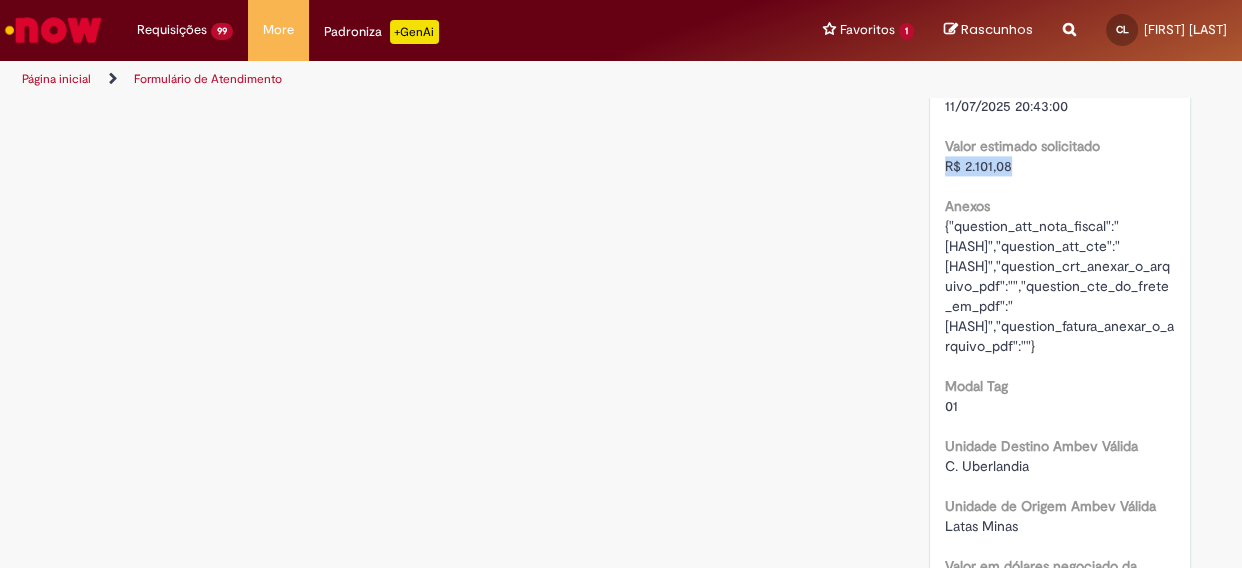 drag, startPoint x: 932, startPoint y: 284, endPoint x: 1011, endPoint y: 286, distance: 79.025314 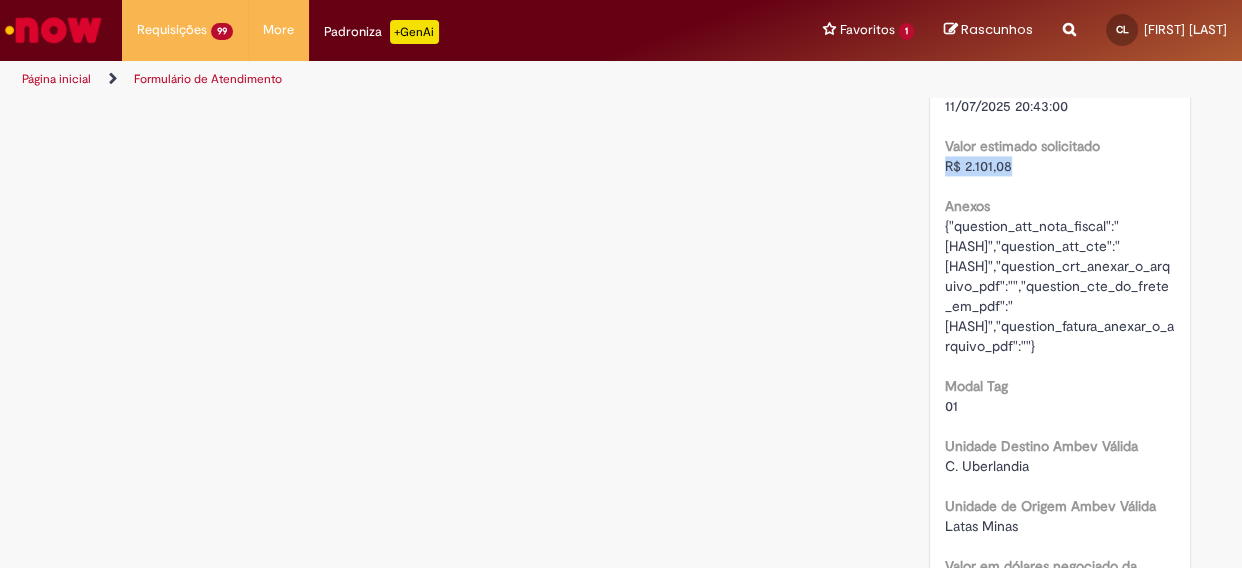click on "Página inicial" at bounding box center [56, 79] 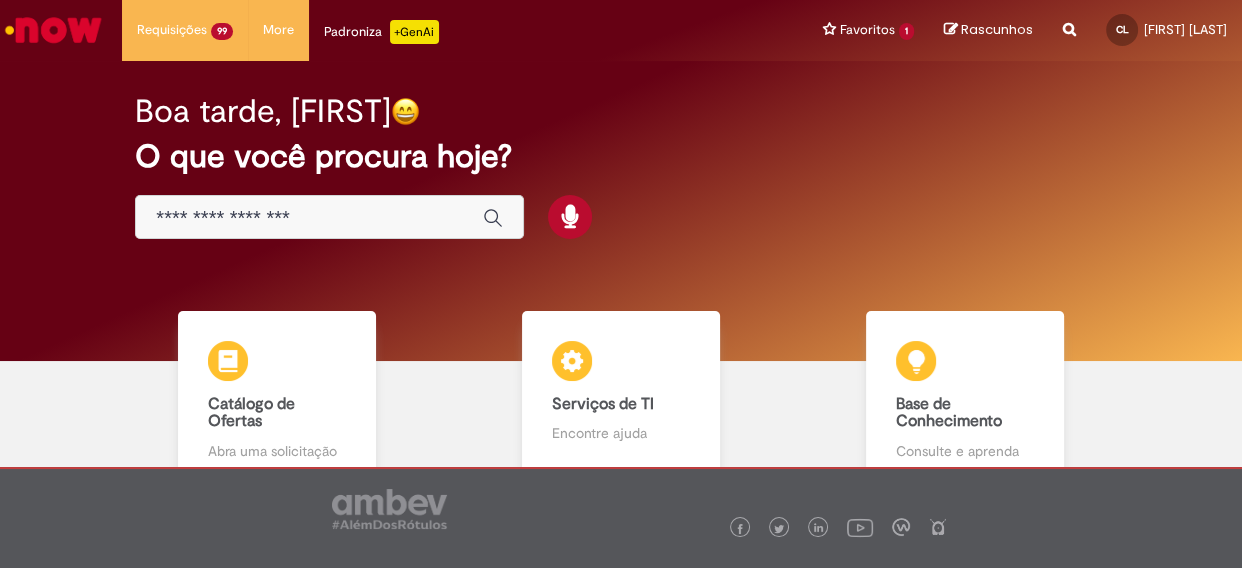 scroll, scrollTop: 0, scrollLeft: 0, axis: both 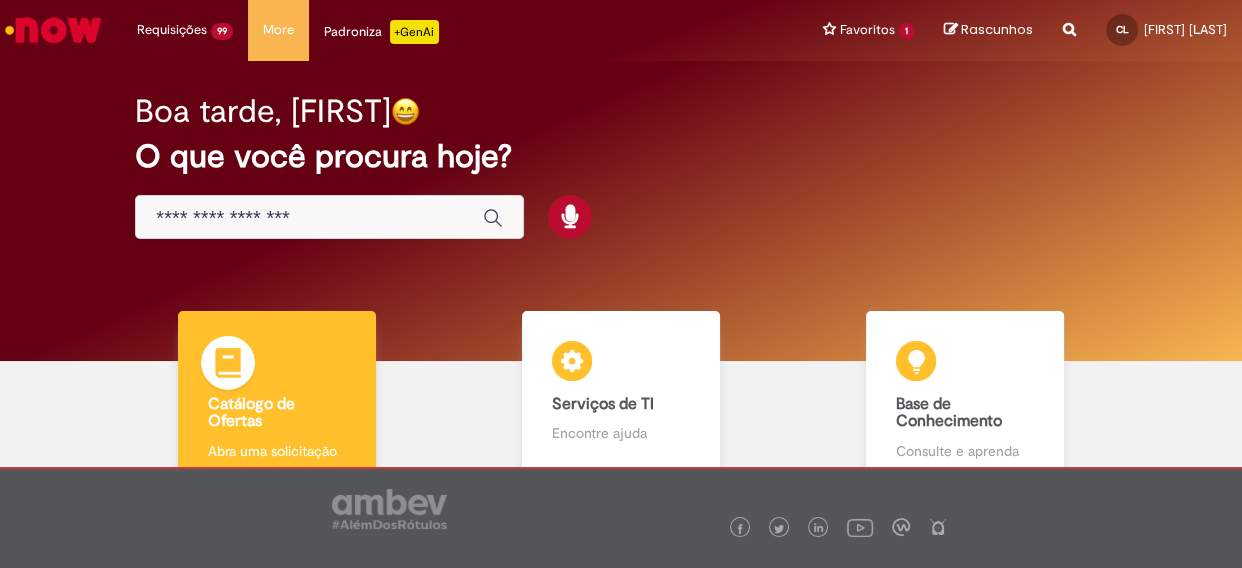 click at bounding box center (228, 366) 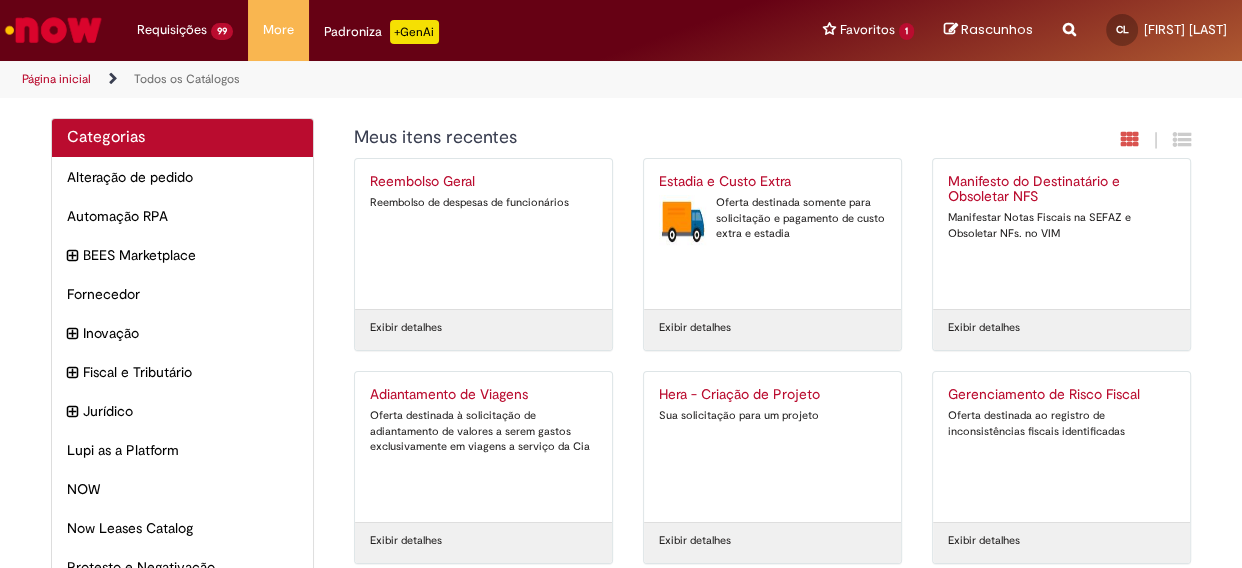 click on "Oferta destinada somente para solicitação e pagamento de custo extra e estadia" at bounding box center (772, 218) 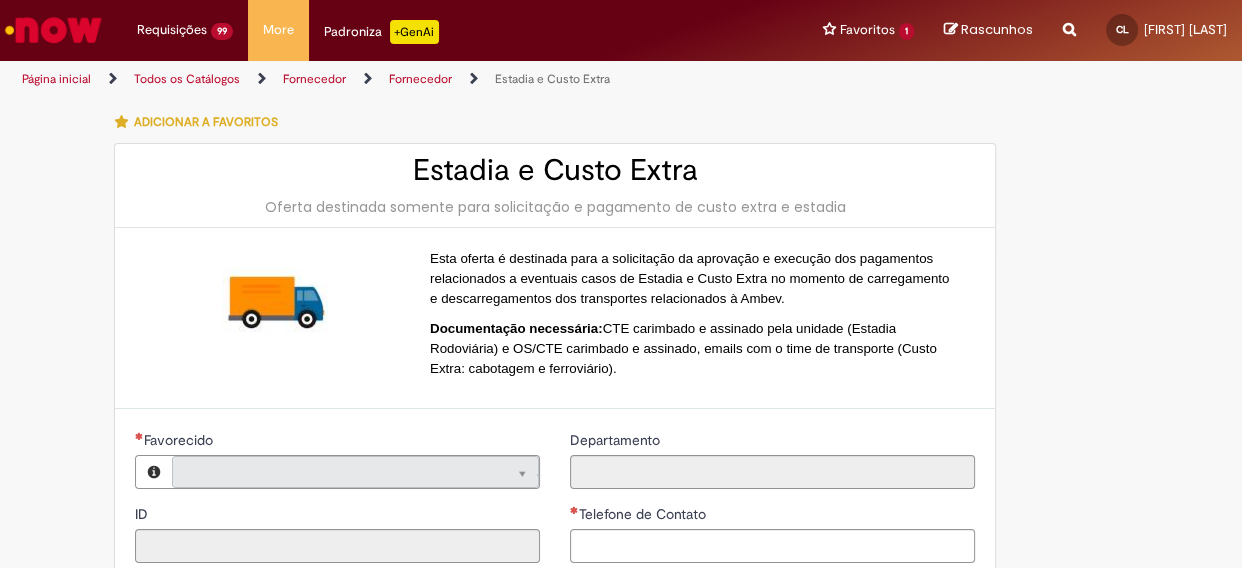 type on "**********" 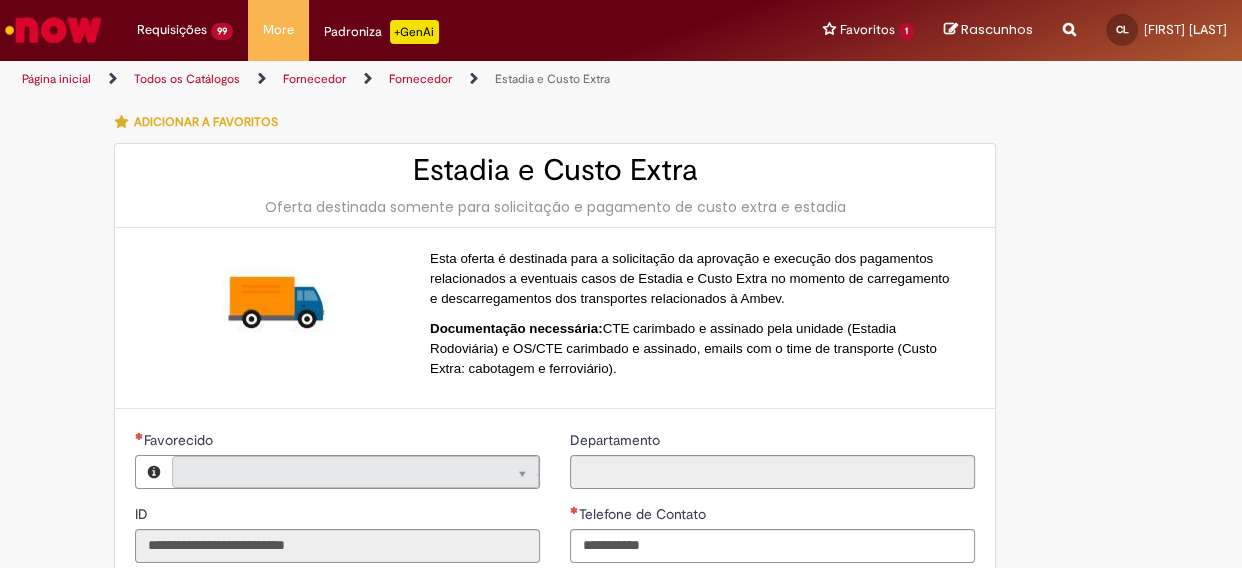 type on "**********" 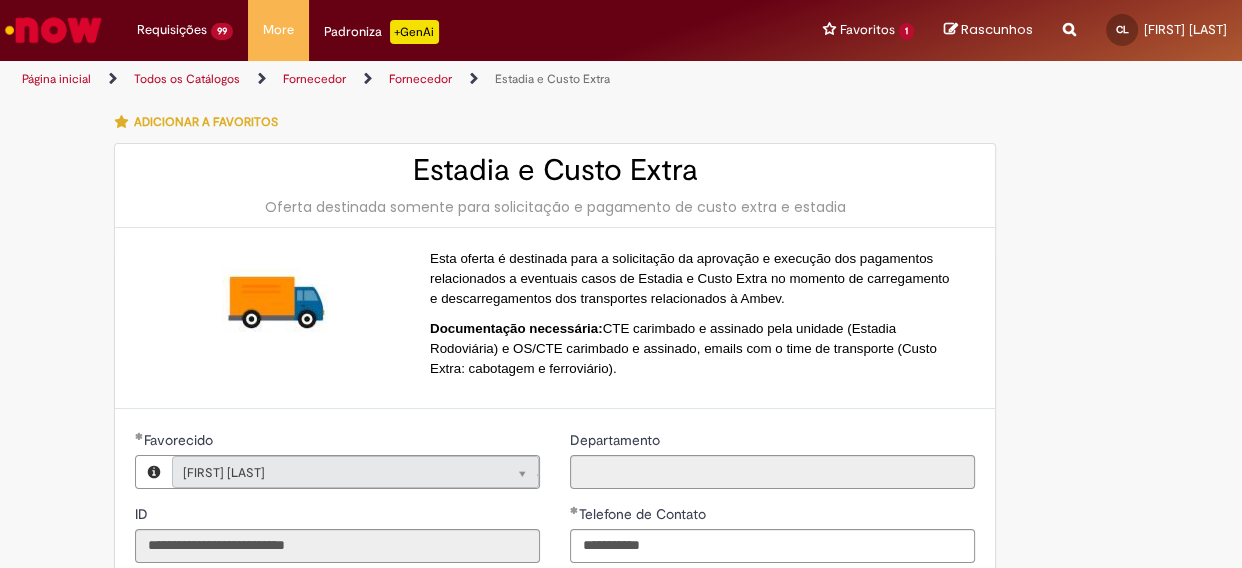 type on "**********" 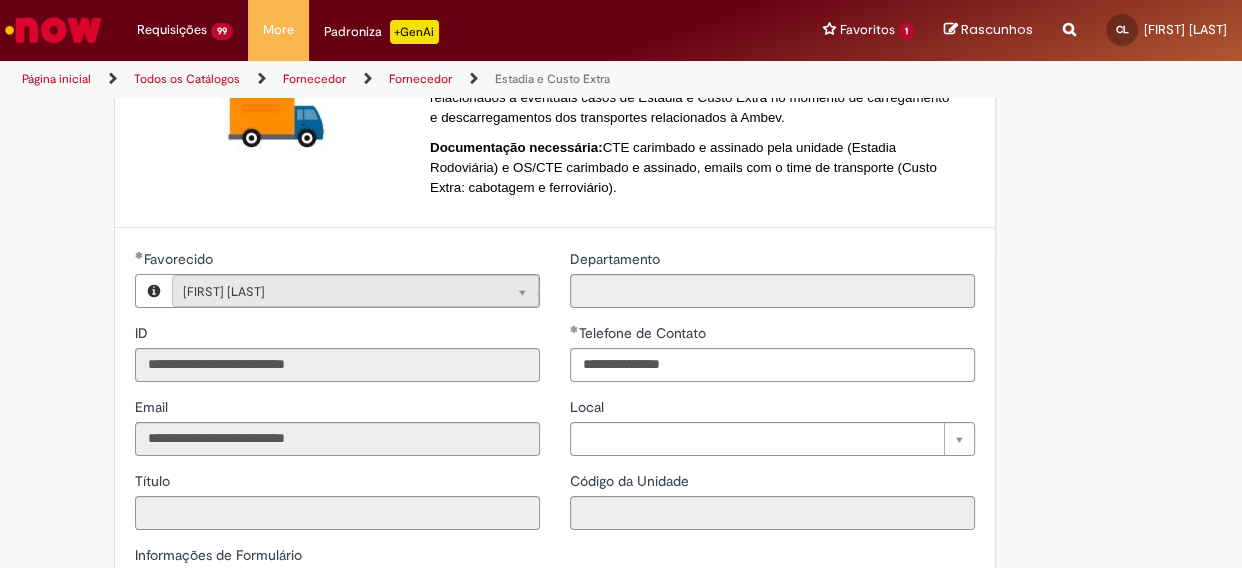 scroll, scrollTop: 454, scrollLeft: 0, axis: vertical 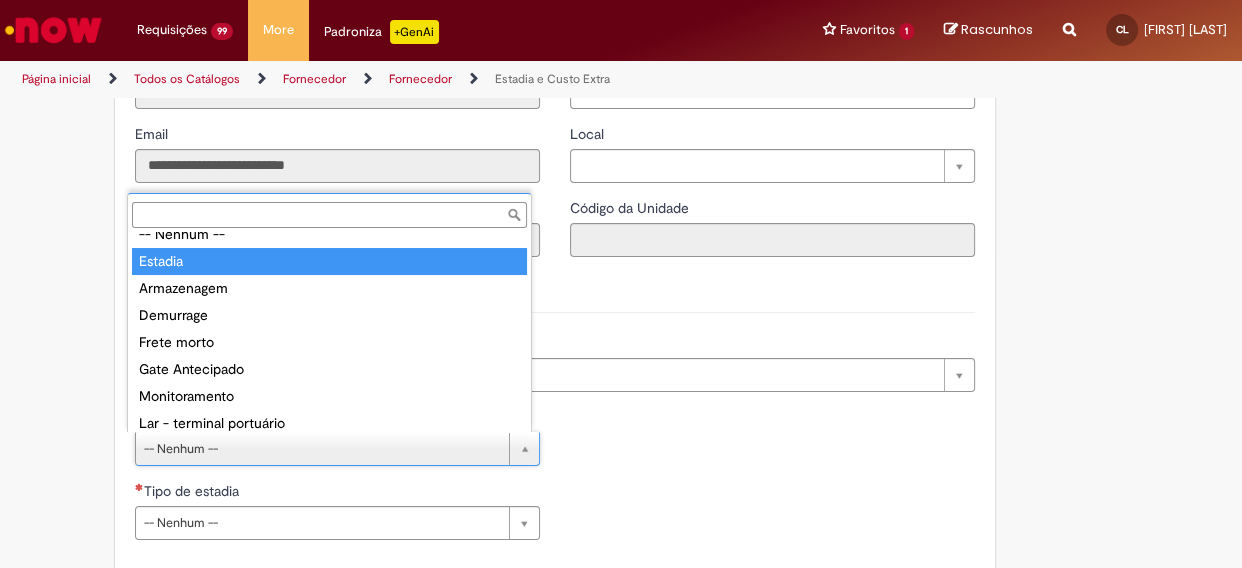 type on "*******" 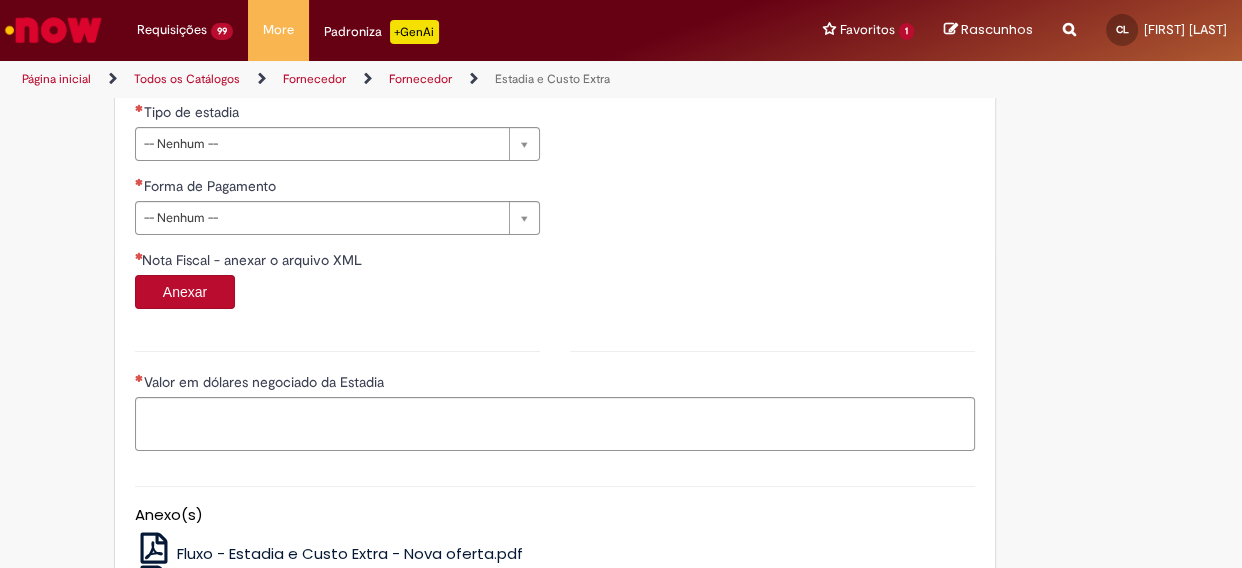 scroll, scrollTop: 909, scrollLeft: 0, axis: vertical 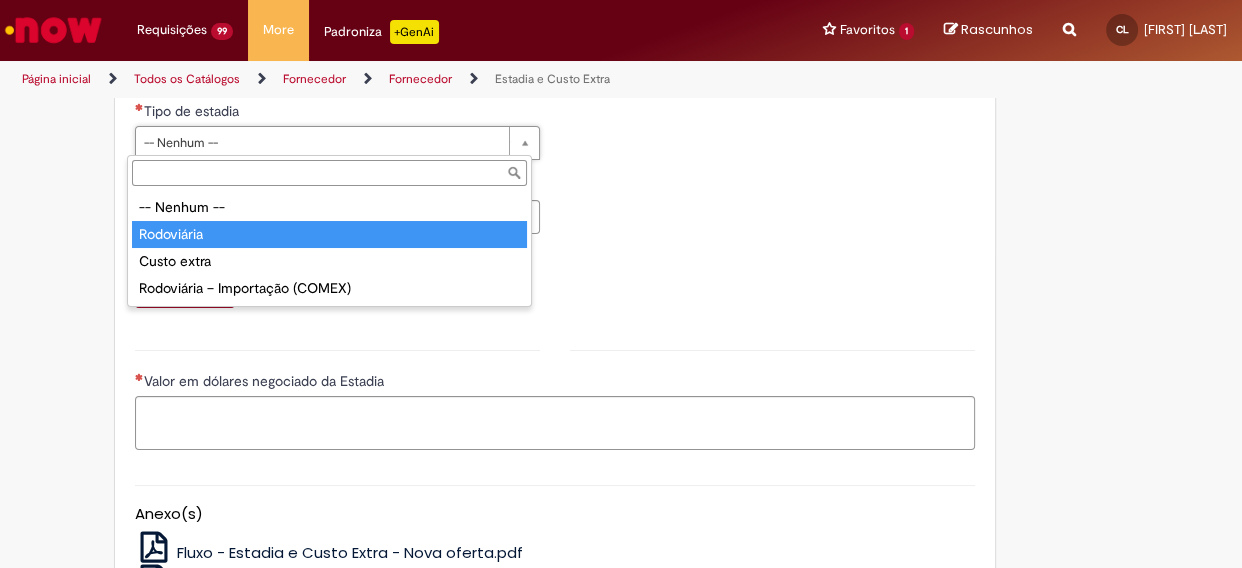 type on "**********" 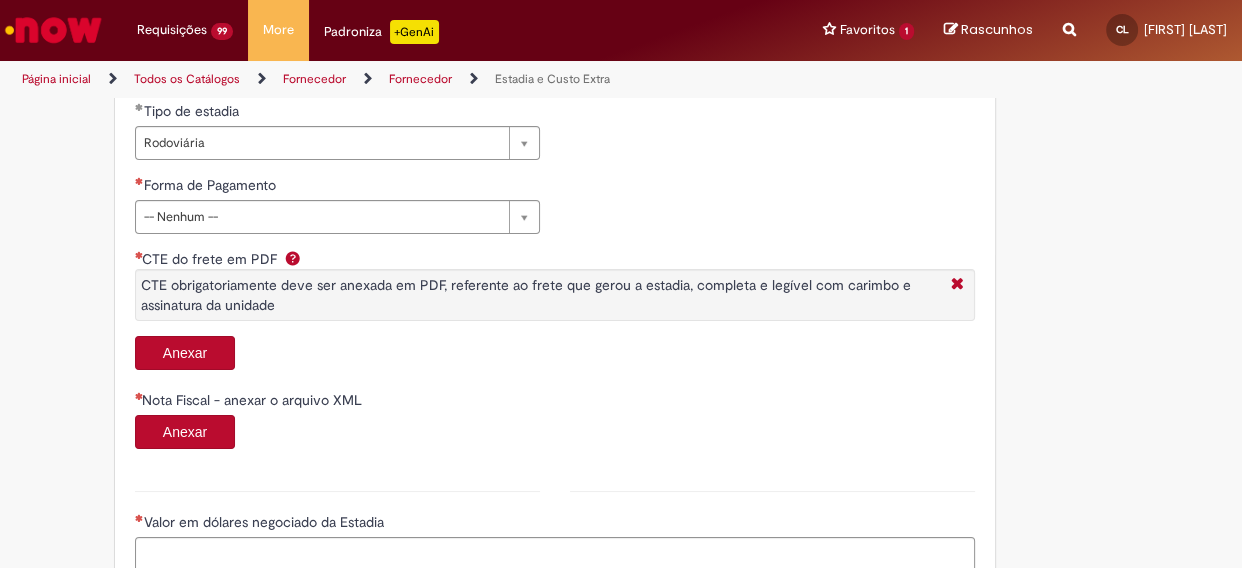 click on "Anexar" at bounding box center (185, 353) 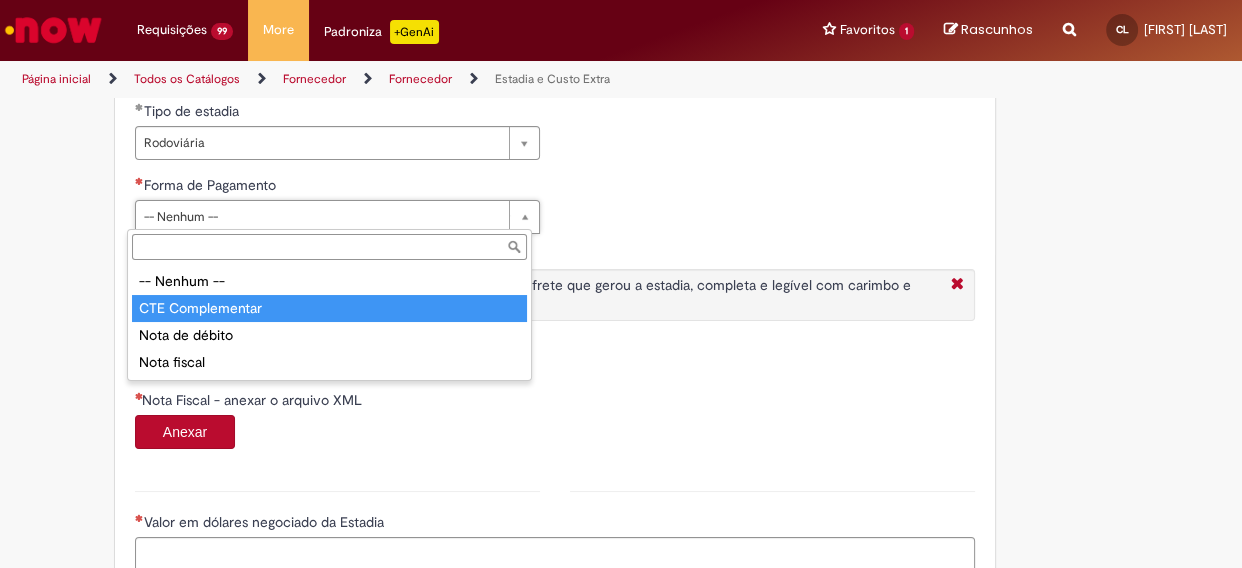 type on "**********" 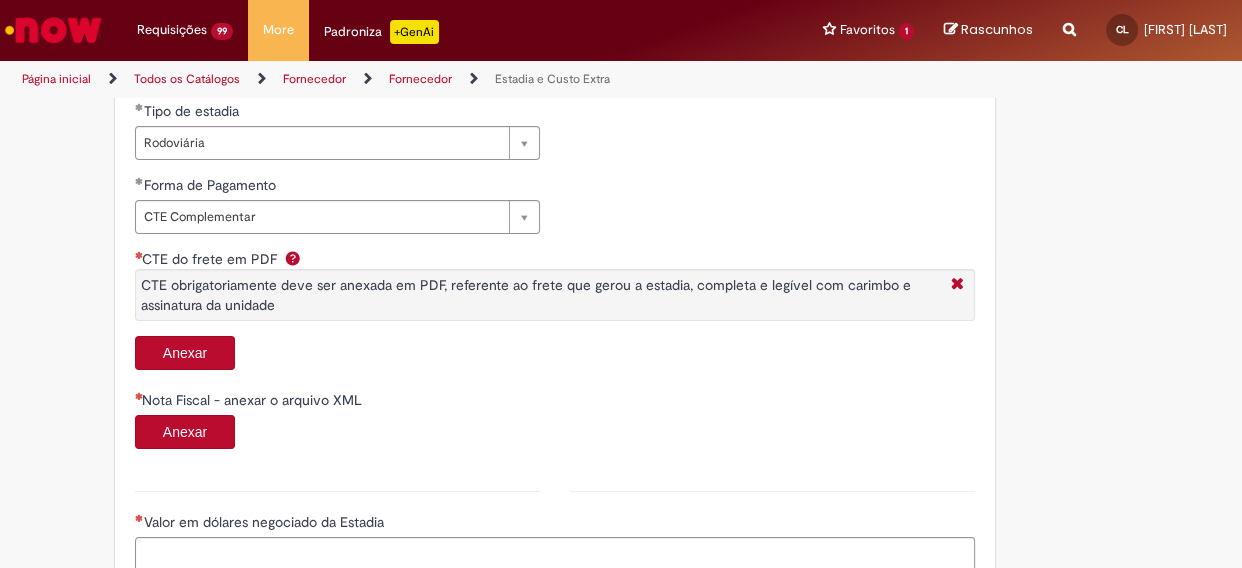 click on "Anexar" at bounding box center [185, 353] 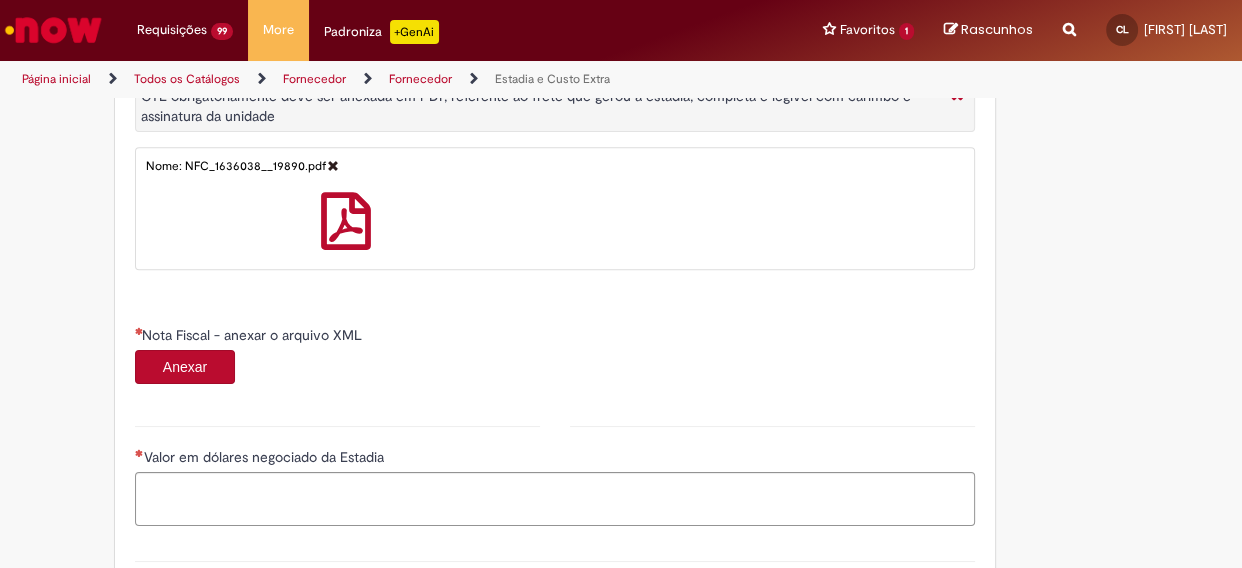 scroll, scrollTop: 1181, scrollLeft: 0, axis: vertical 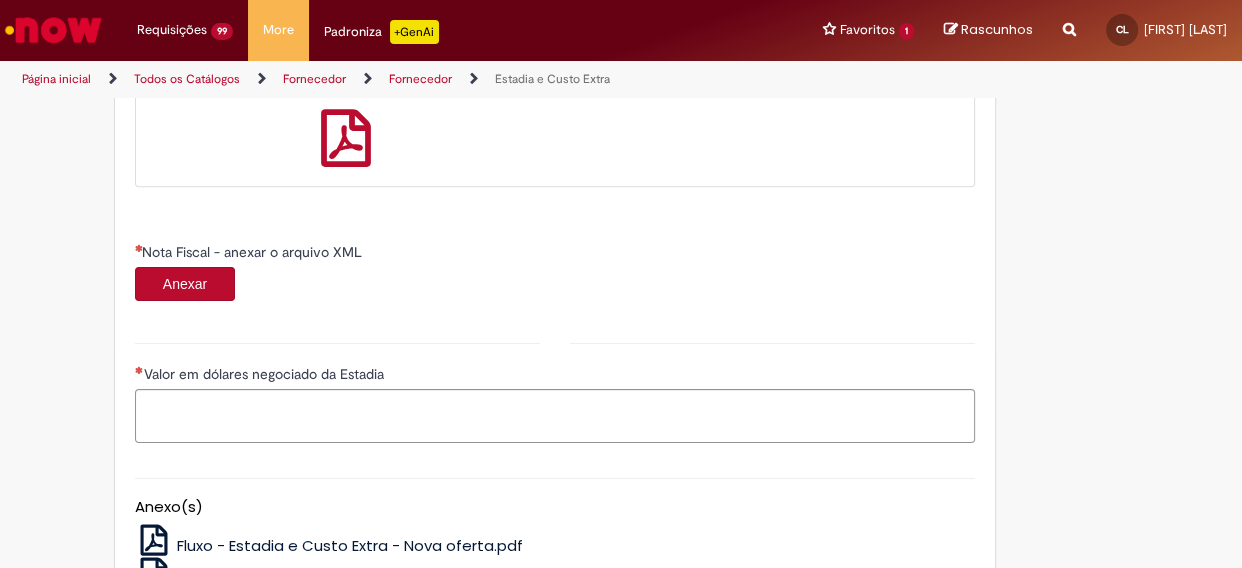 click on "Anexar" at bounding box center (185, 284) 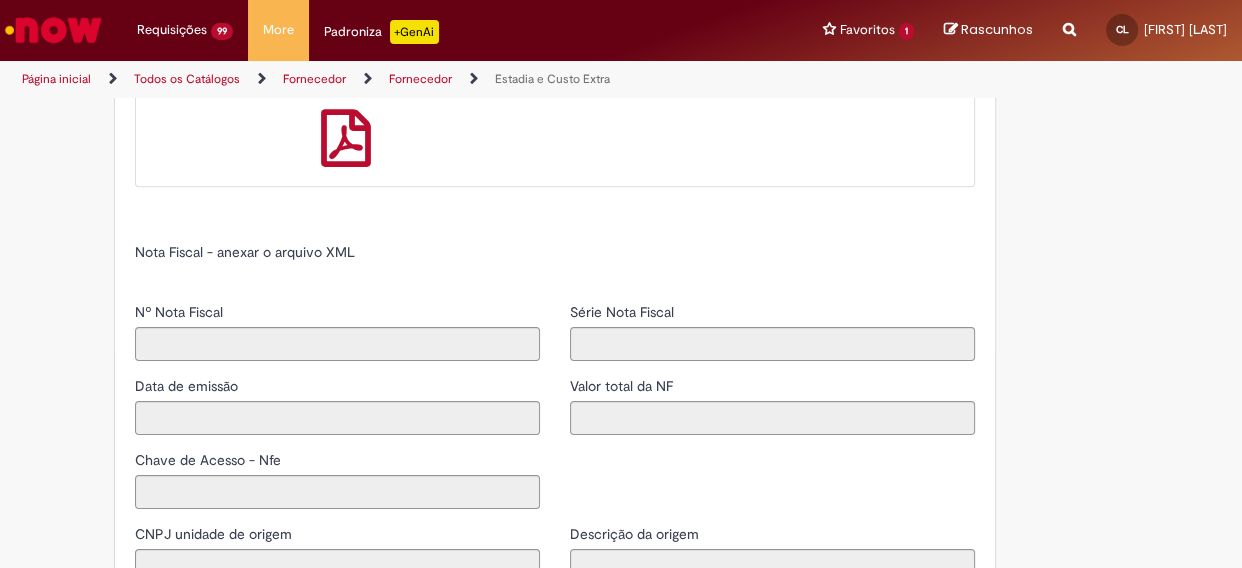 type on "*****" 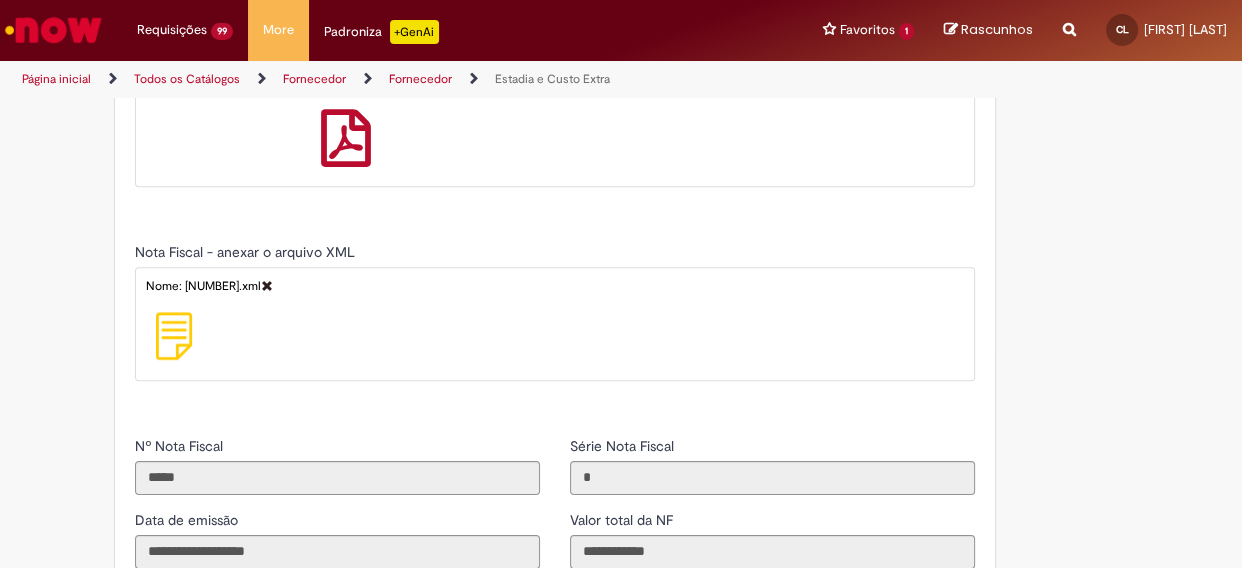 drag, startPoint x: 481, startPoint y: 399, endPoint x: 454, endPoint y: 427, distance: 38.8973 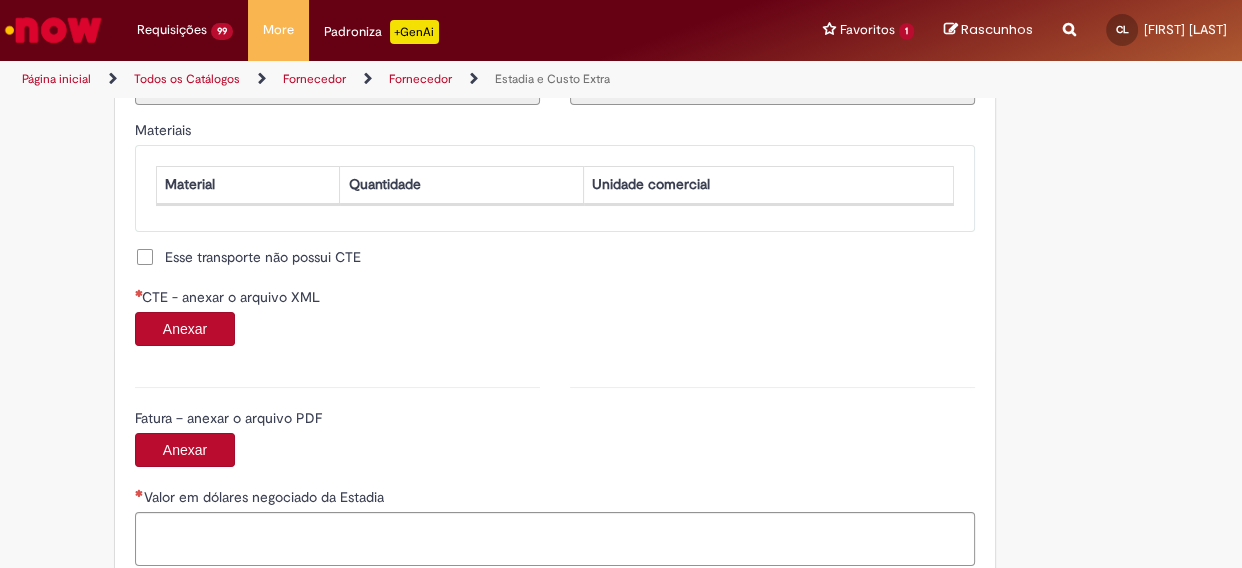 scroll, scrollTop: 1909, scrollLeft: 0, axis: vertical 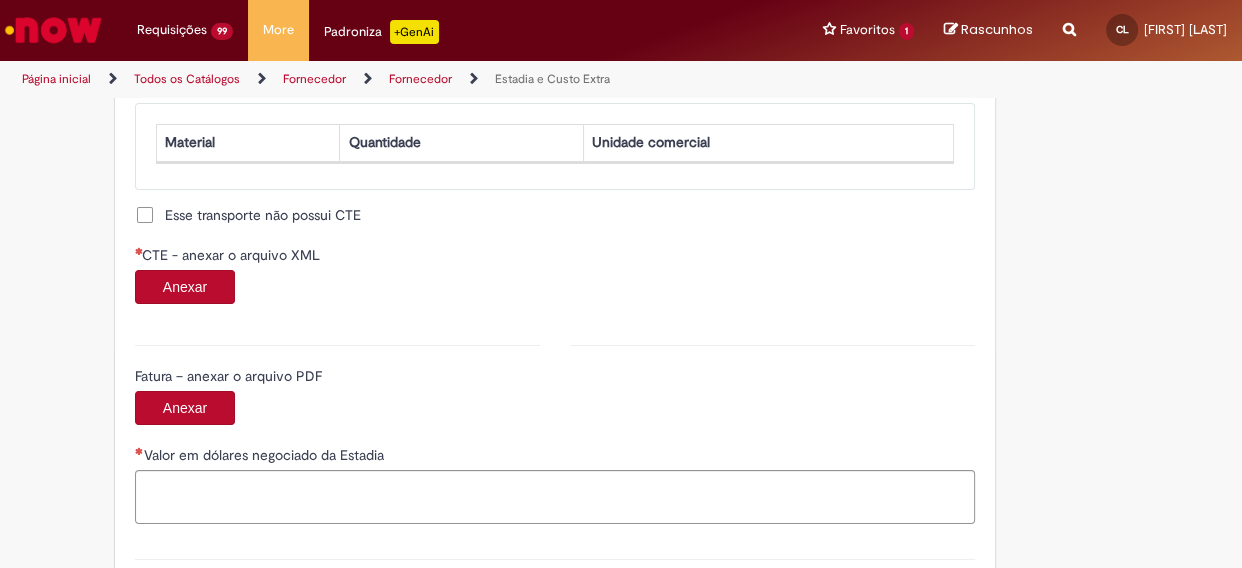 click on "Anexar" at bounding box center (185, 287) 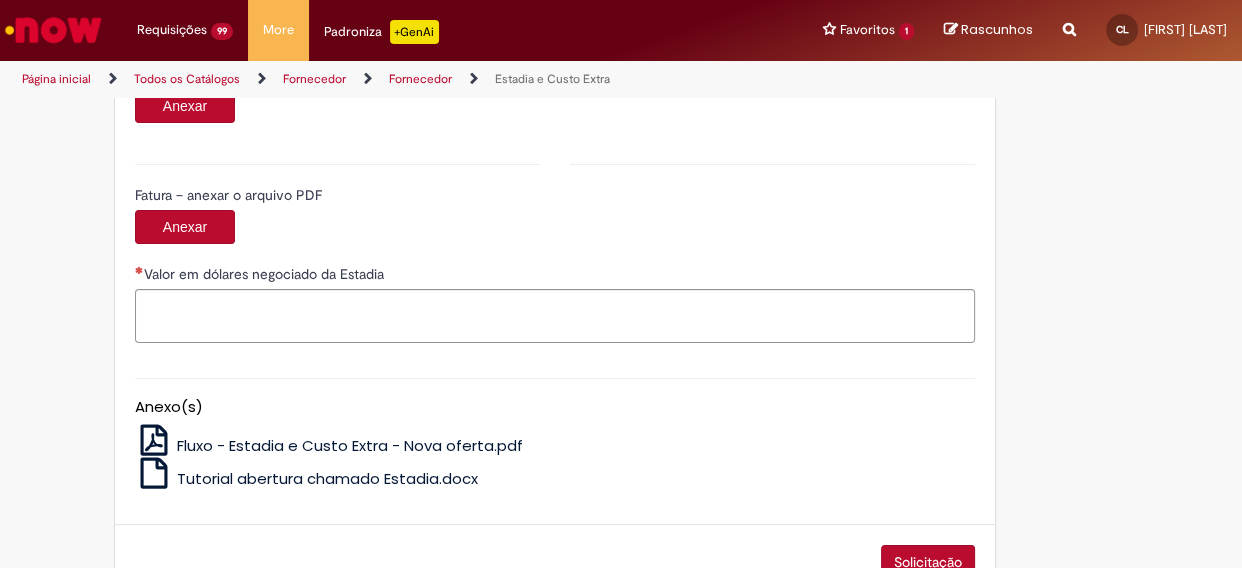 scroll, scrollTop: 2000, scrollLeft: 0, axis: vertical 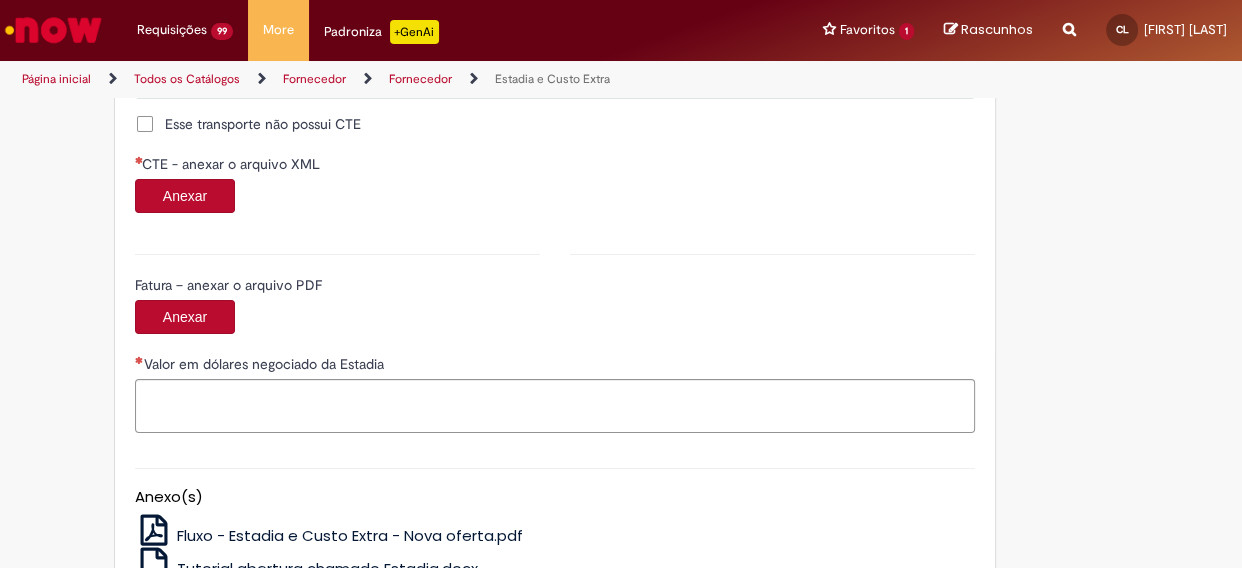 click on "Anexar" at bounding box center [185, 196] 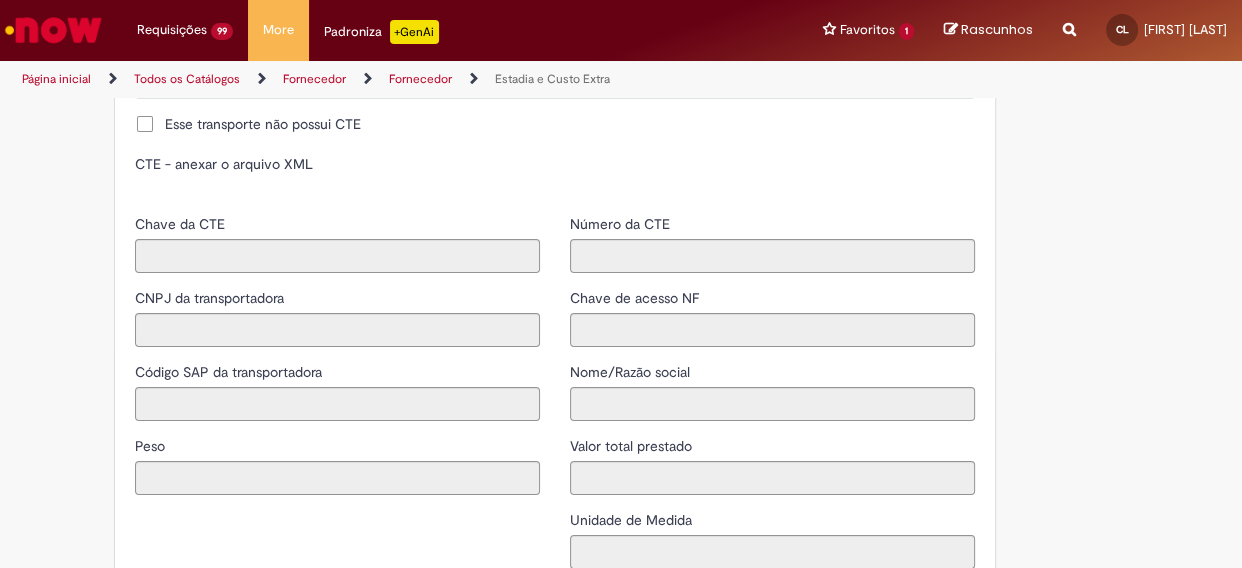 type on "**********" 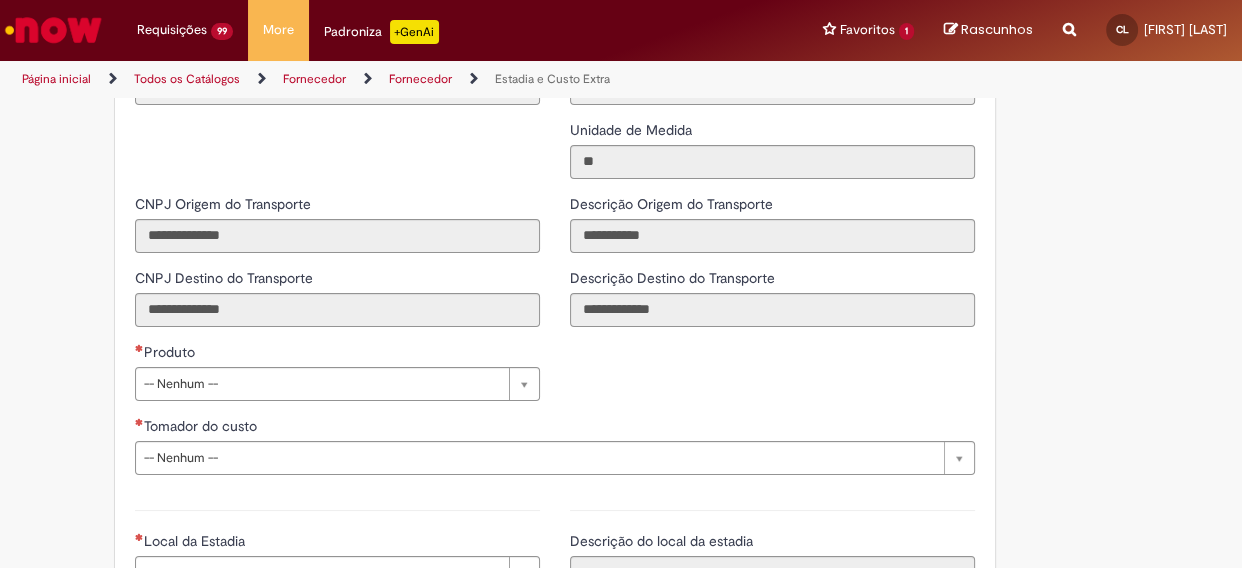 scroll, scrollTop: 2545, scrollLeft: 0, axis: vertical 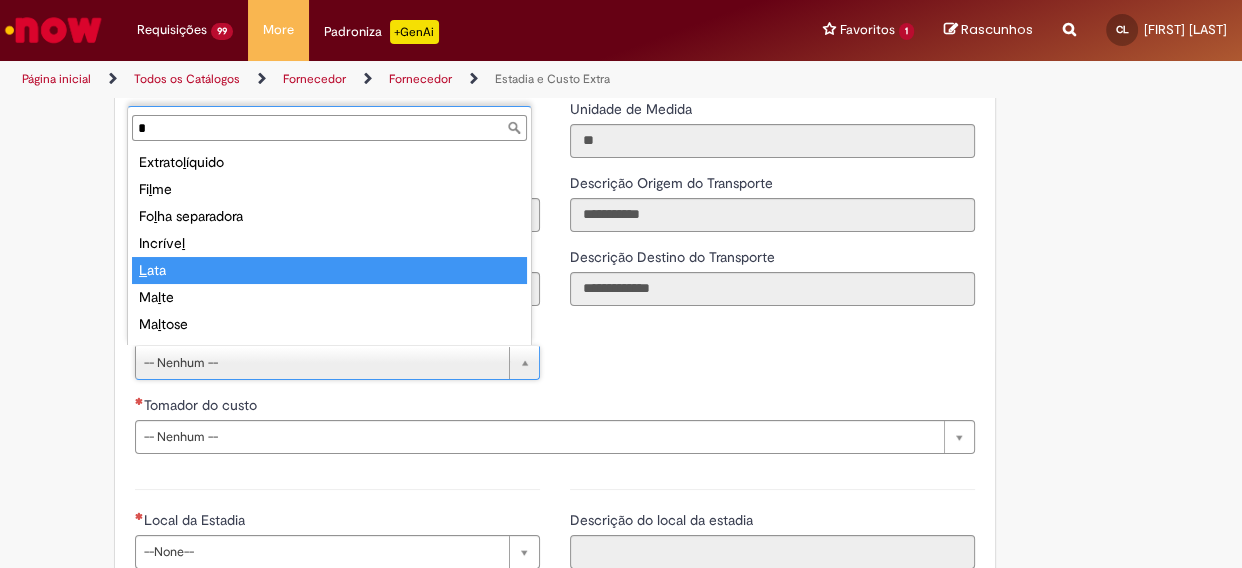 type on "*" 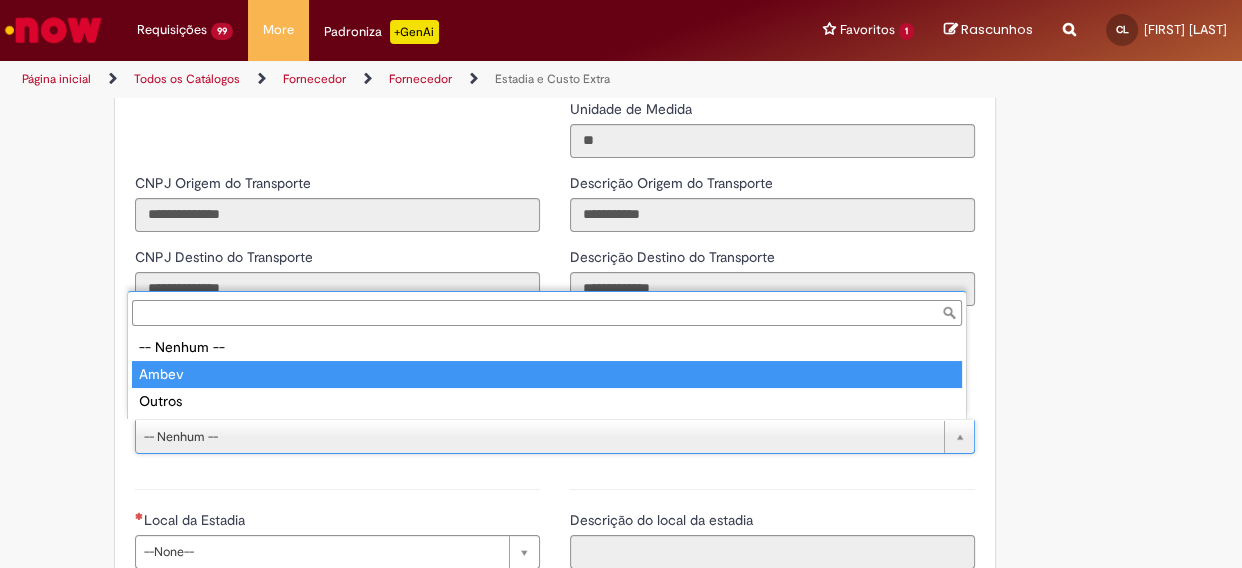 type on "*****" 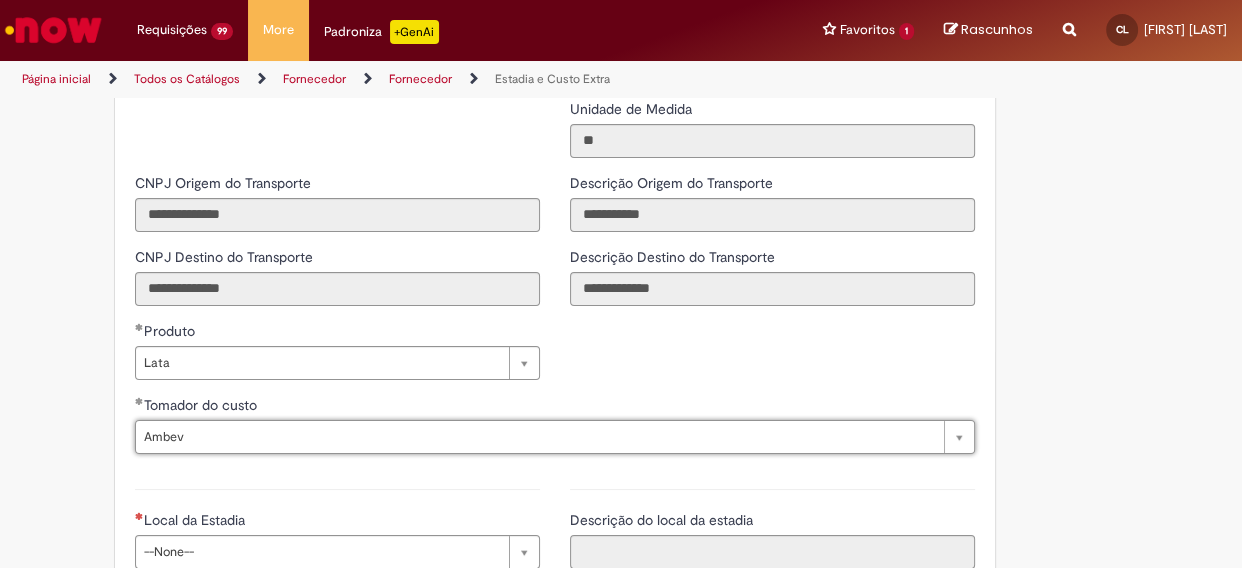 scroll, scrollTop: 2727, scrollLeft: 0, axis: vertical 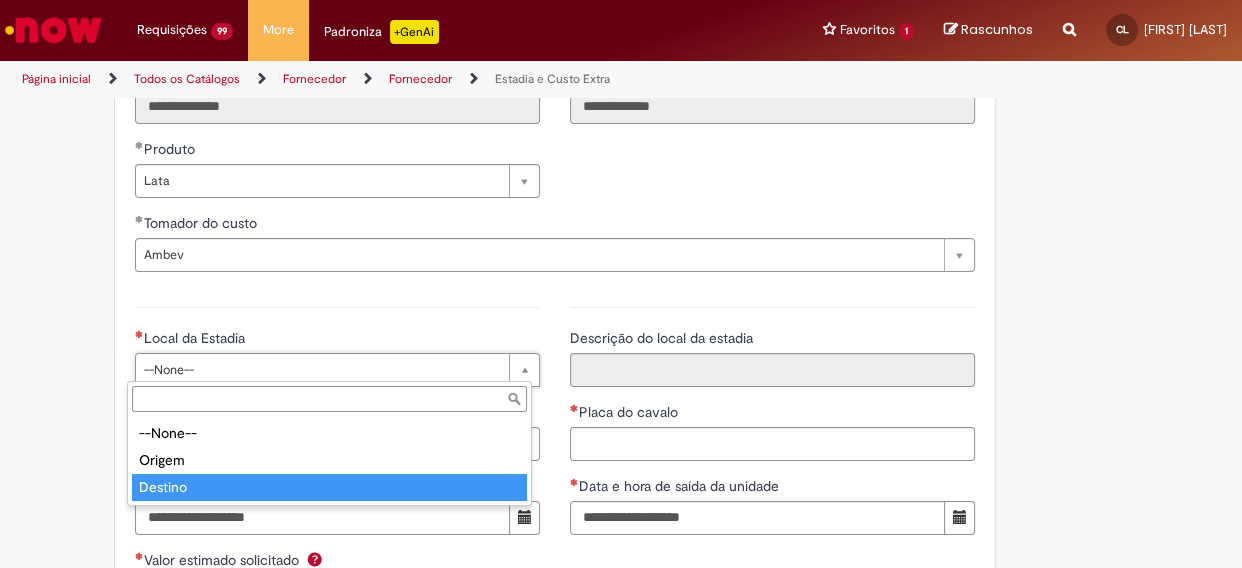 type on "*******" 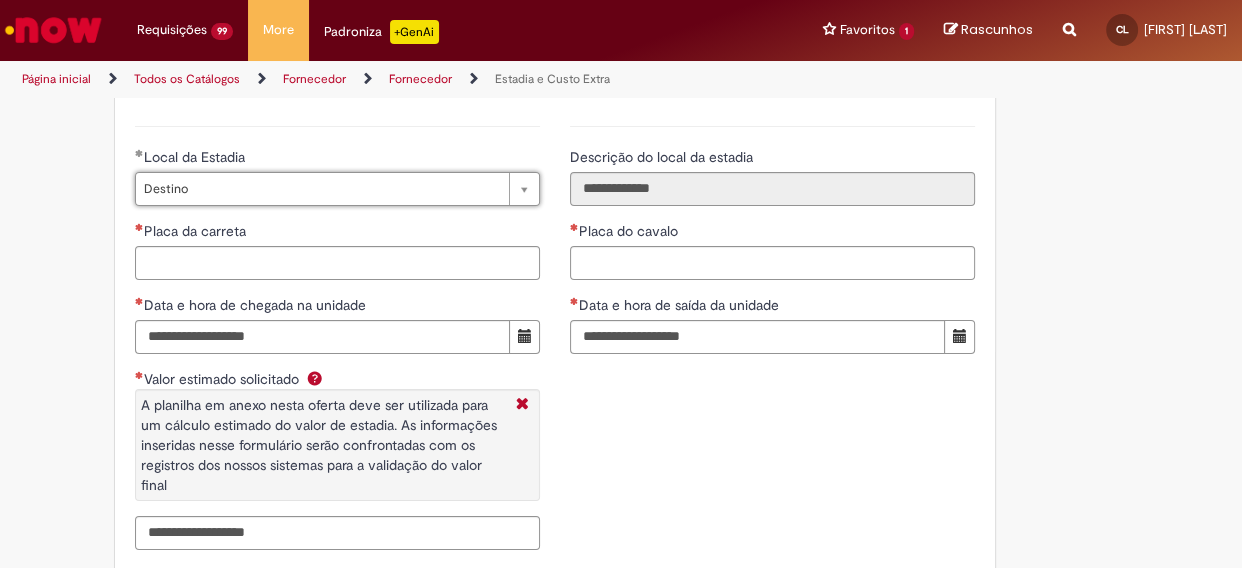 scroll, scrollTop: 2909, scrollLeft: 0, axis: vertical 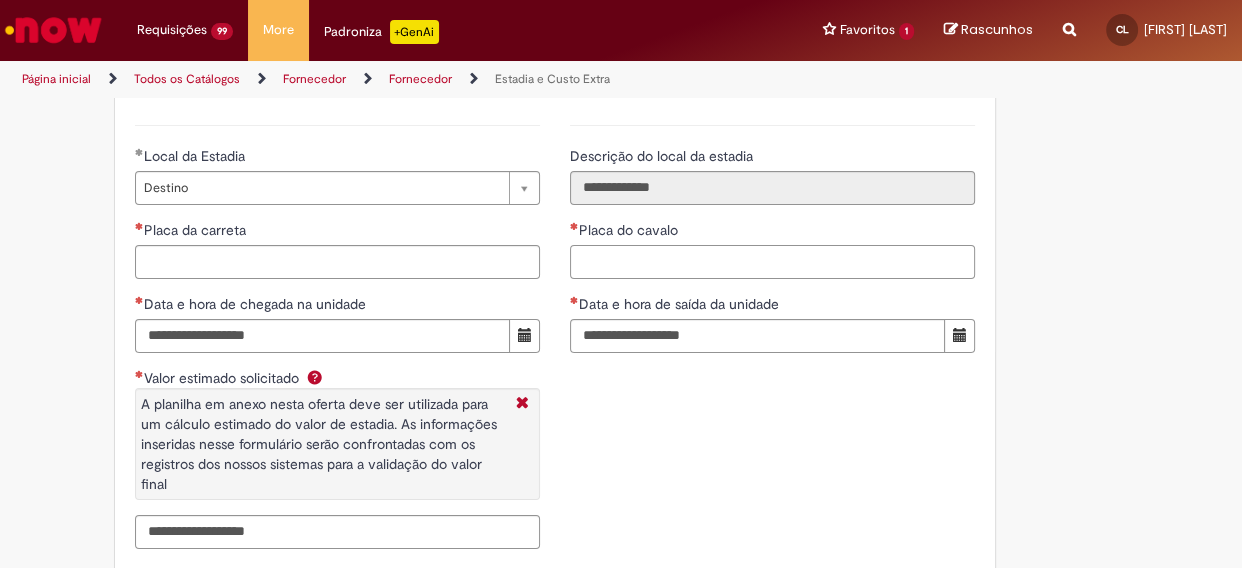 click on "Placa do cavalo" at bounding box center (772, 262) 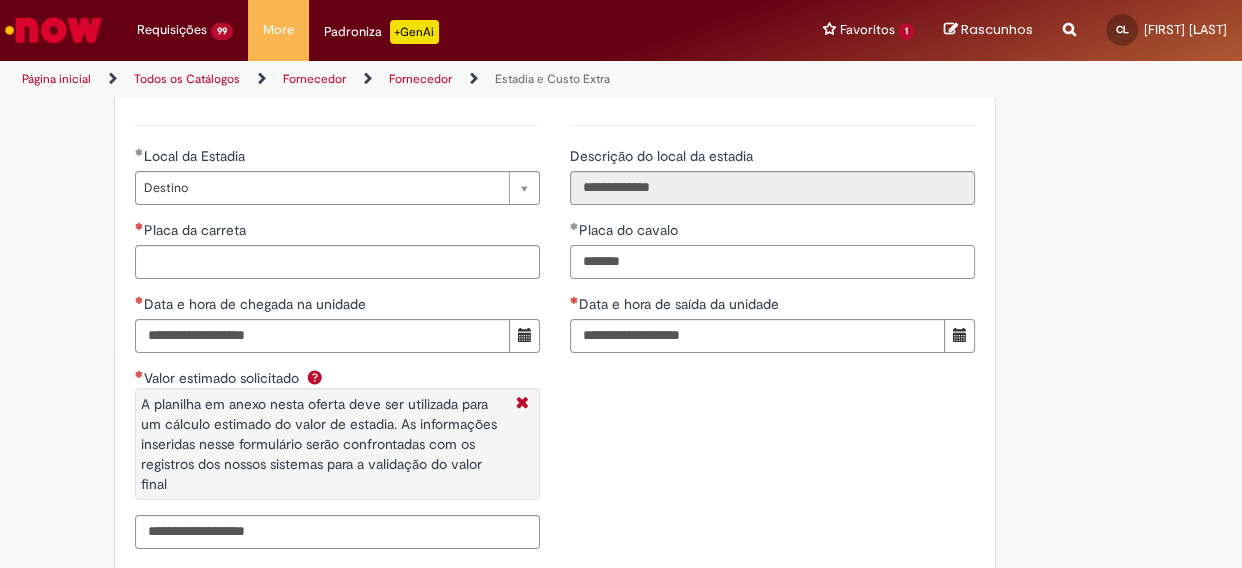 type on "*******" 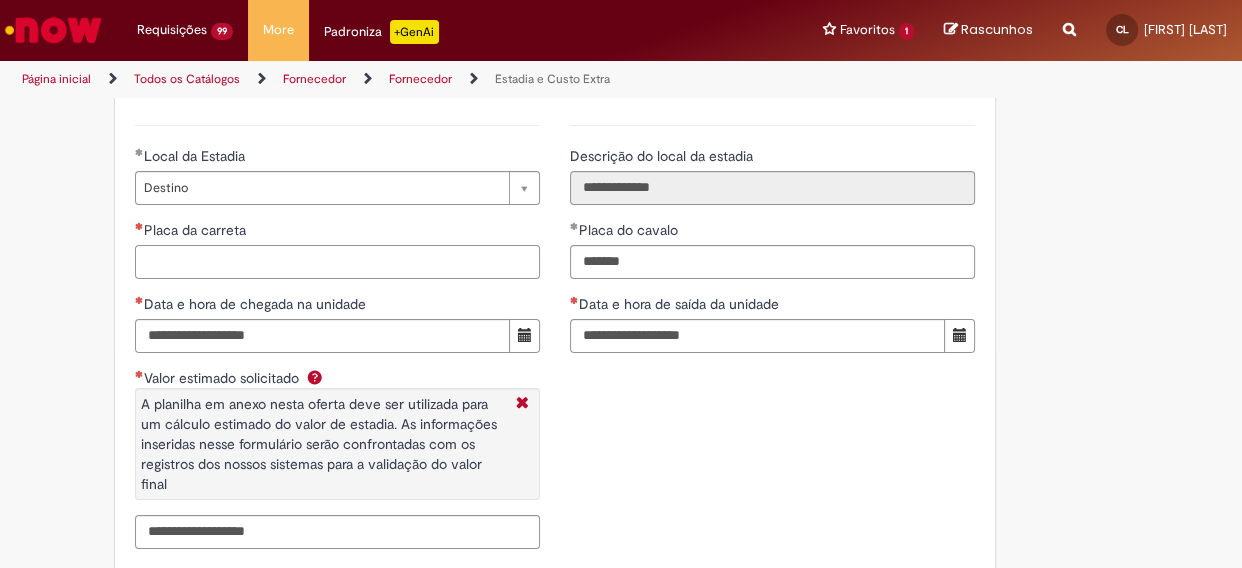 click on "Placa da carreta" at bounding box center (337, 262) 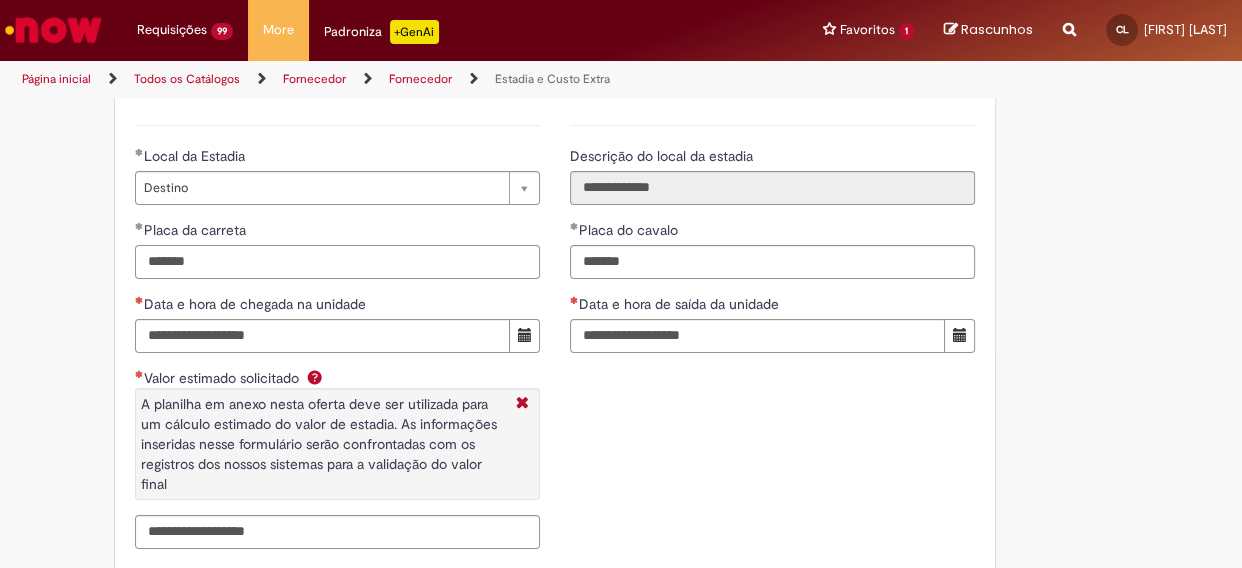 type on "*******" 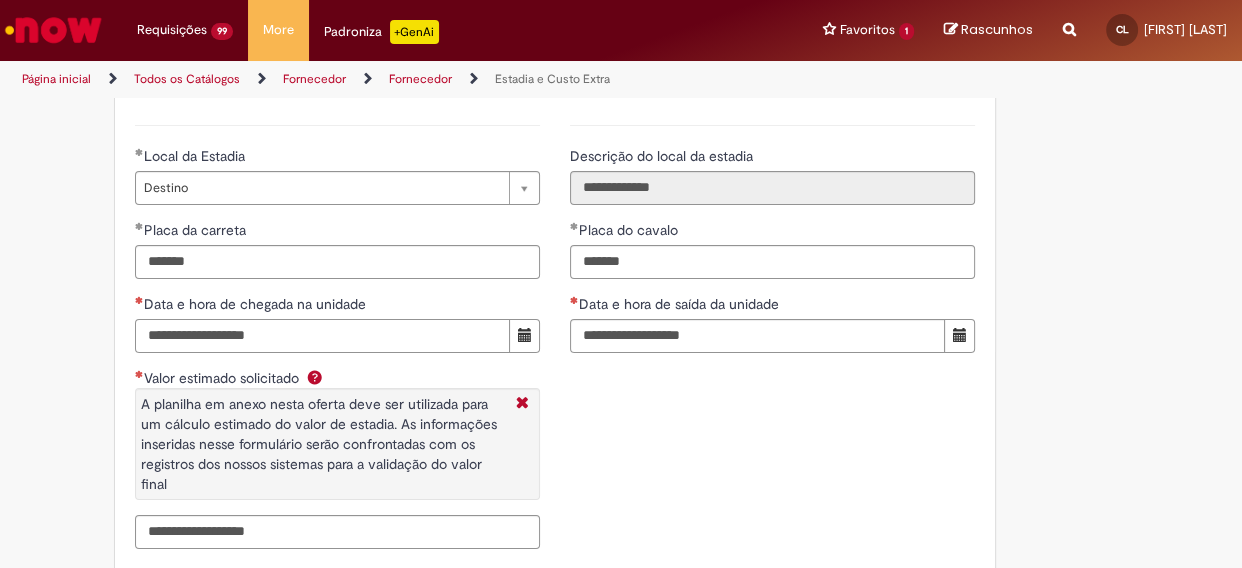 click on "Data e hora de chegada na unidade" at bounding box center (322, 336) 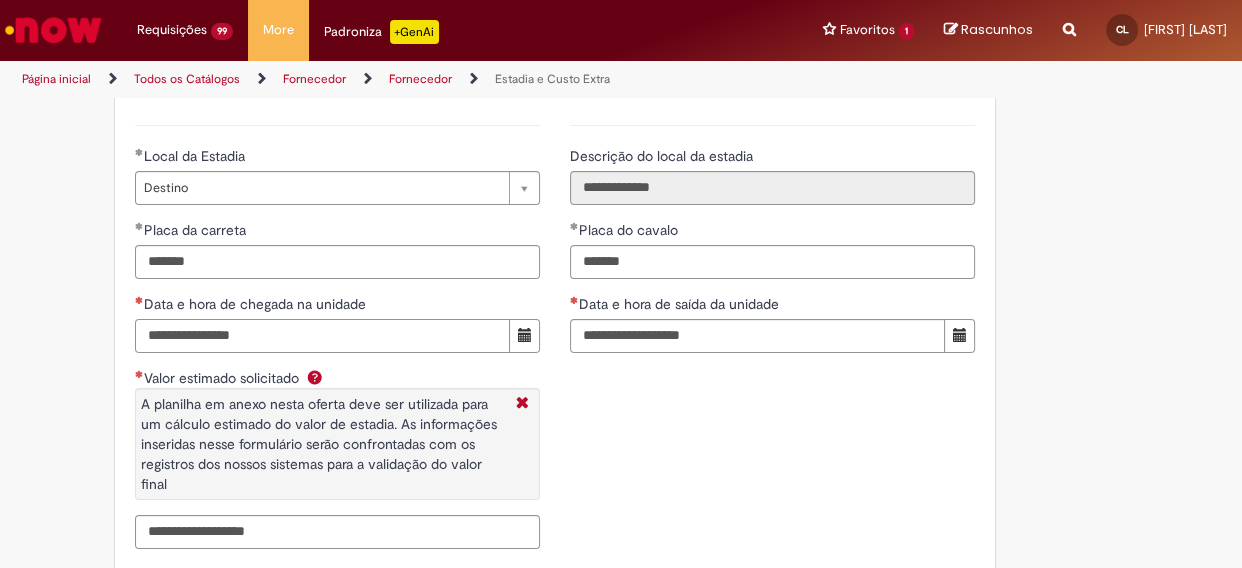 type on "**********" 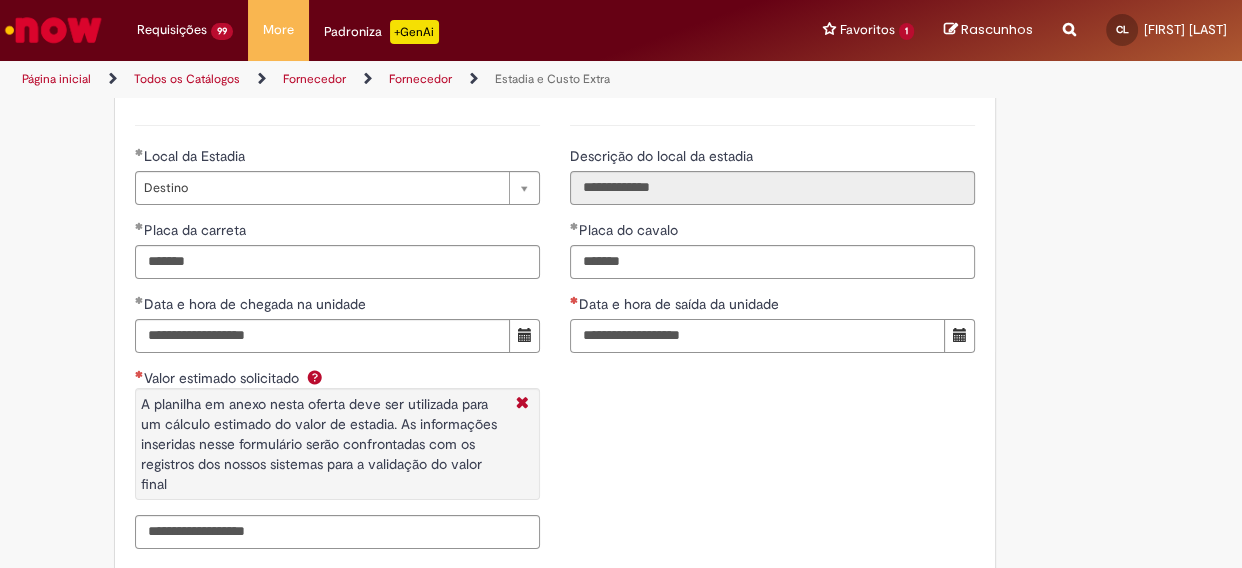 click on "Data e hora de saída da unidade" at bounding box center [757, 336] 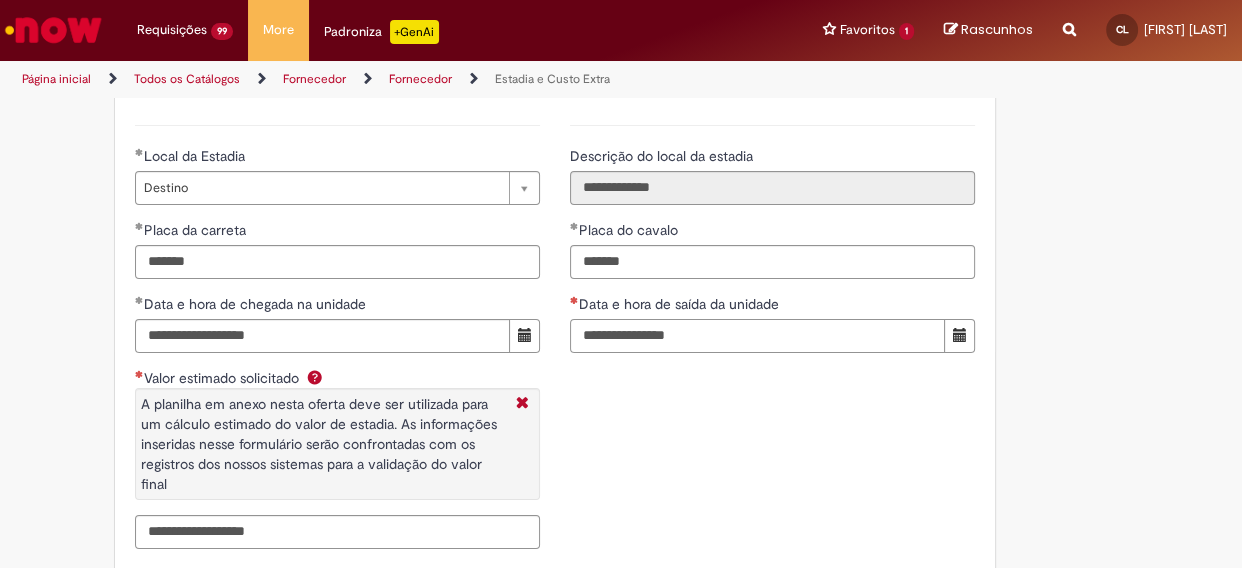 type on "**********" 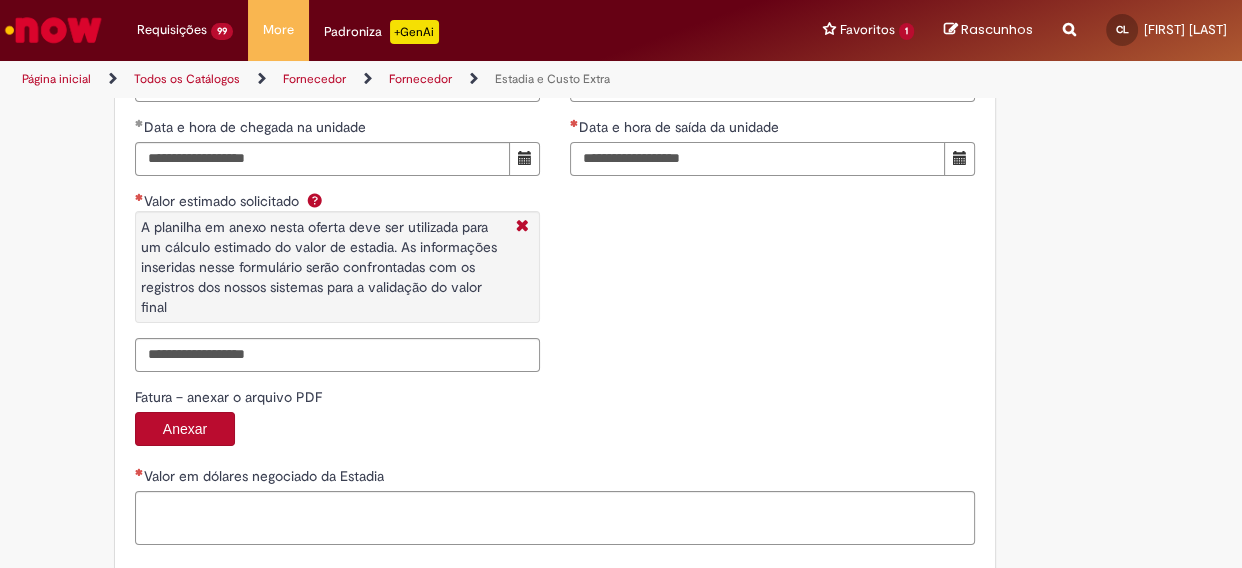 scroll, scrollTop: 3090, scrollLeft: 0, axis: vertical 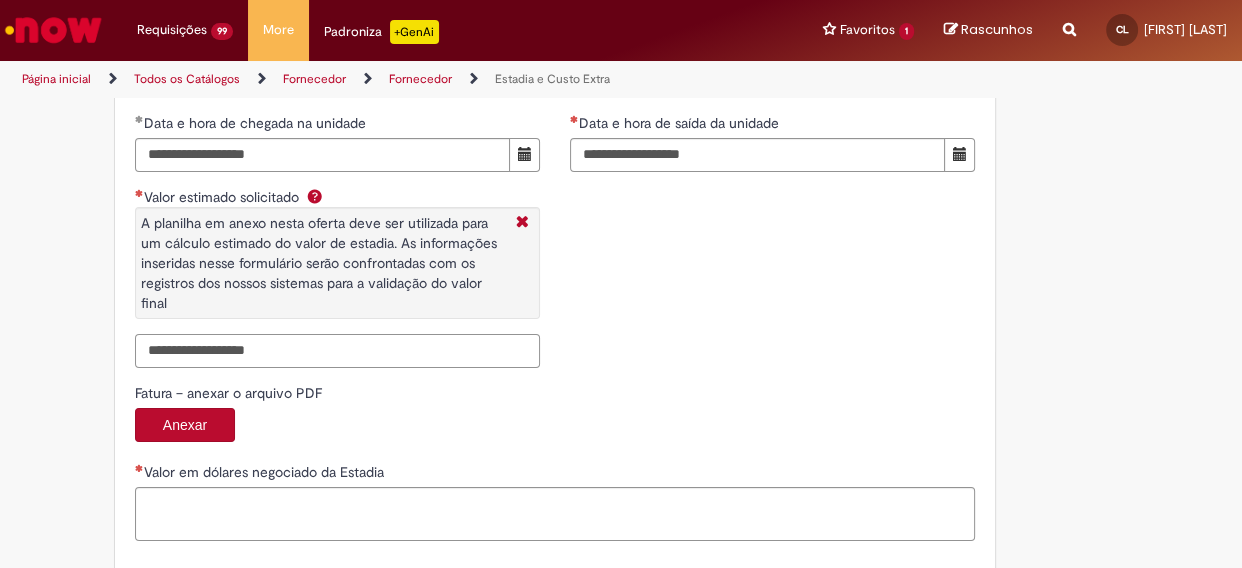 click on "Valor estimado solicitado A planilha em anexo nesta oferta deve ser utilizada para um cálculo estimado do valor de estadia. As informações inseridas nesse formulário serão confrontadas com os registros dos nossos sistemas para a validação do valor final" at bounding box center [337, 351] 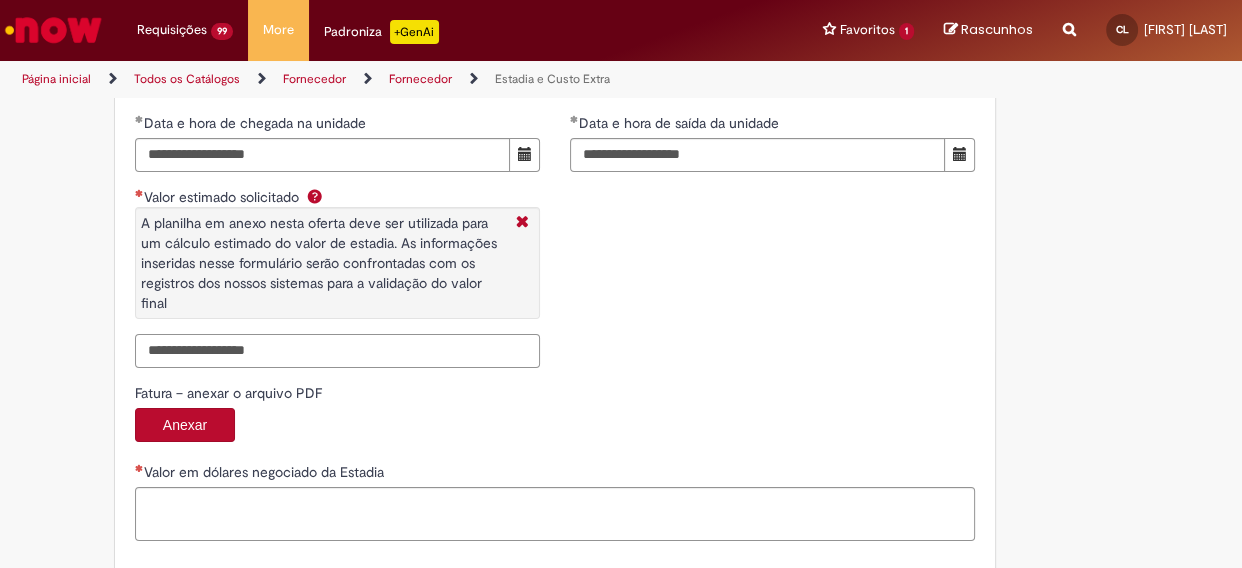 paste on "*******" 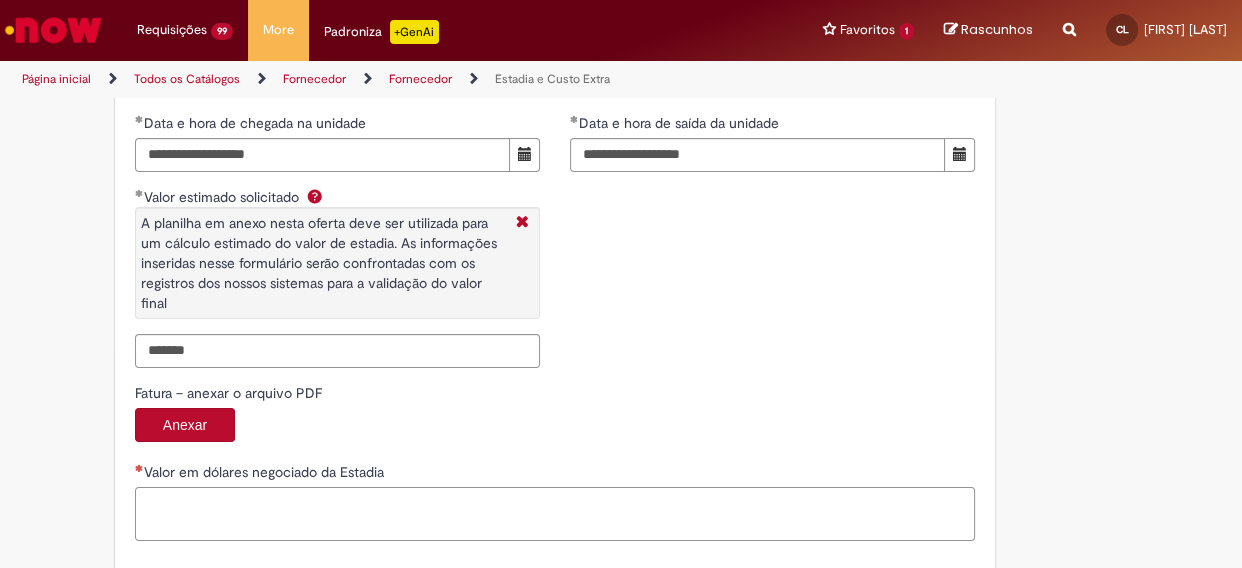 click on "Valor em dólares negociado da Estadia" at bounding box center [555, 514] 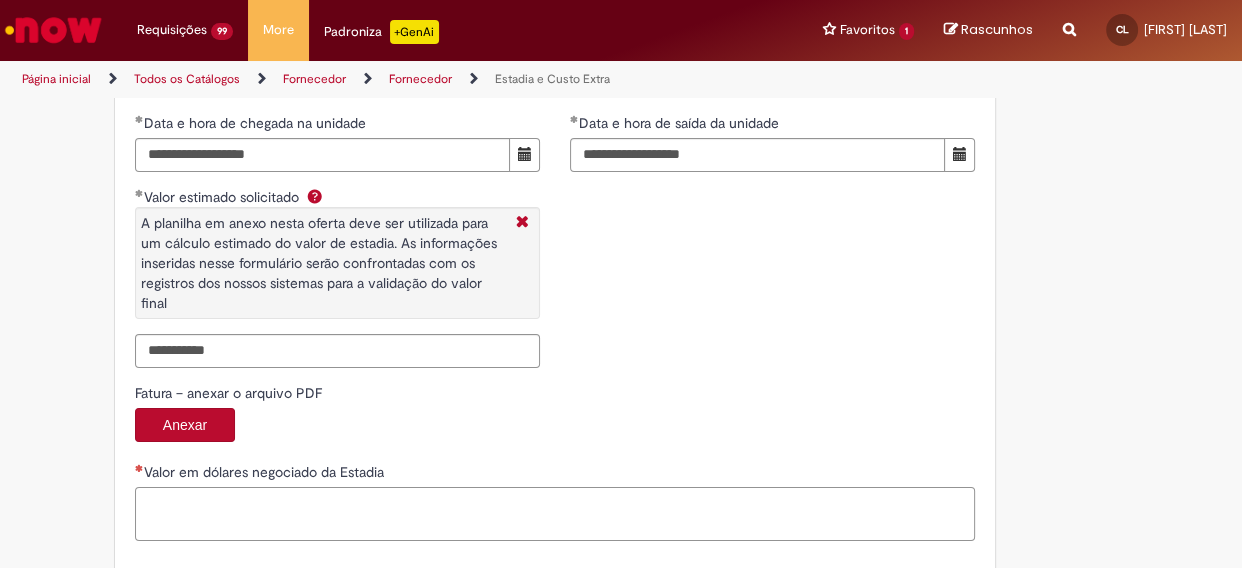paste on "**********" 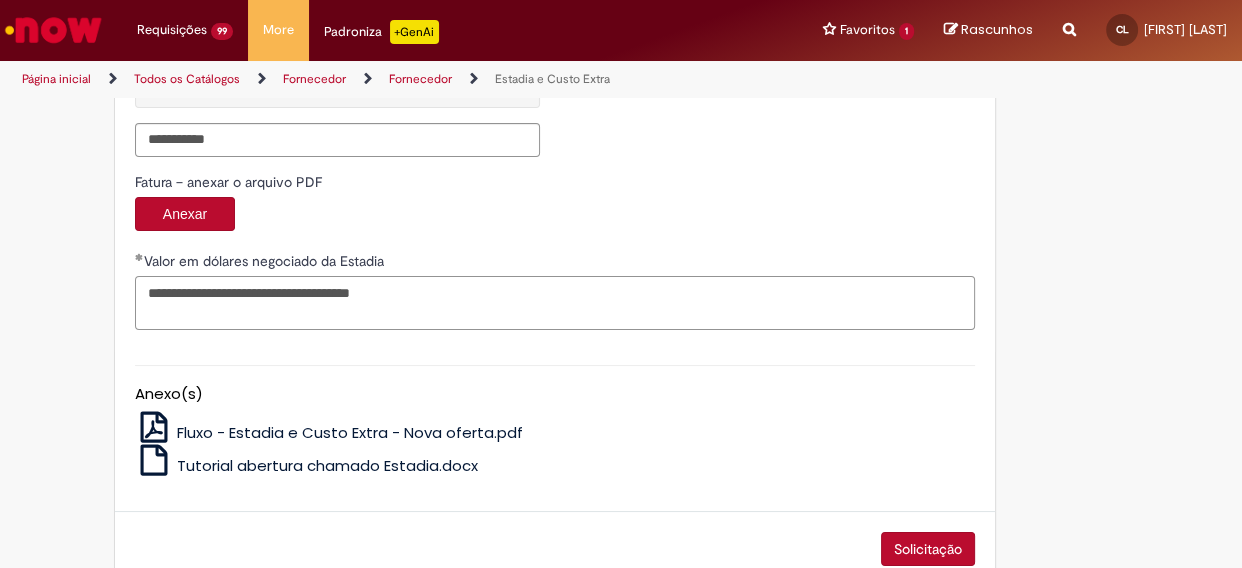 scroll, scrollTop: 3342, scrollLeft: 0, axis: vertical 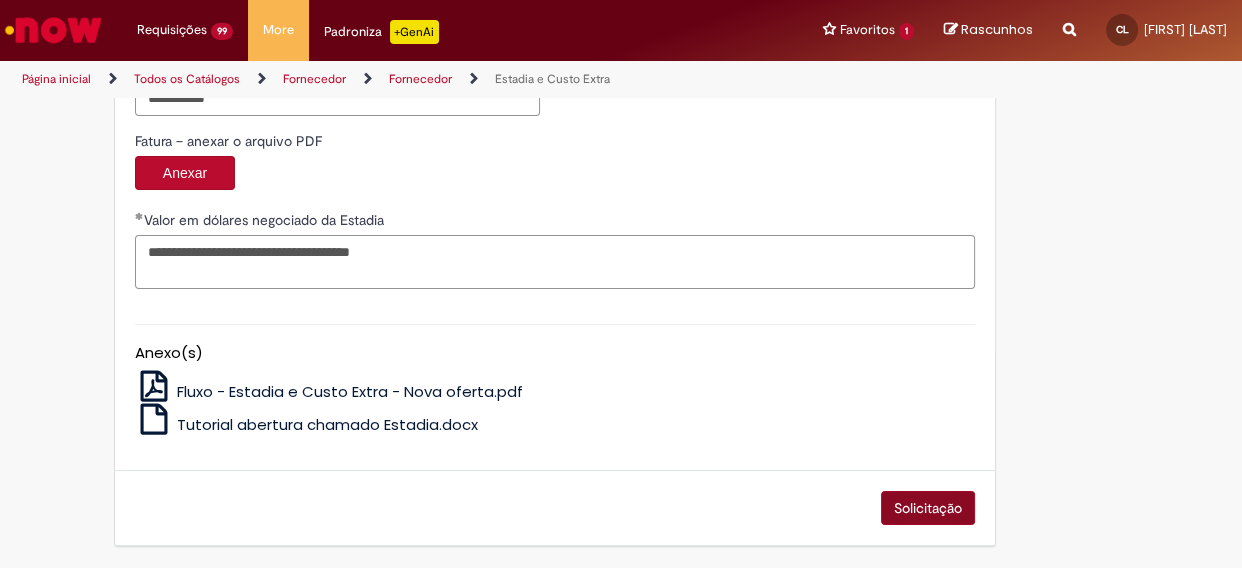 type on "**********" 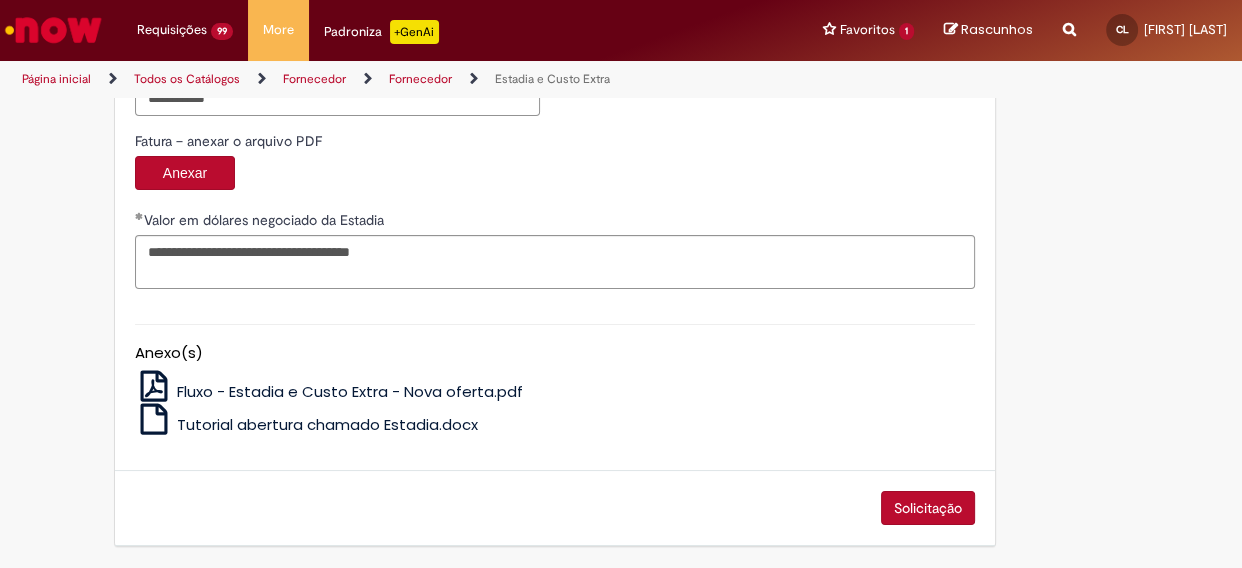 click on "Solicitação" at bounding box center (928, 508) 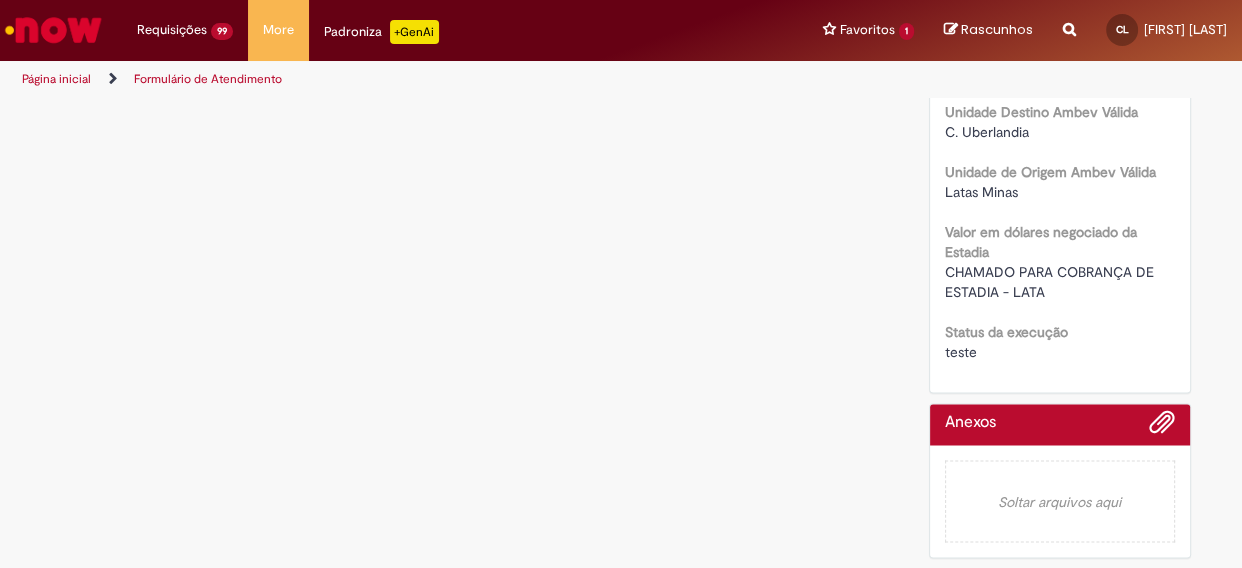 scroll, scrollTop: 0, scrollLeft: 0, axis: both 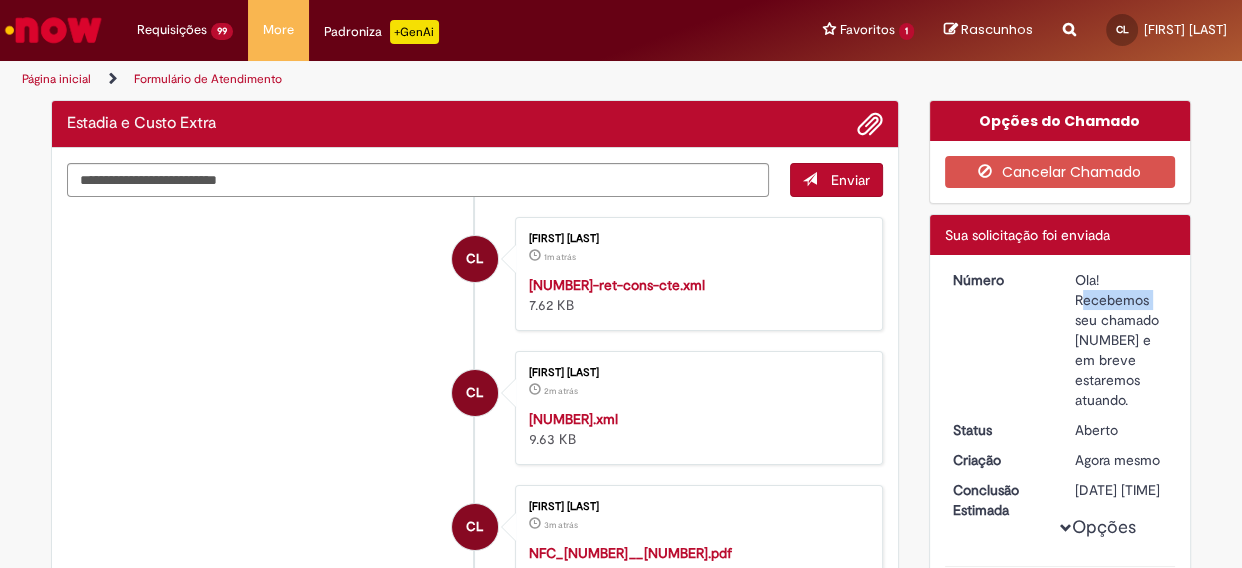 drag, startPoint x: 1066, startPoint y: 283, endPoint x: 1160, endPoint y: 284, distance: 94.00532 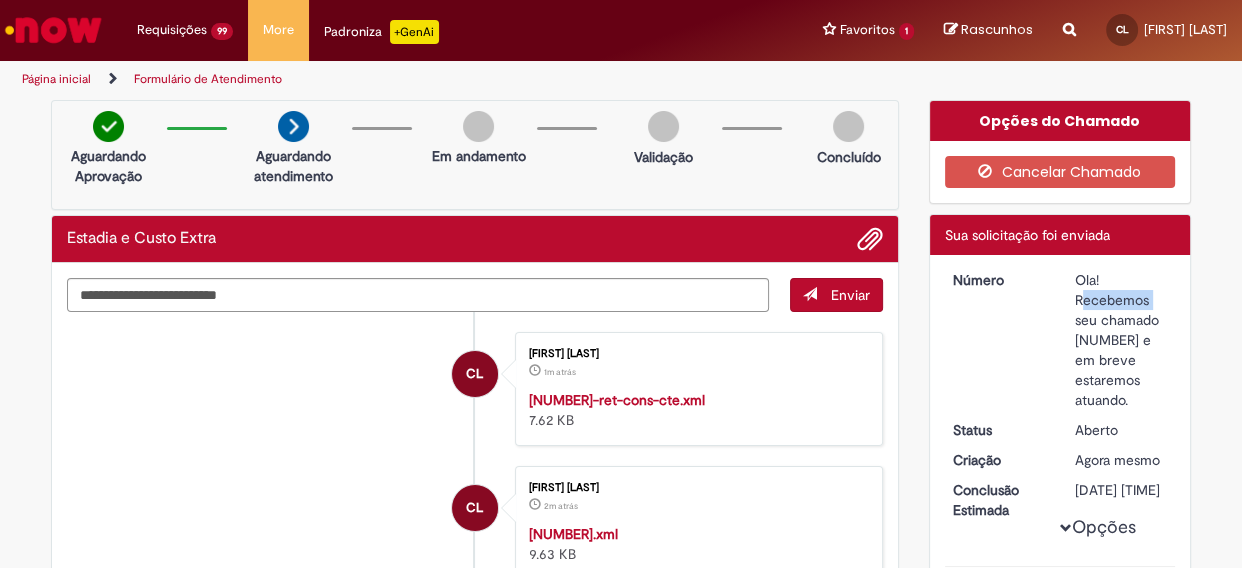 copy on "Ola! Recebemos seu chamado [NUMBER] e em breve estaremos atuando." 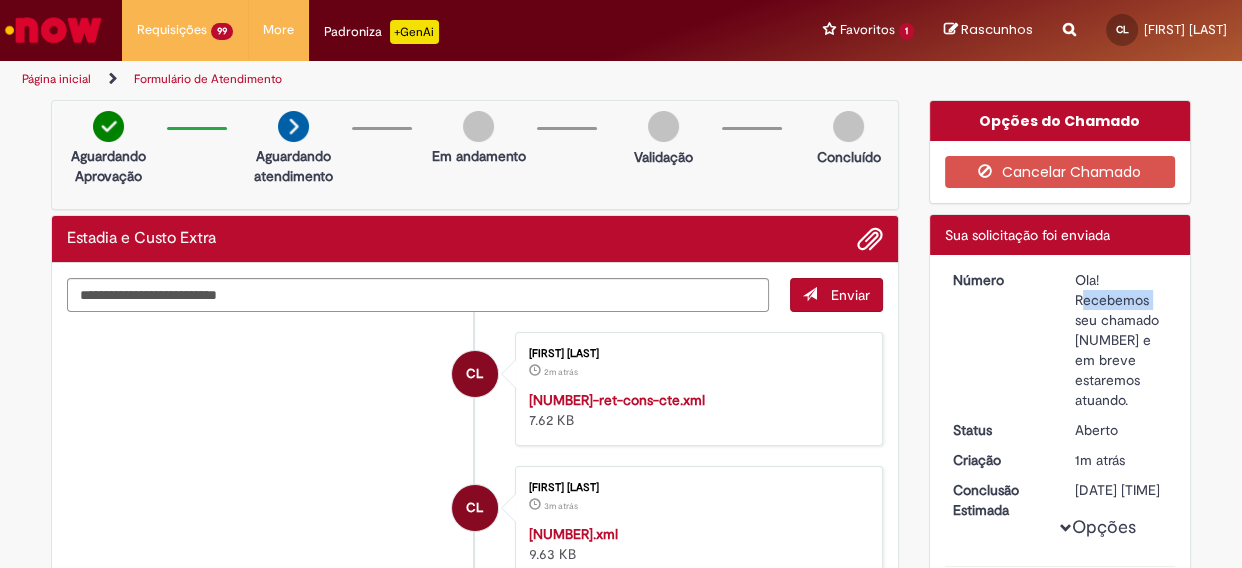 click on "Página inicial" at bounding box center (56, 79) 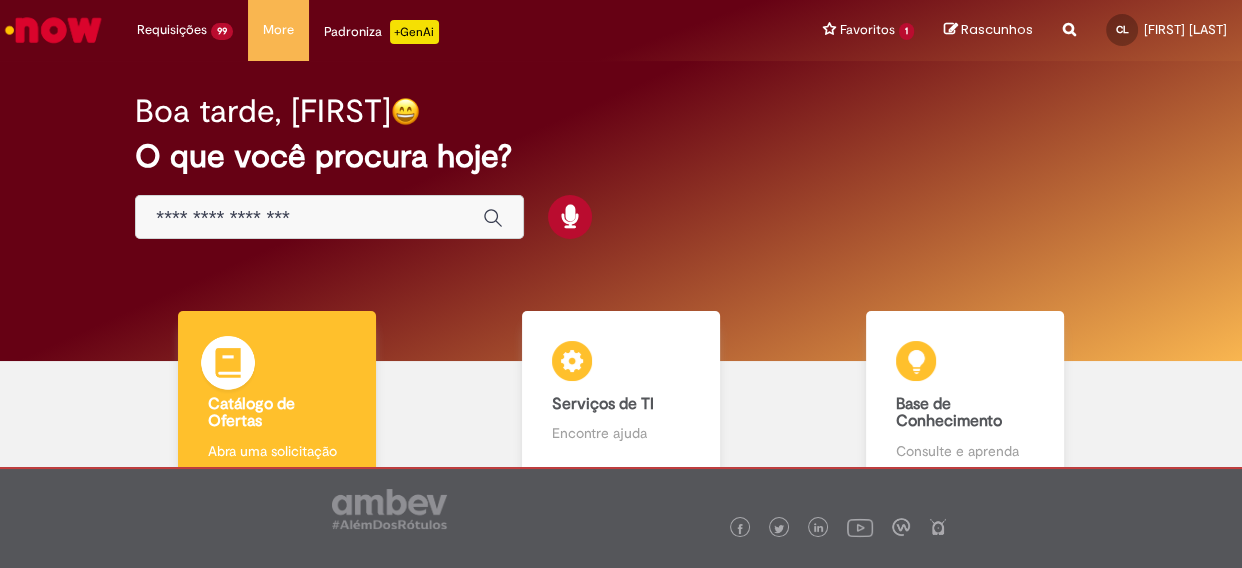 click on "Catálogo de Ofertas
Catálogo de Ofertas
Abra uma solicitação" at bounding box center (277, 396) 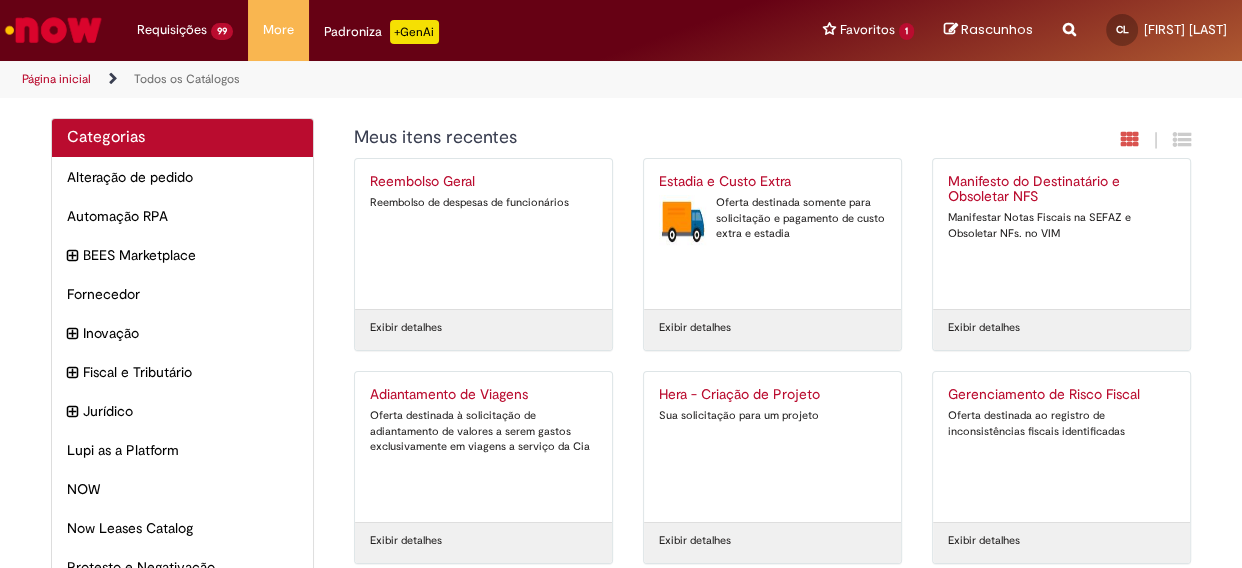 click on "Estadia e Custo Extra
Oferta destinada somente para solicitação e pagamento de custo extra e estadia" at bounding box center [772, 234] 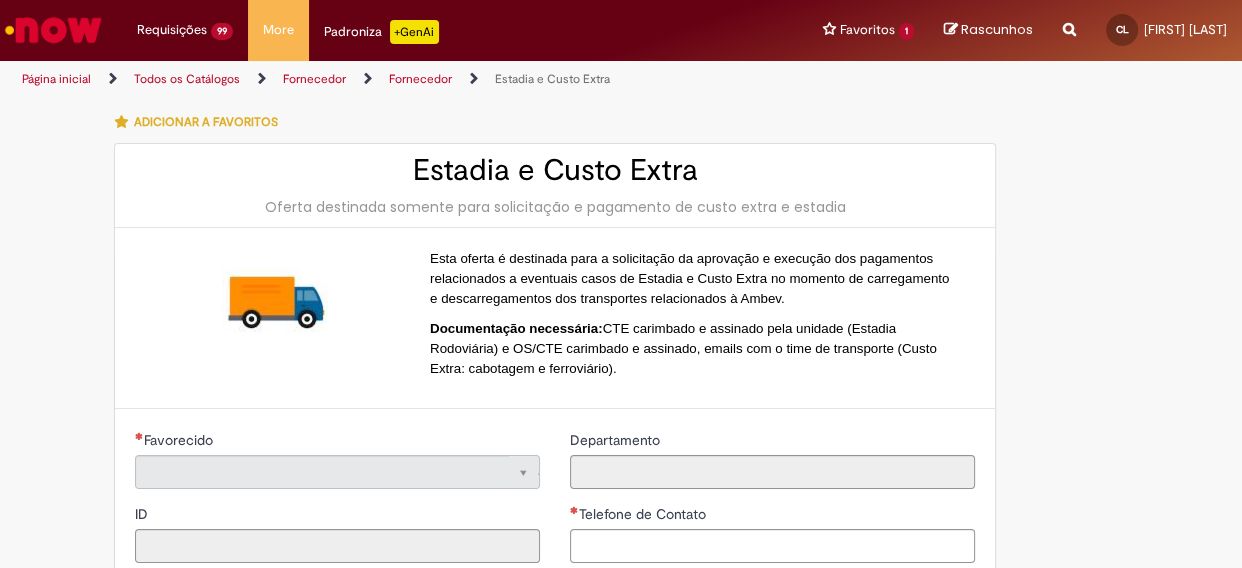 type on "**********" 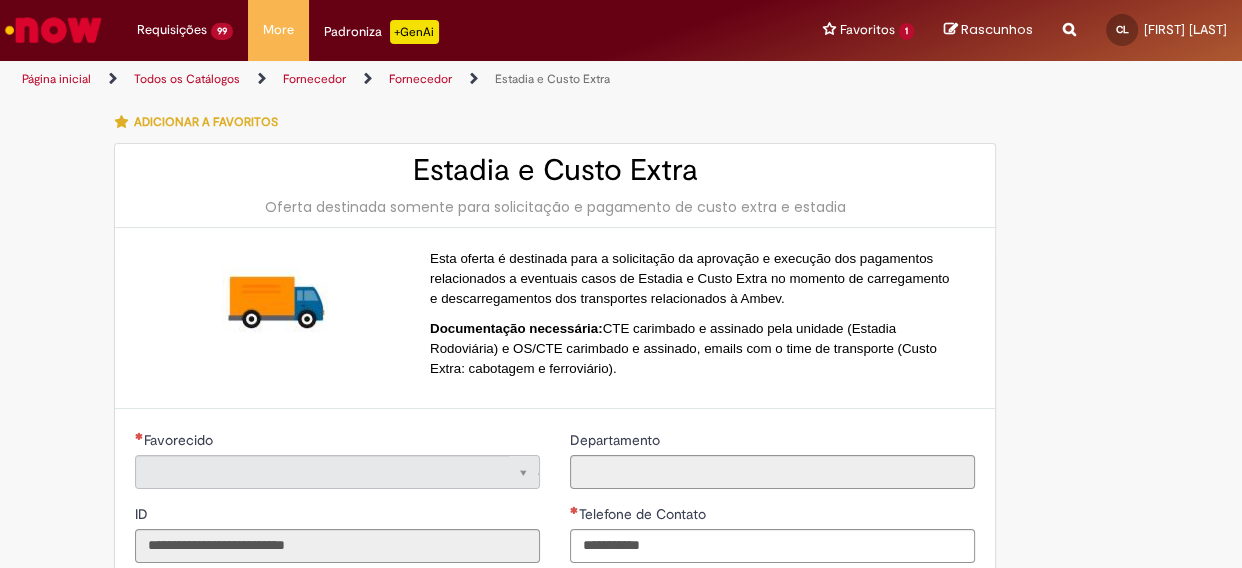 type on "**********" 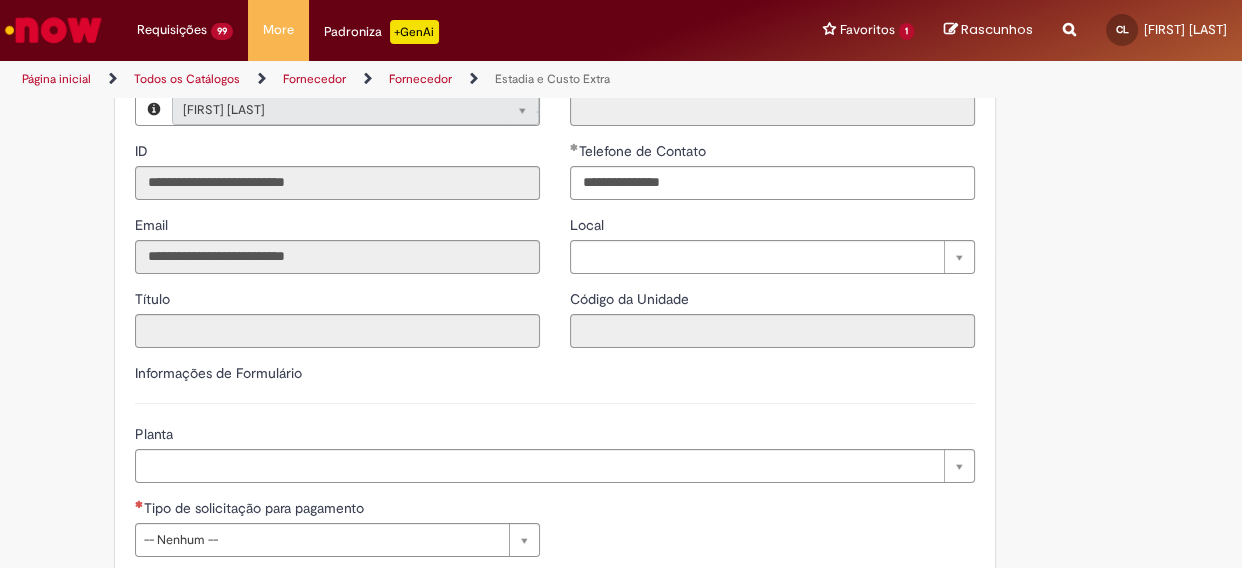 scroll, scrollTop: 636, scrollLeft: 0, axis: vertical 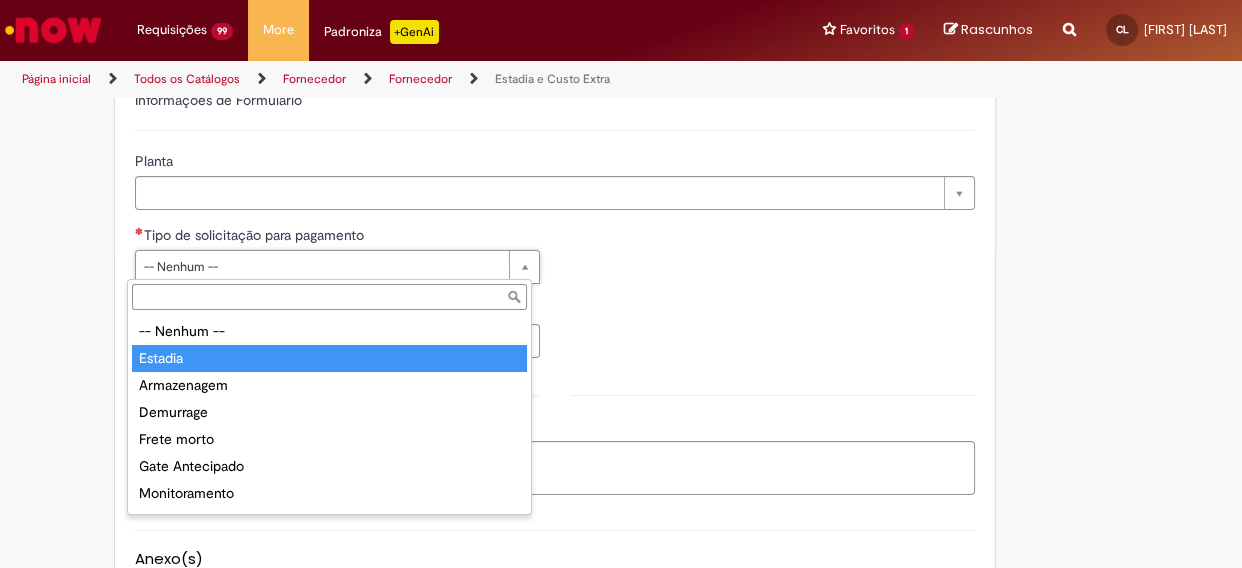 type on "*******" 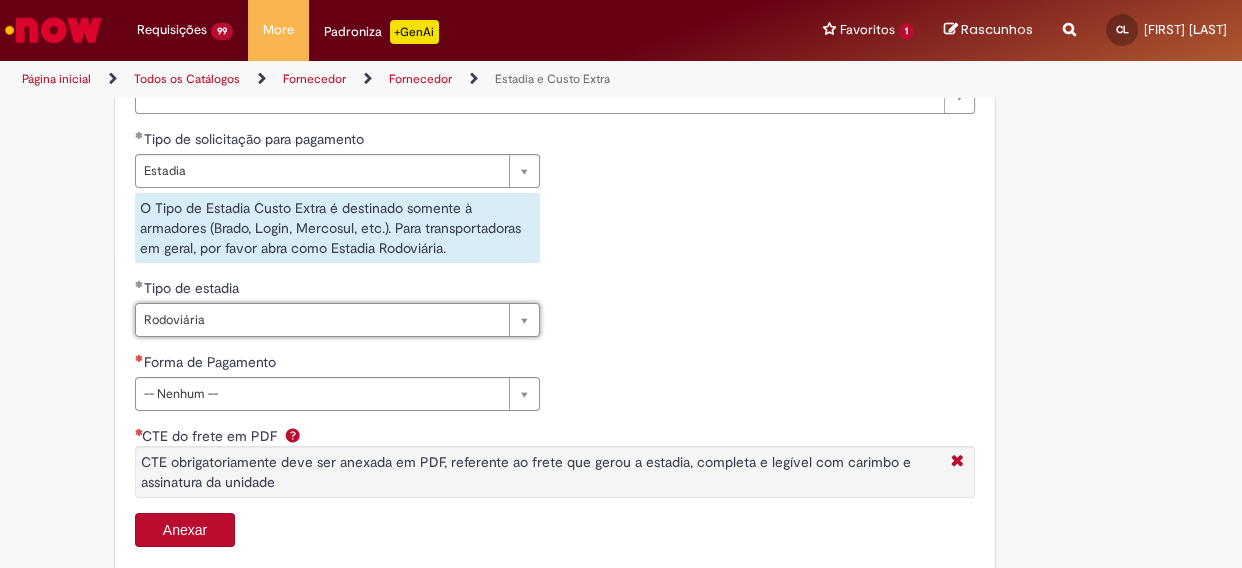 scroll, scrollTop: 818, scrollLeft: 0, axis: vertical 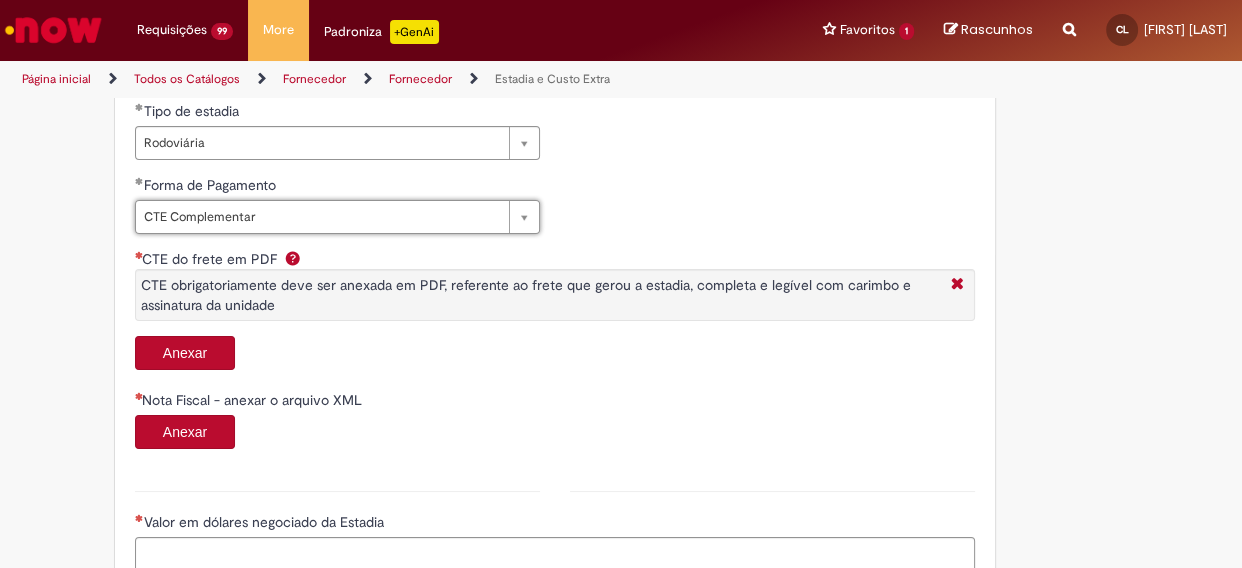 click on "Anexar" at bounding box center (185, 353) 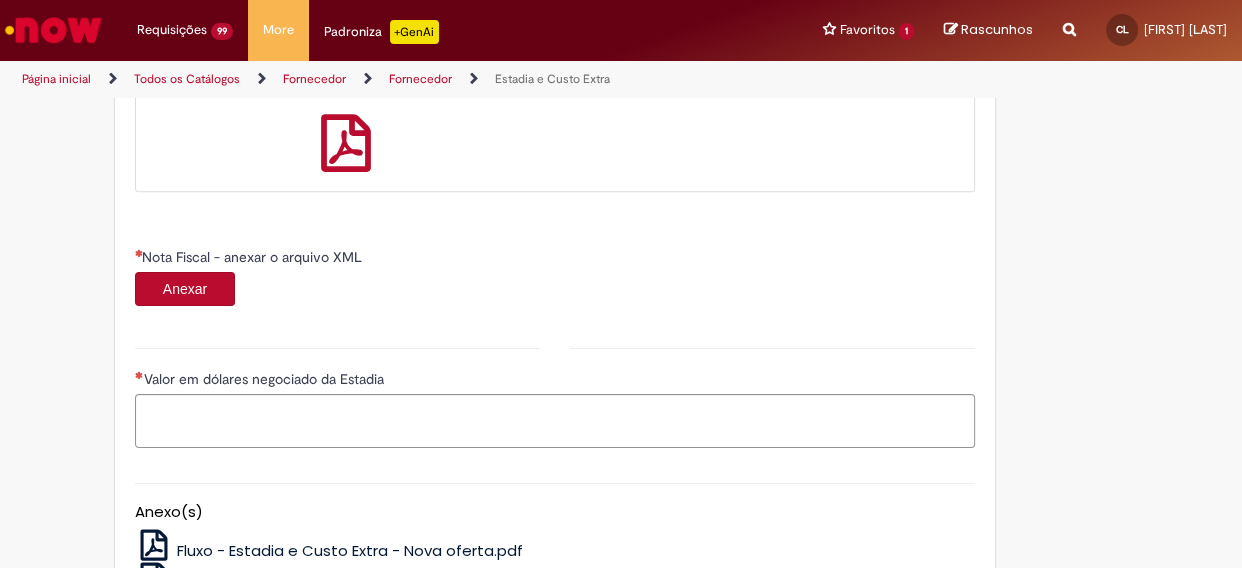 scroll, scrollTop: 1181, scrollLeft: 0, axis: vertical 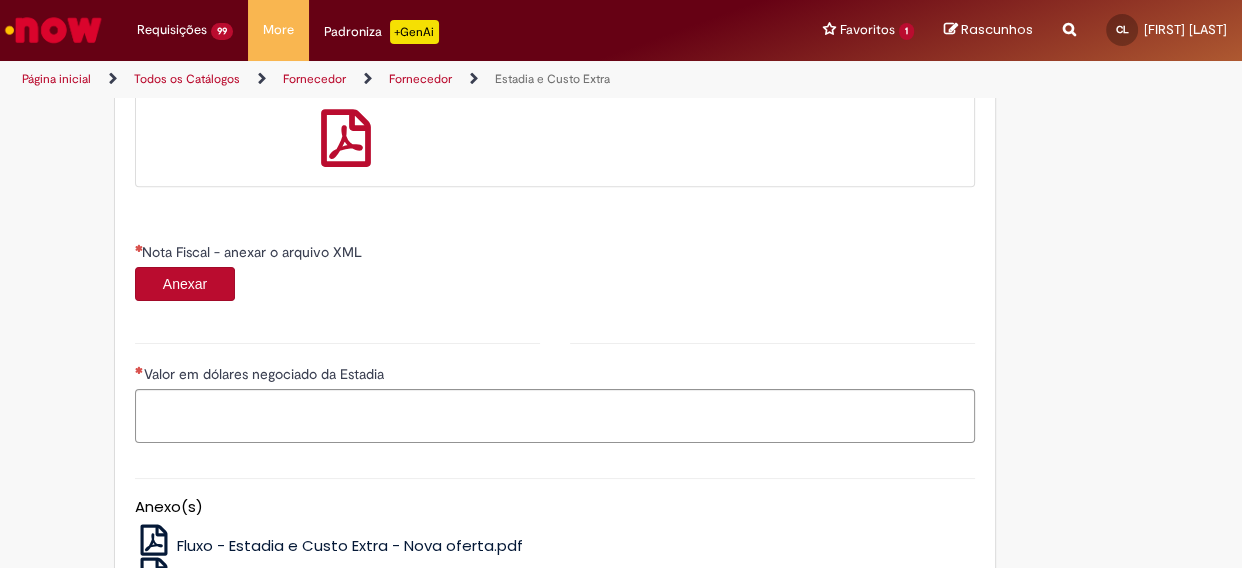 click on "Anexar" at bounding box center [185, 284] 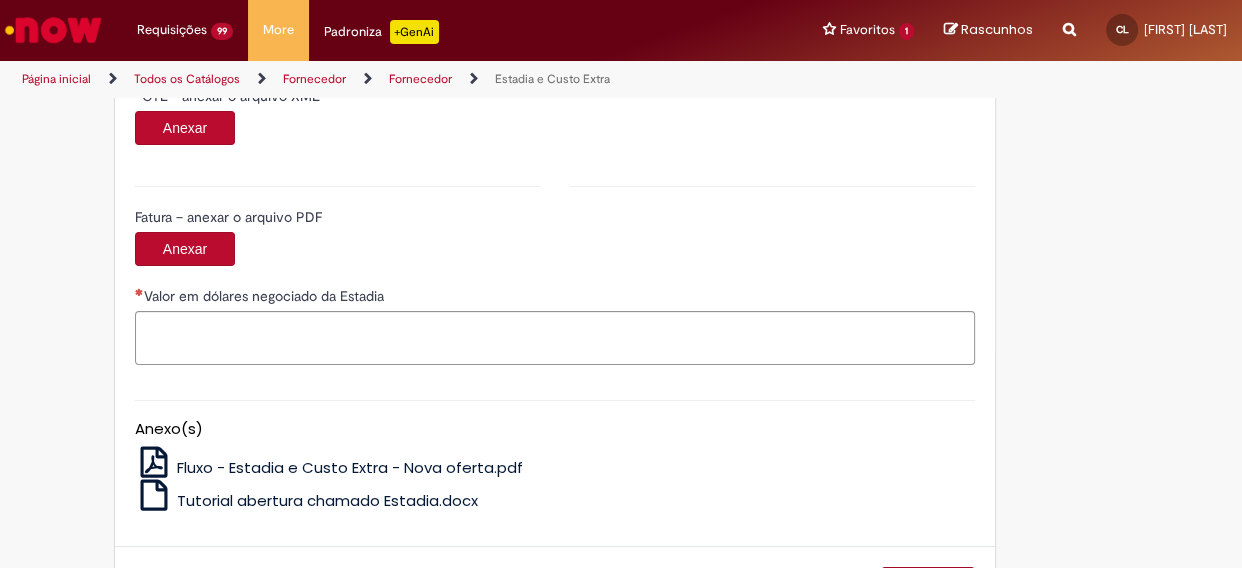 scroll, scrollTop: 2036, scrollLeft: 0, axis: vertical 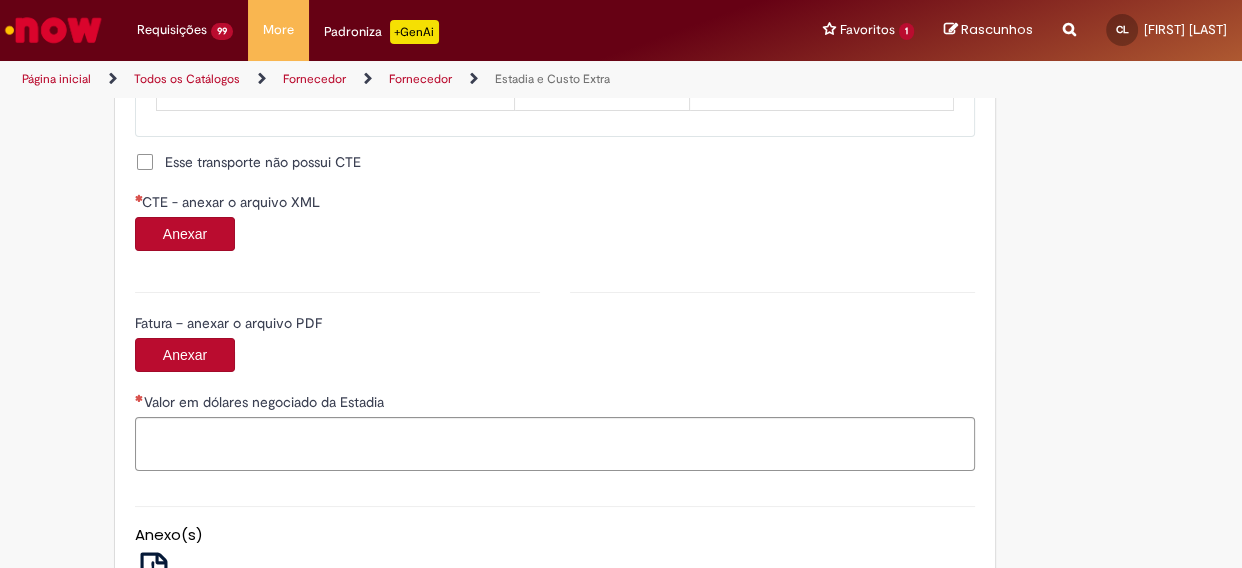 click on "Anexar" at bounding box center (185, 234) 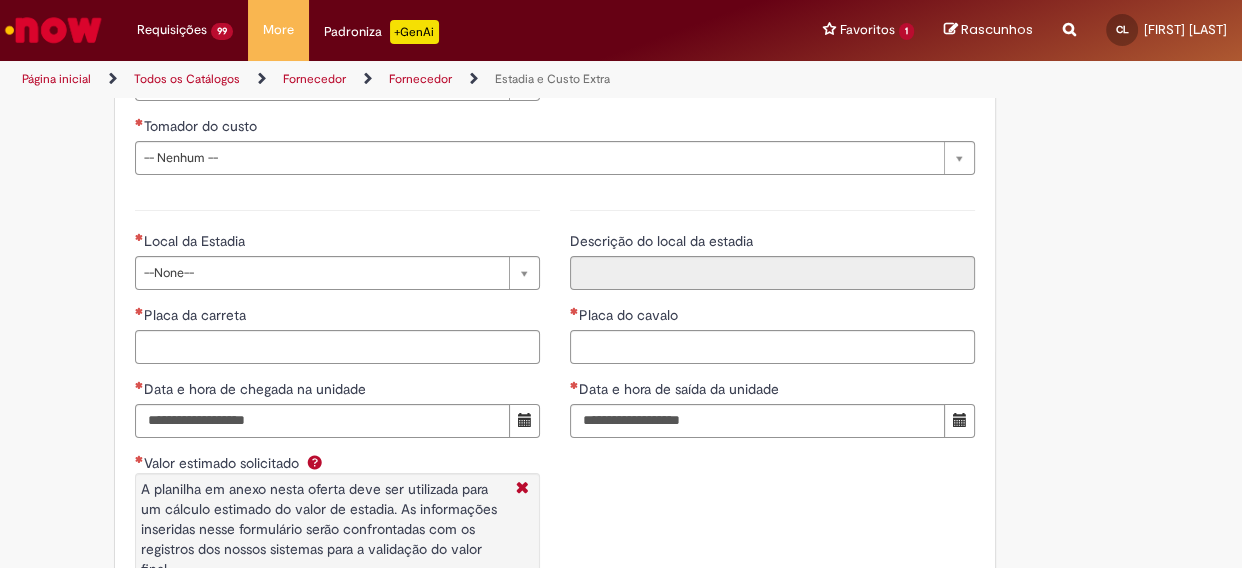 scroll, scrollTop: 2625, scrollLeft: 0, axis: vertical 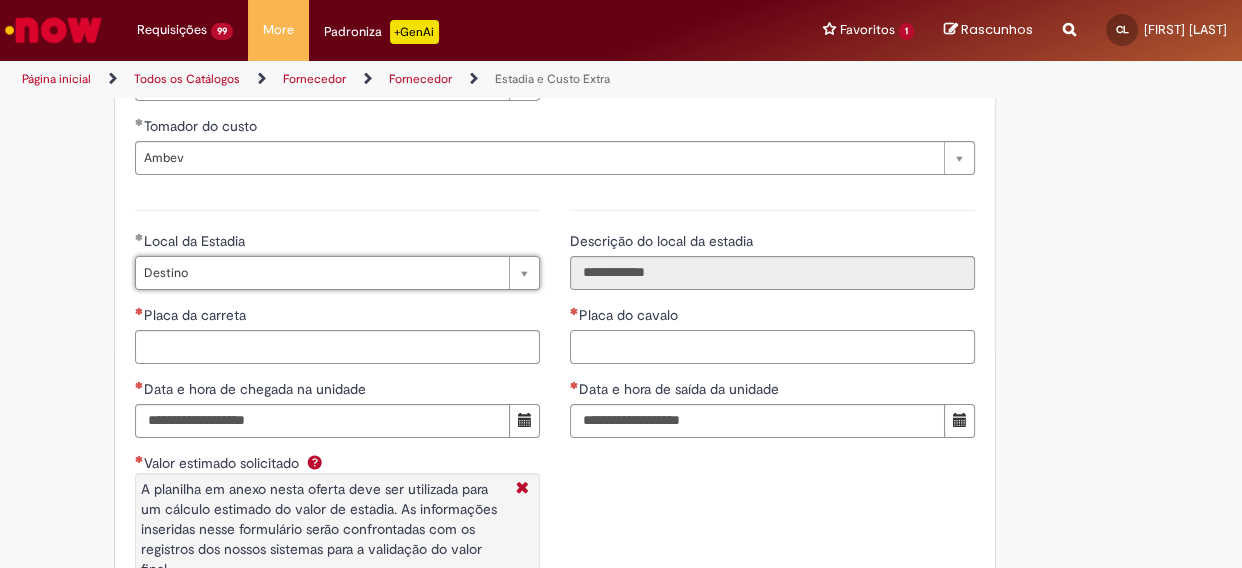 click on "Placa do cavalo" at bounding box center [772, 347] 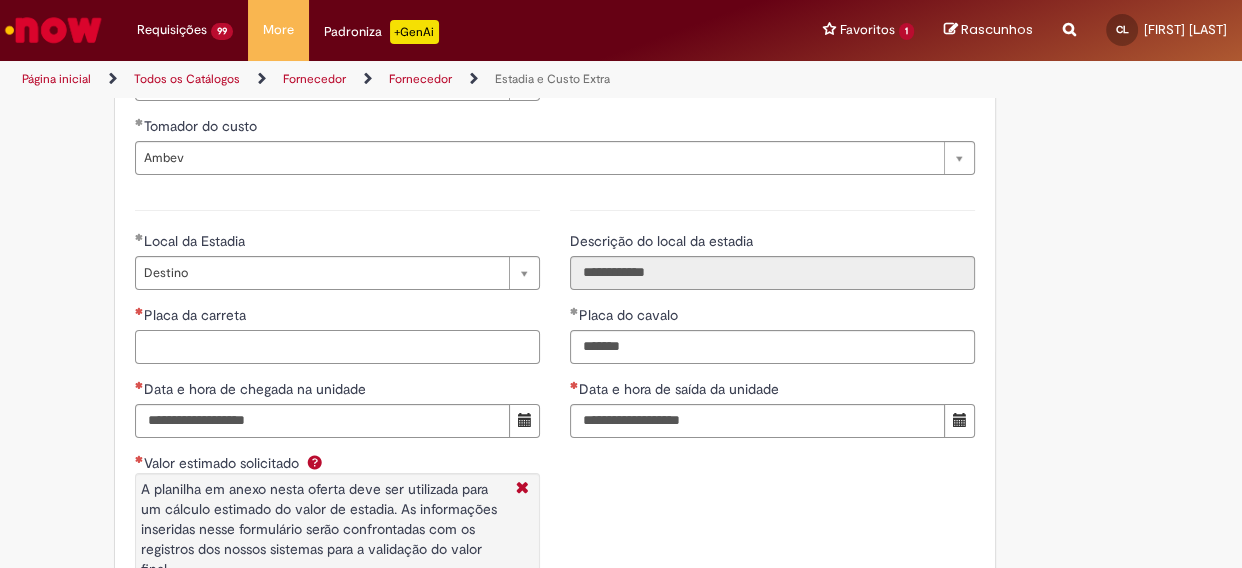click on "Placa da carreta" at bounding box center [337, 347] 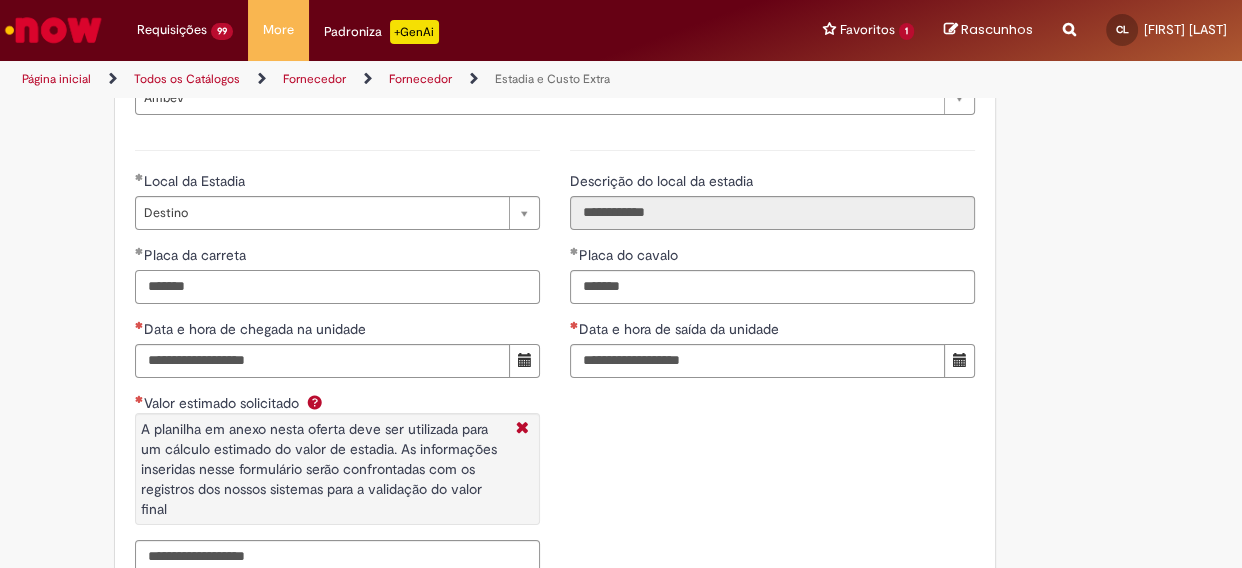 scroll, scrollTop: 2989, scrollLeft: 0, axis: vertical 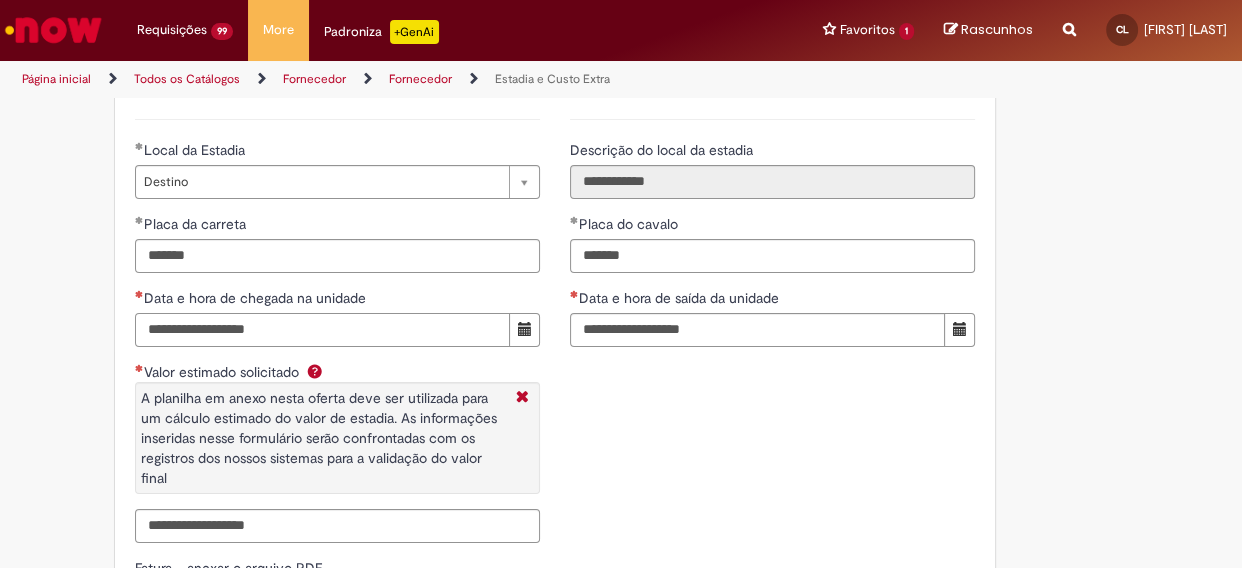 click on "Data e hora de chegada na unidade" at bounding box center [322, 330] 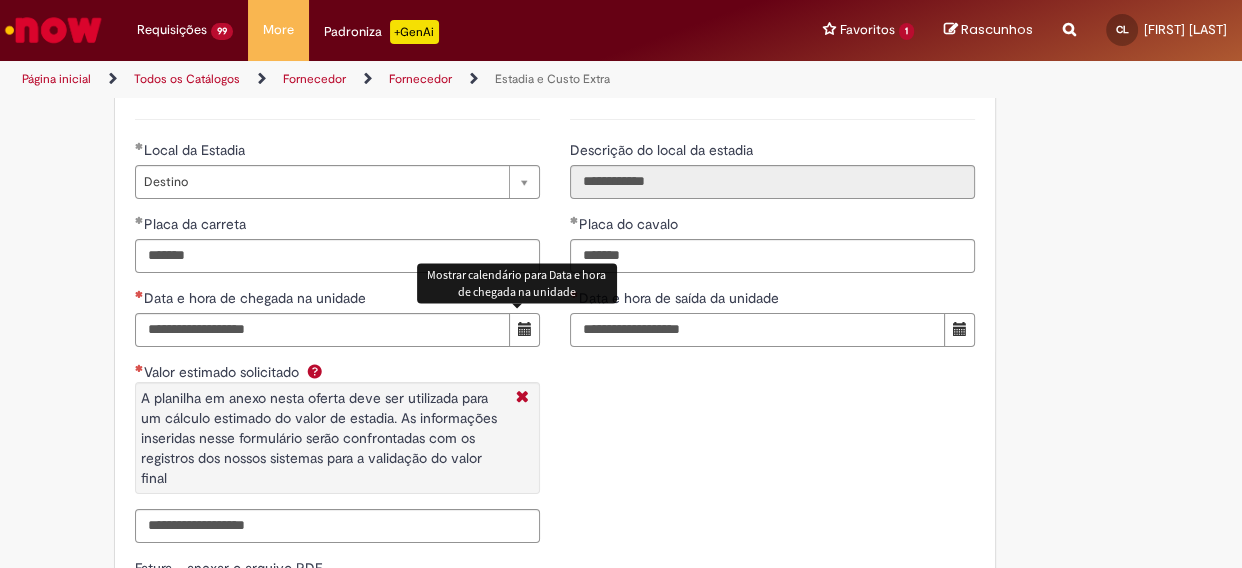 click on "Data e hora de saída da unidade" at bounding box center (757, 330) 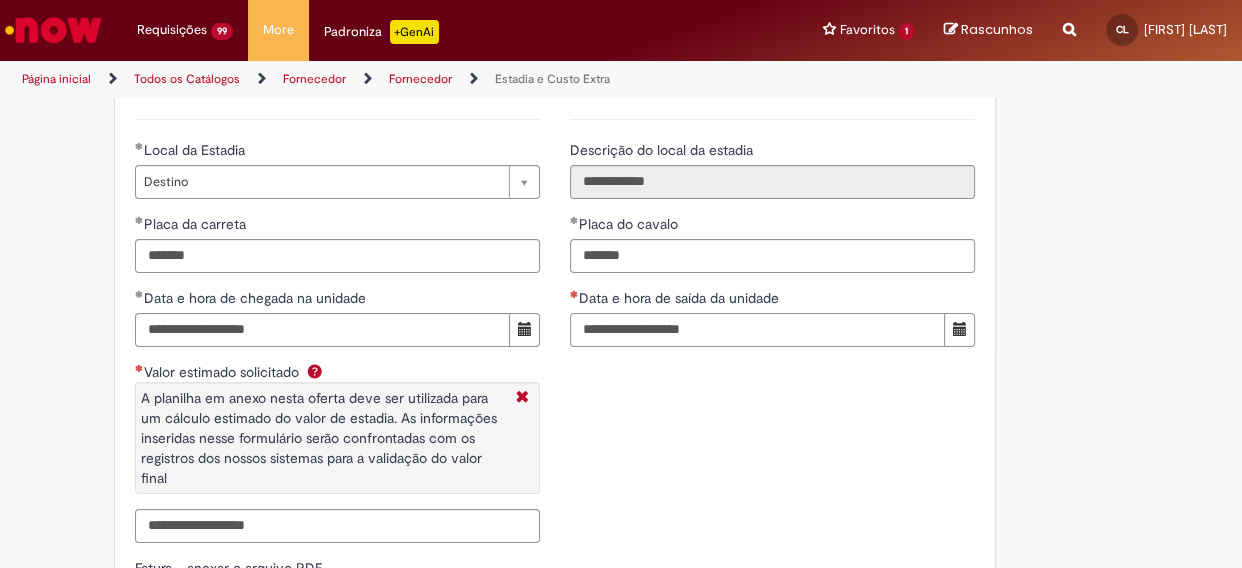 paste on "**********" 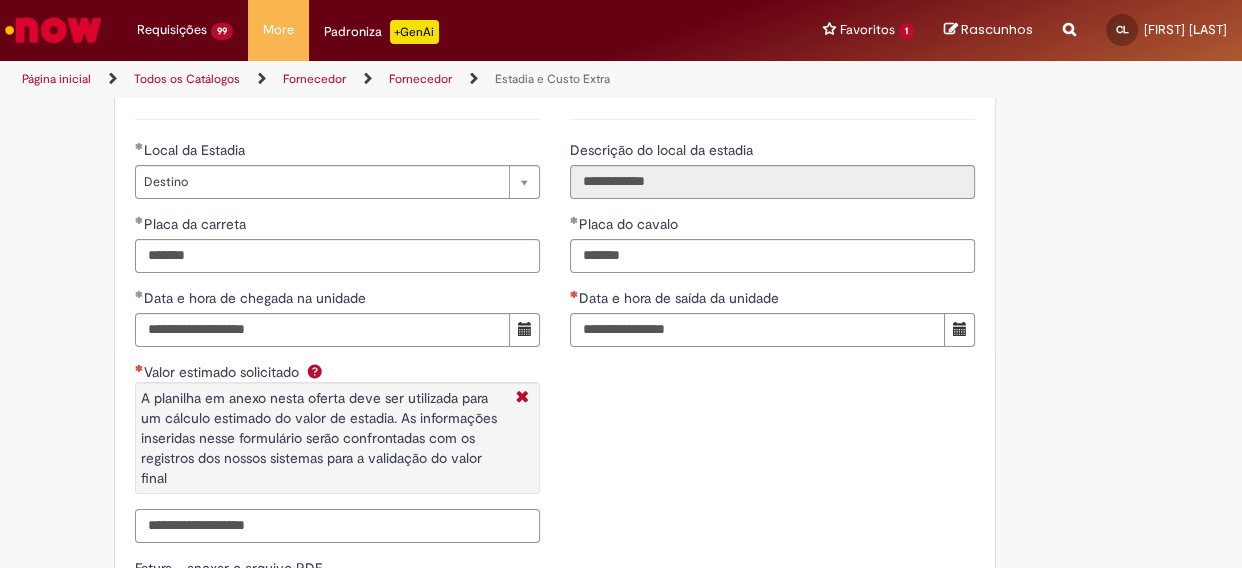 click on "Valor estimado solicitado A planilha em anexo nesta oferta deve ser utilizada para um cálculo estimado do valor de estadia. As informações inseridas nesse formulário serão confrontadas com os registros dos nossos sistemas para a validação do valor final" at bounding box center (337, 526) 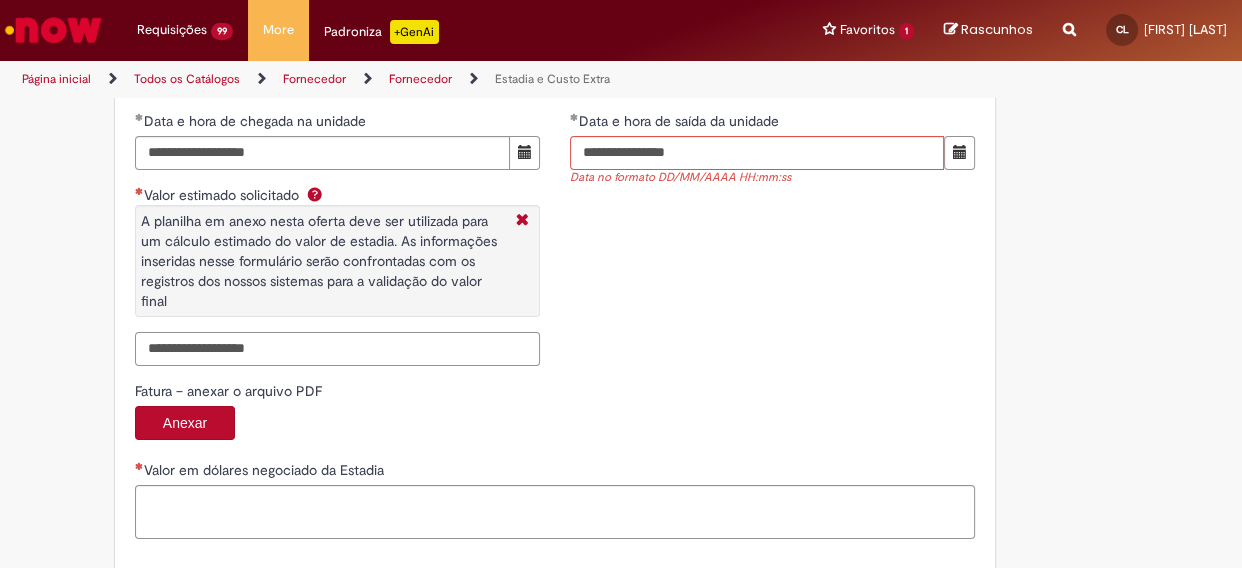 scroll, scrollTop: 3170, scrollLeft: 0, axis: vertical 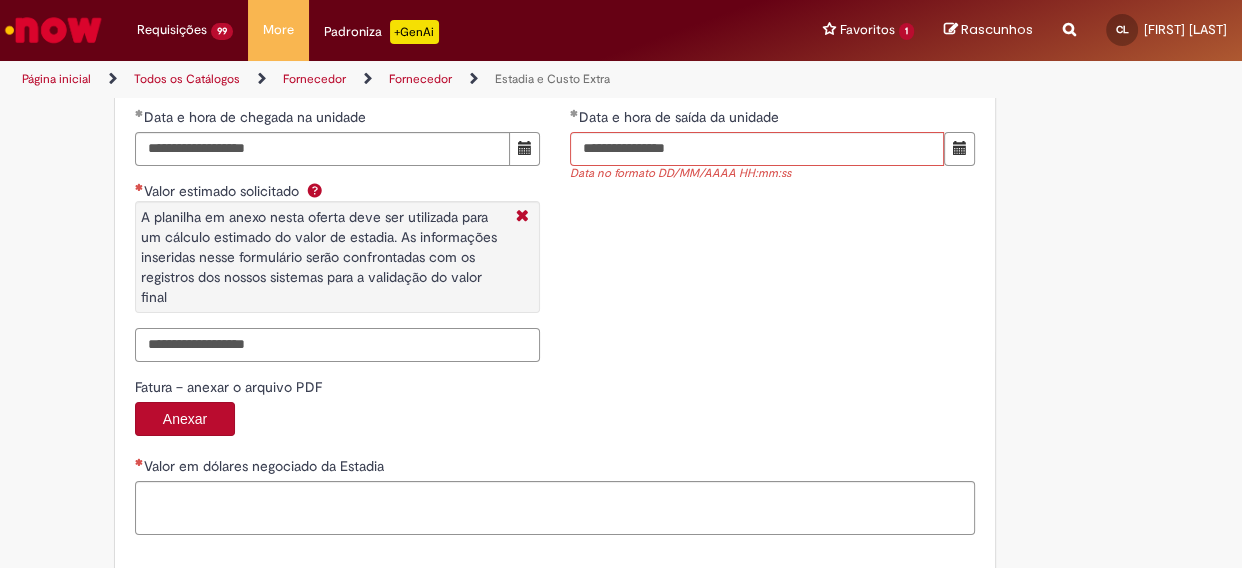 paste on "*******" 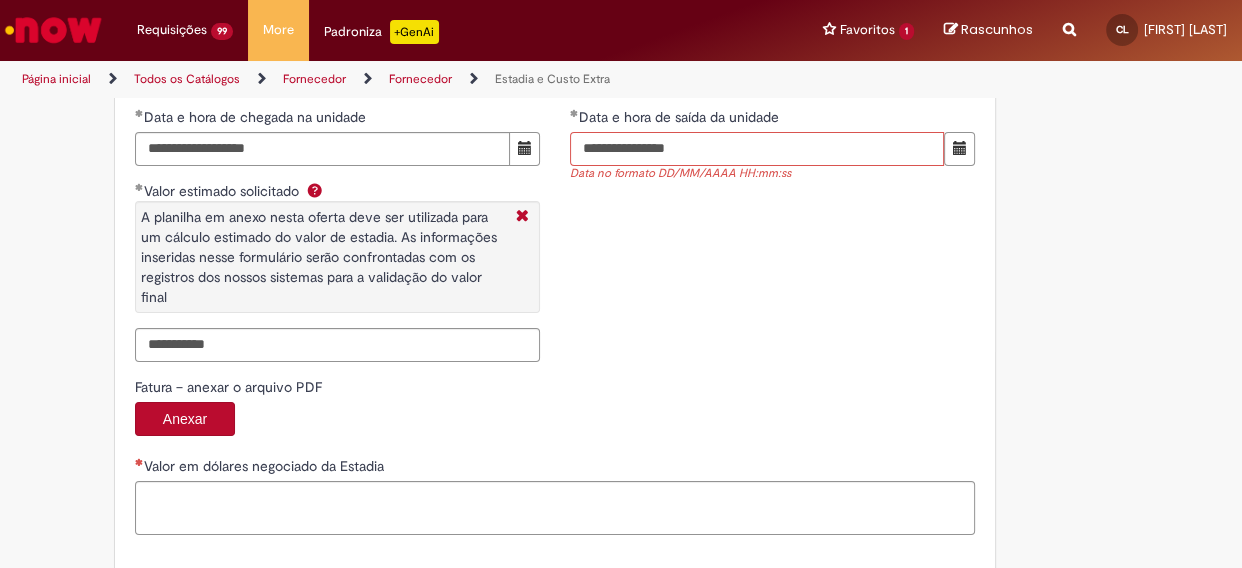 click on "**********" at bounding box center (757, 149) 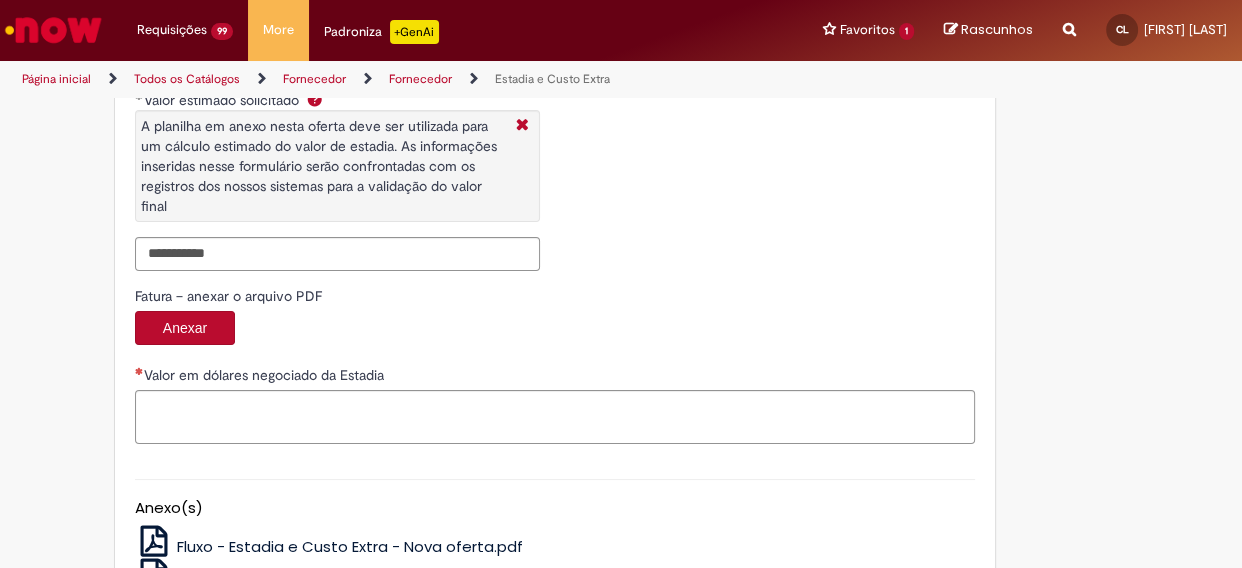 click on "Anexar" at bounding box center [555, 330] 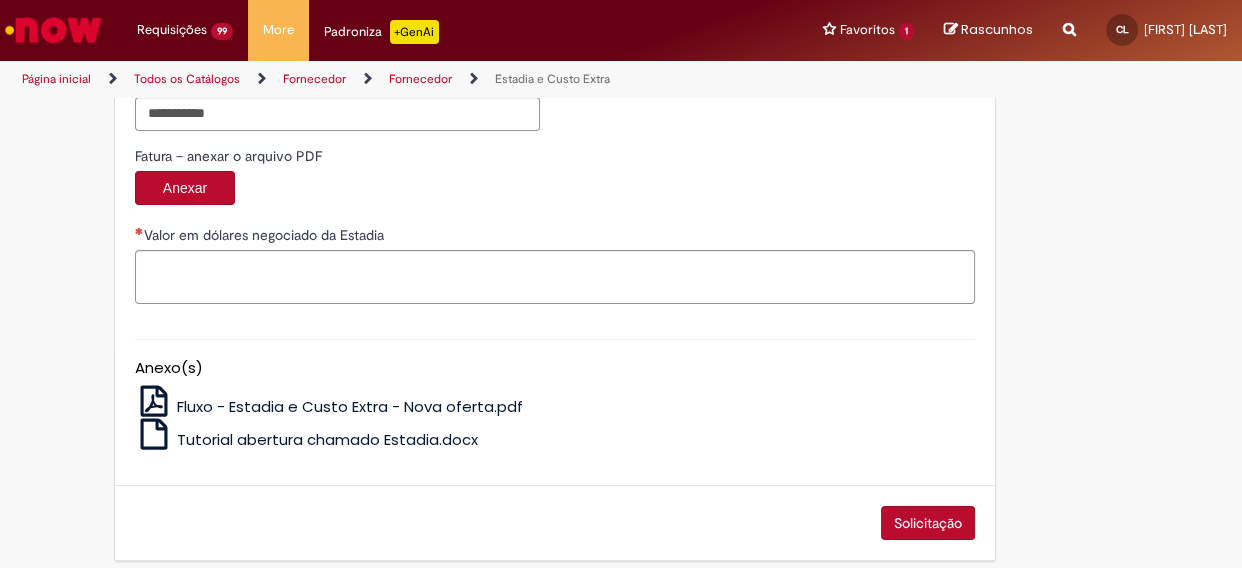 scroll, scrollTop: 3416, scrollLeft: 0, axis: vertical 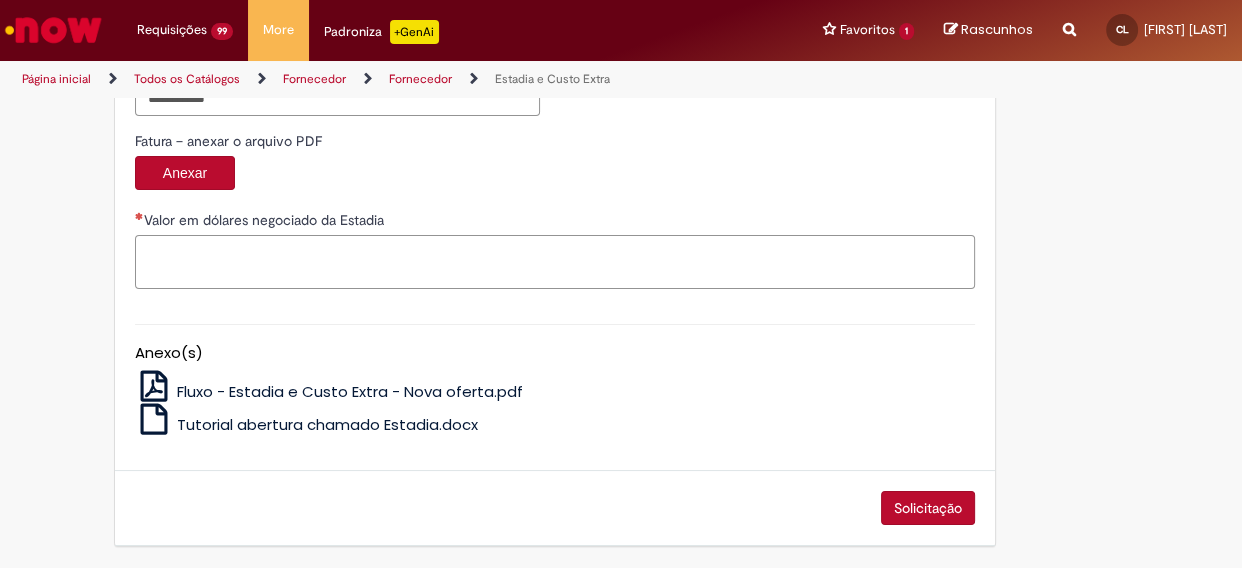 click on "Valor em dólares negociado da Estadia" at bounding box center [555, 262] 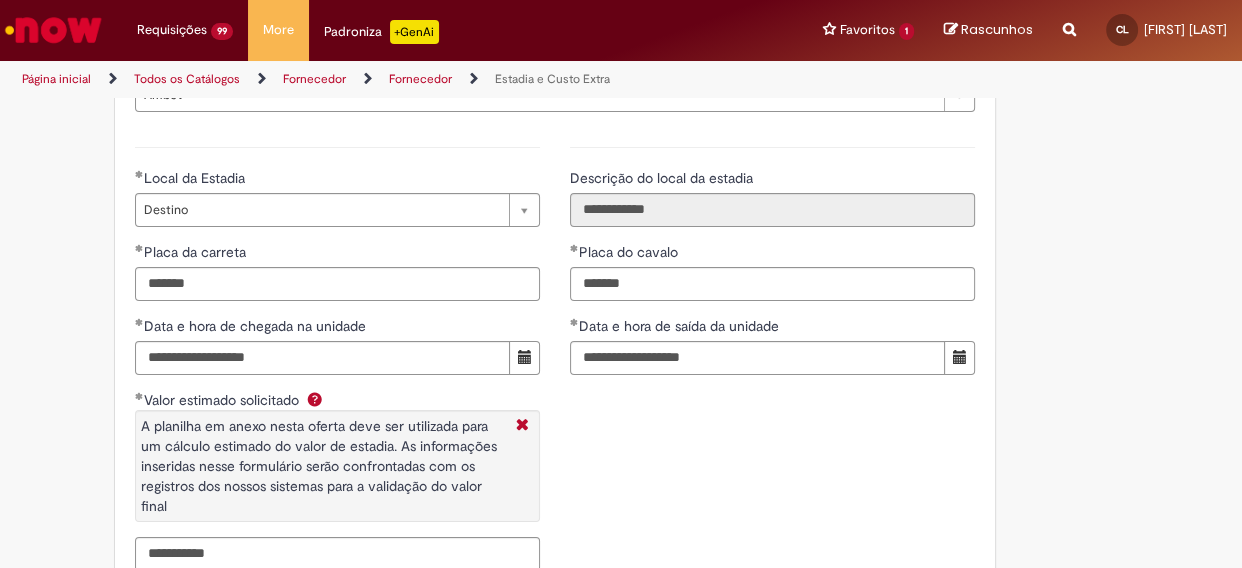 scroll, scrollTop: 3416, scrollLeft: 0, axis: vertical 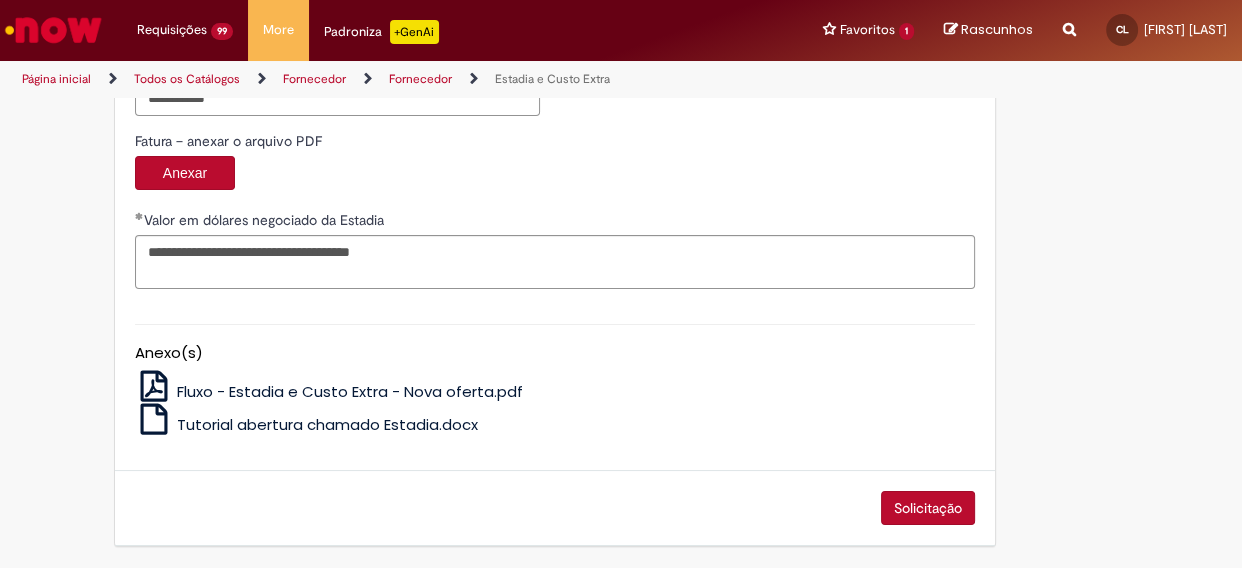click on "Solicitação" at bounding box center [928, 508] 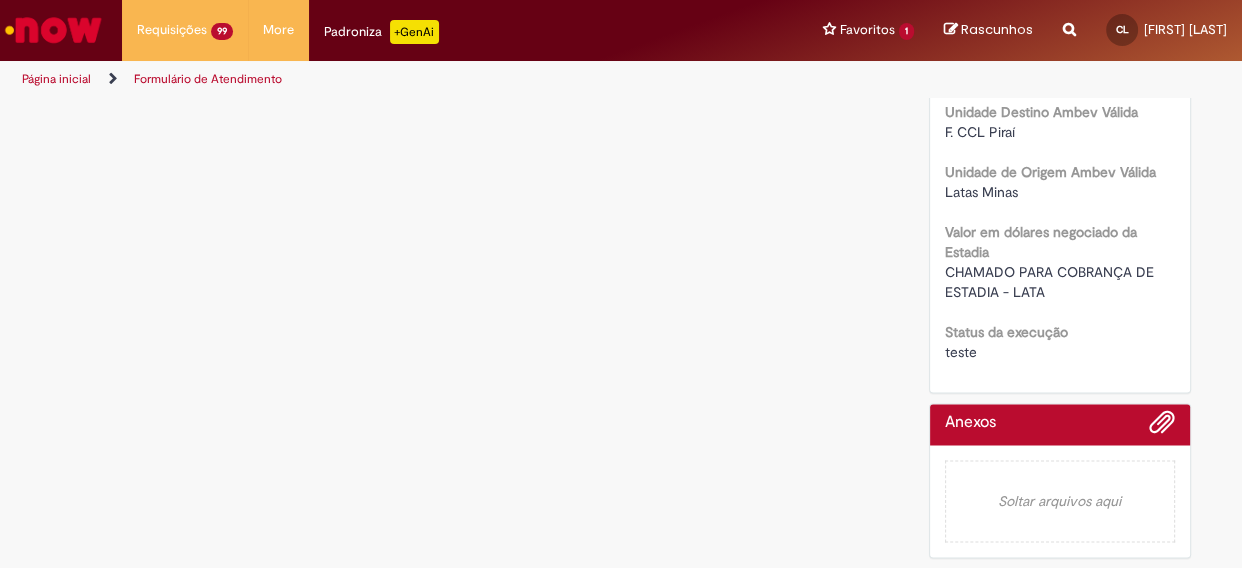 scroll, scrollTop: 0, scrollLeft: 0, axis: both 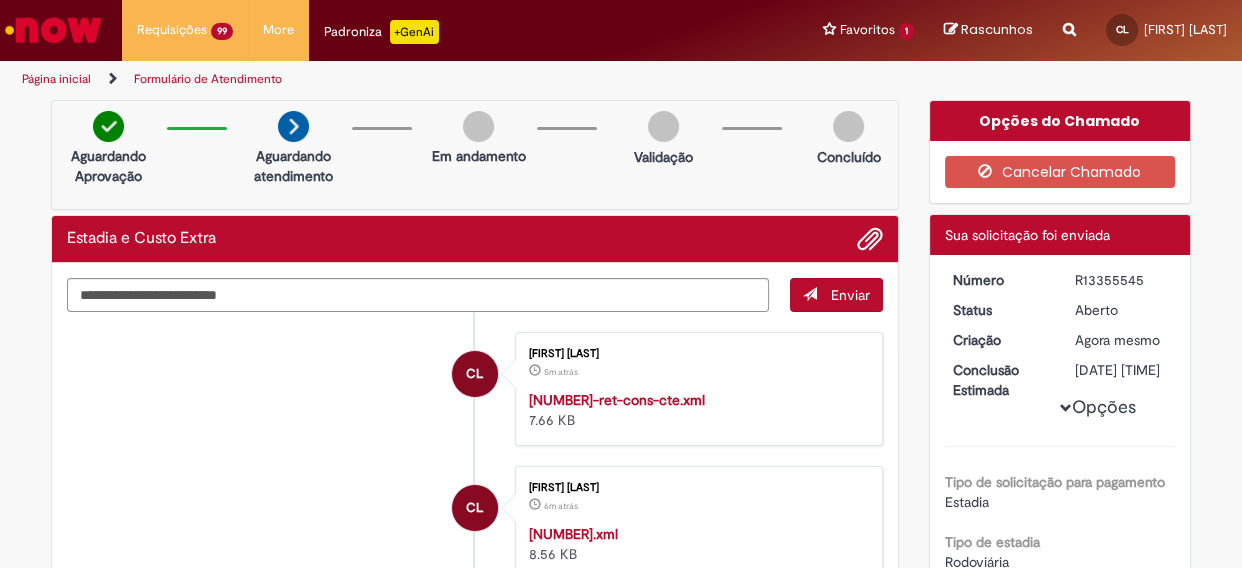 drag, startPoint x: 1066, startPoint y: 279, endPoint x: 1148, endPoint y: 282, distance: 82.05486 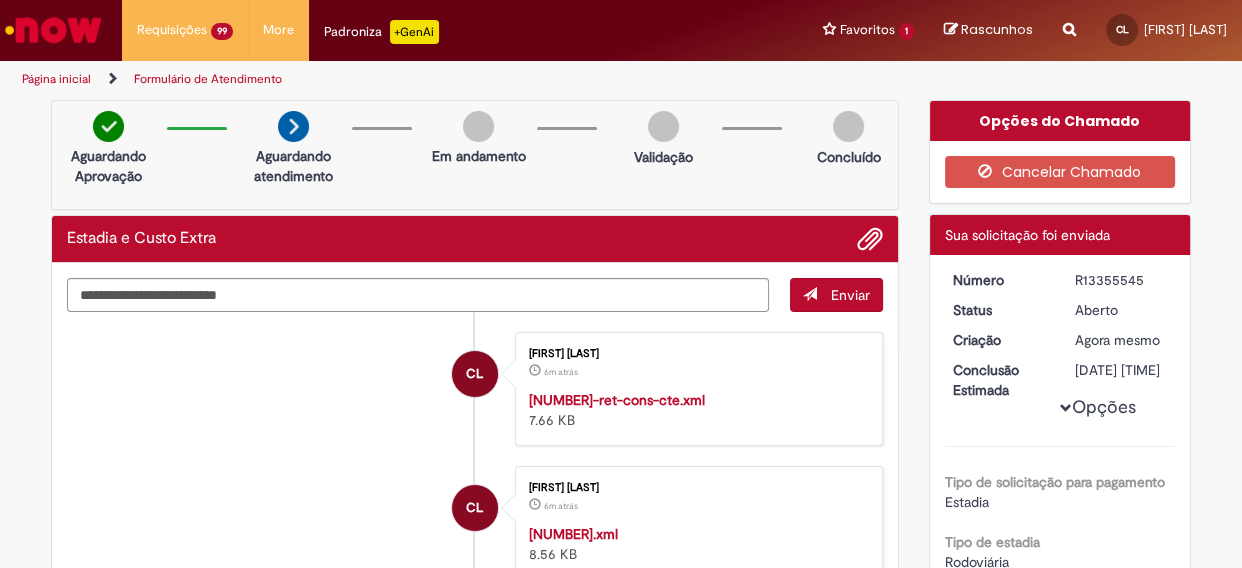 copy on "R13355545" 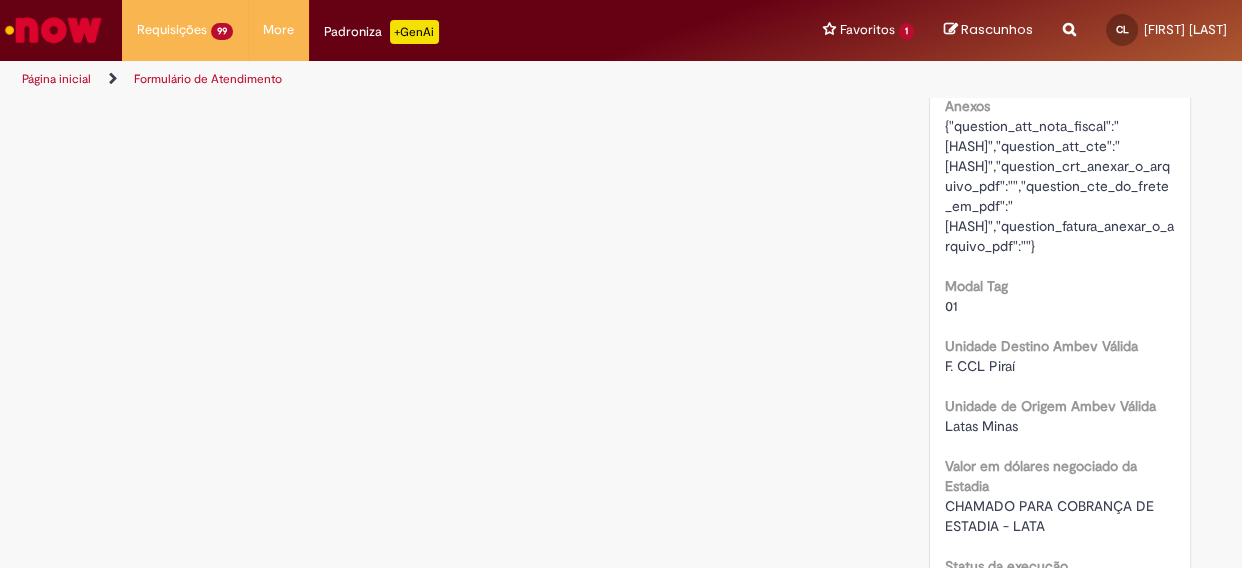 scroll, scrollTop: 2954, scrollLeft: 0, axis: vertical 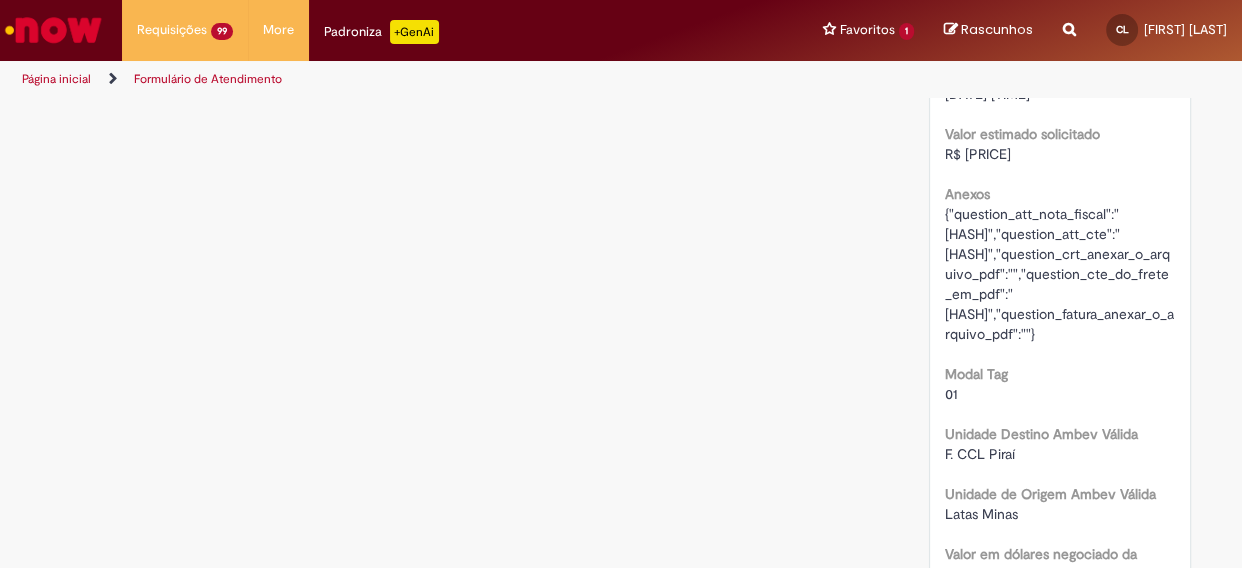 drag, startPoint x: 930, startPoint y: 291, endPoint x: 1025, endPoint y: 299, distance: 95.33625 